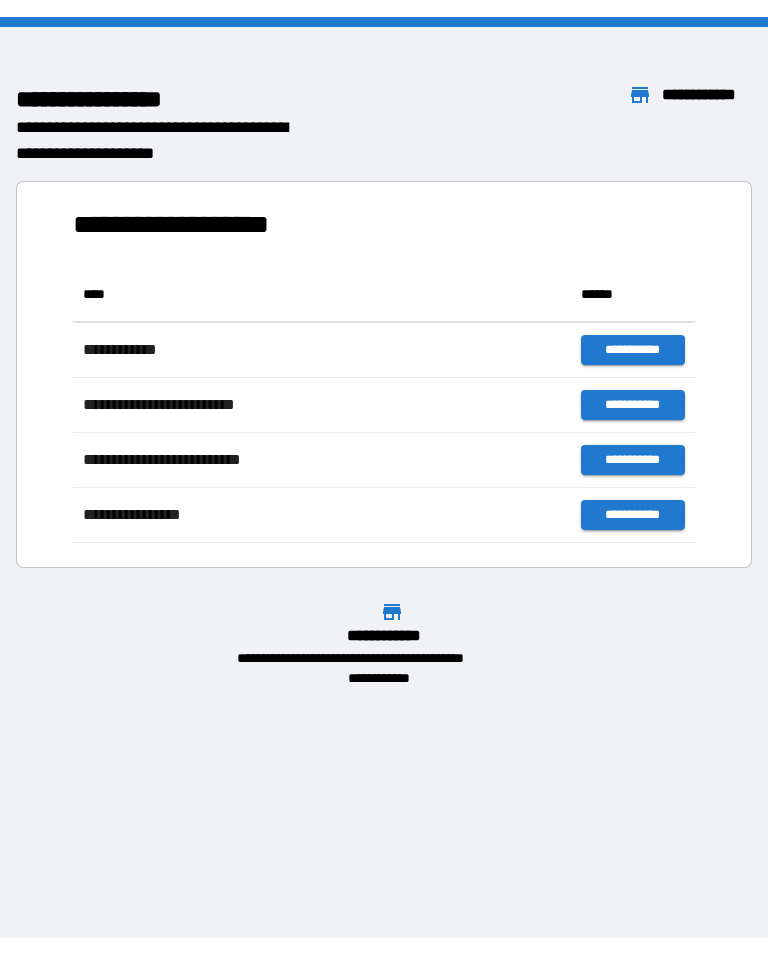 scroll, scrollTop: 0, scrollLeft: 0, axis: both 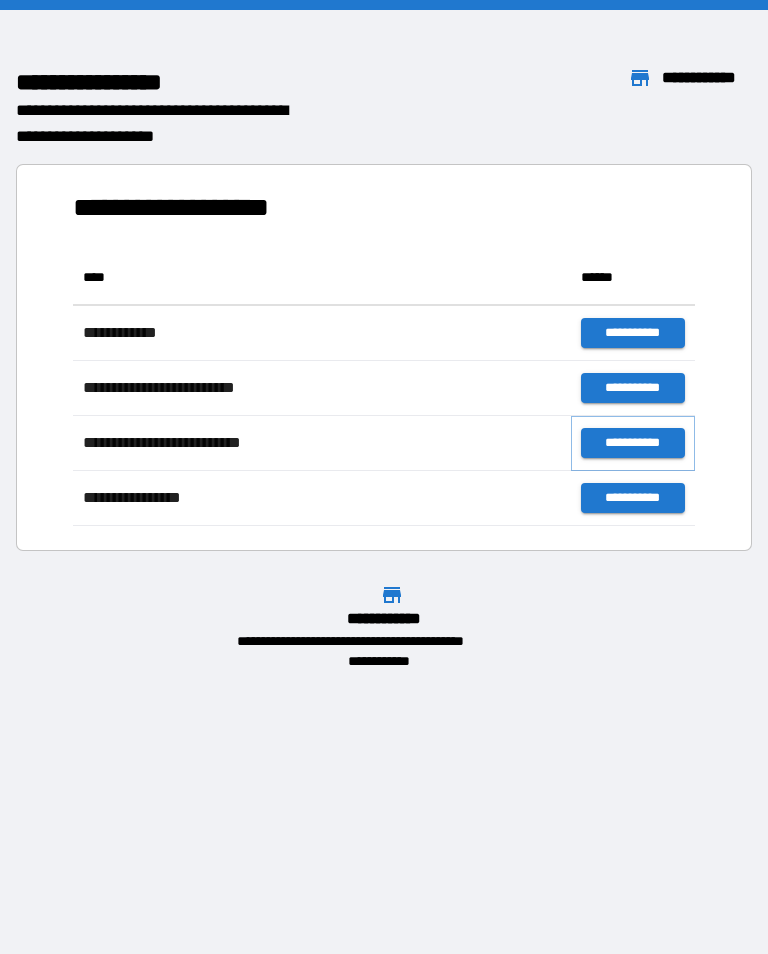 click on "**********" at bounding box center [633, 443] 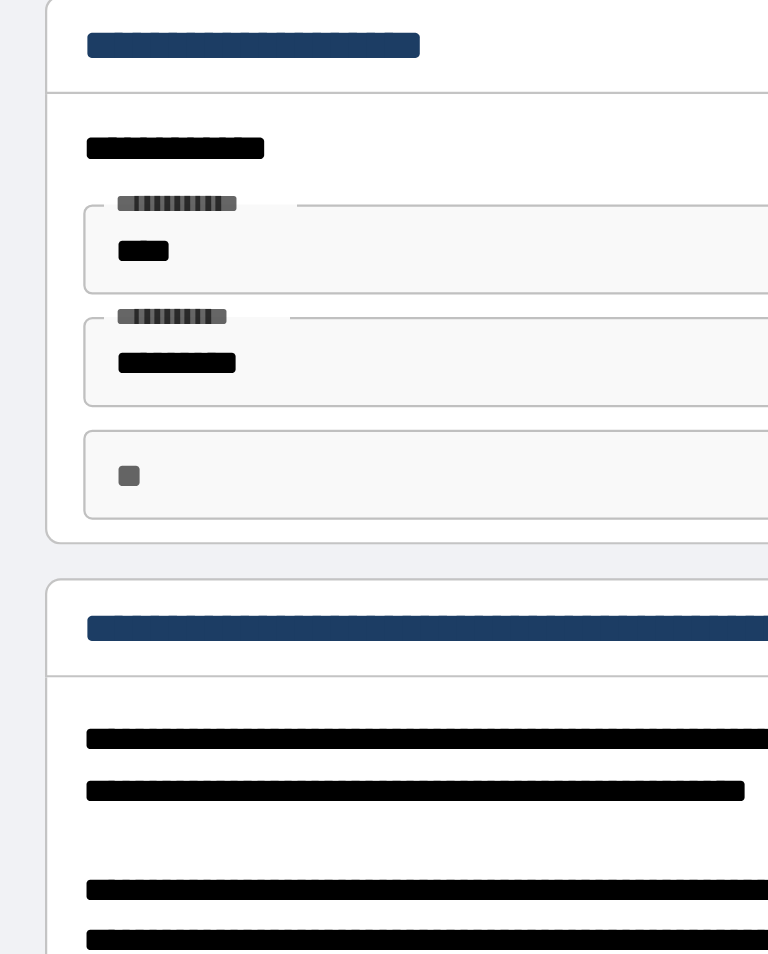 click on "**********" at bounding box center (384, 158) 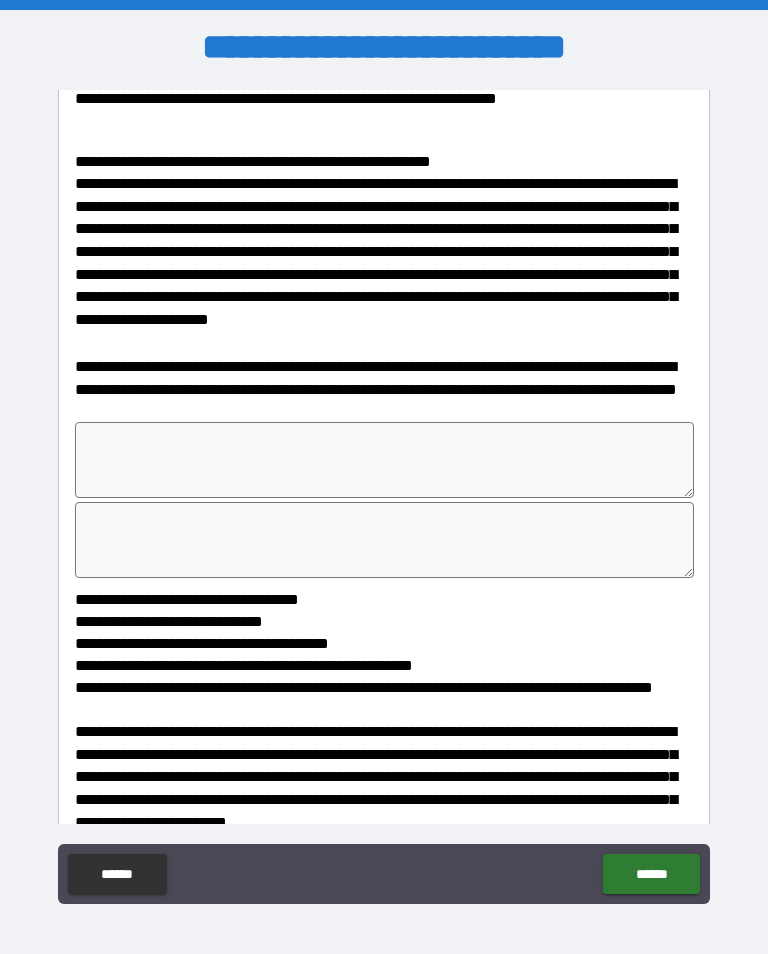 scroll, scrollTop: 944, scrollLeft: 0, axis: vertical 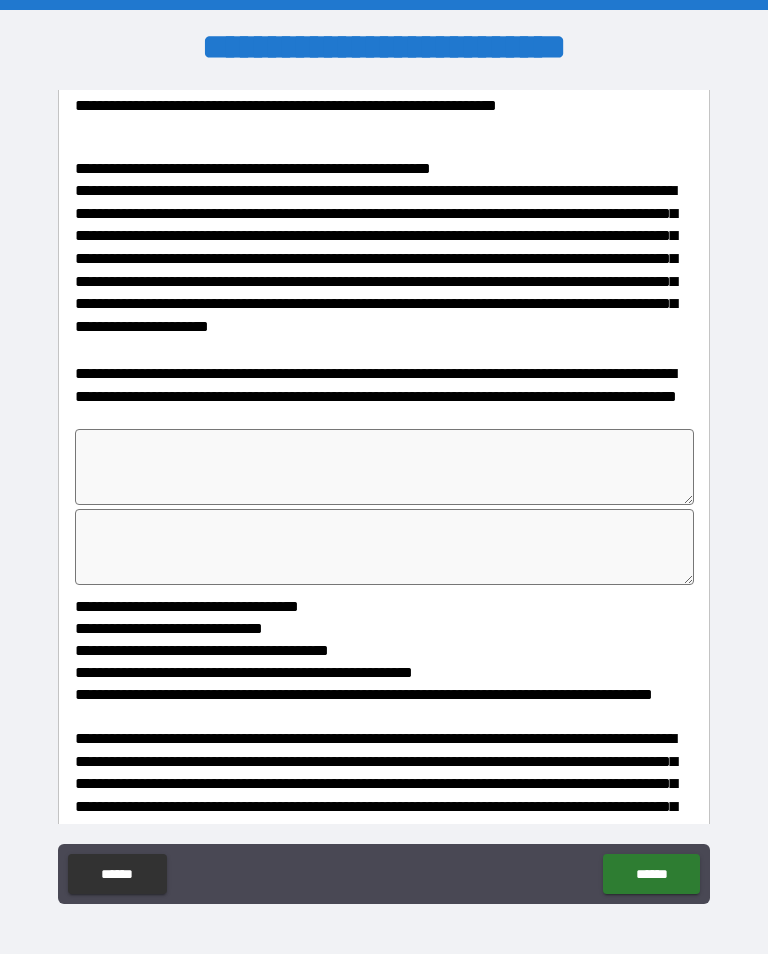 click at bounding box center (384, 467) 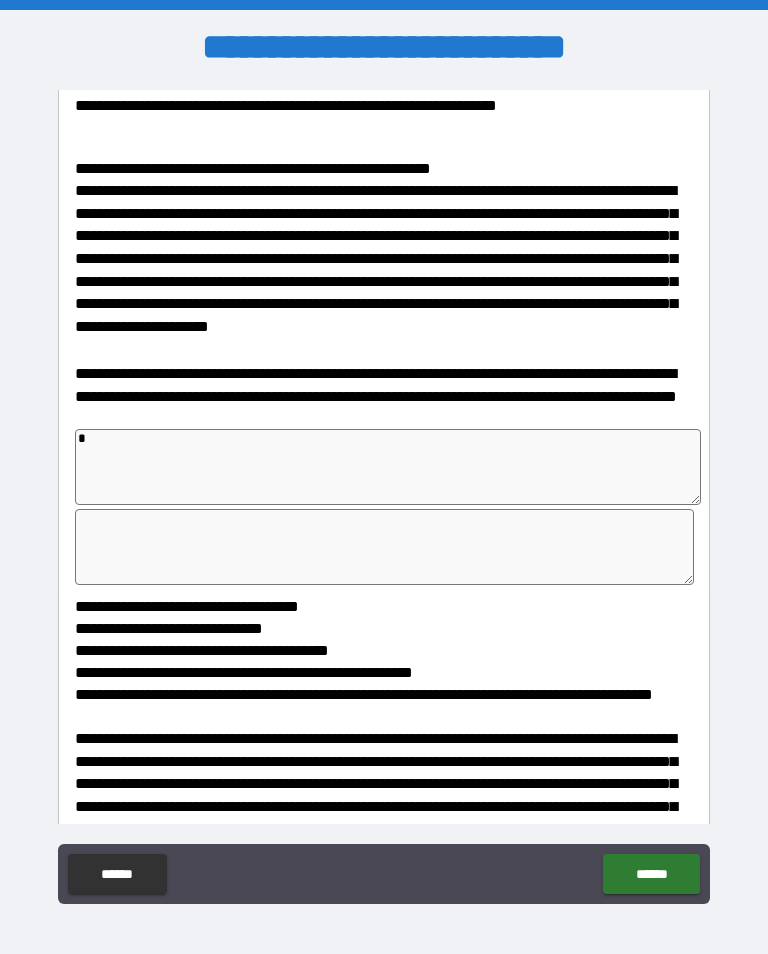 type on "*" 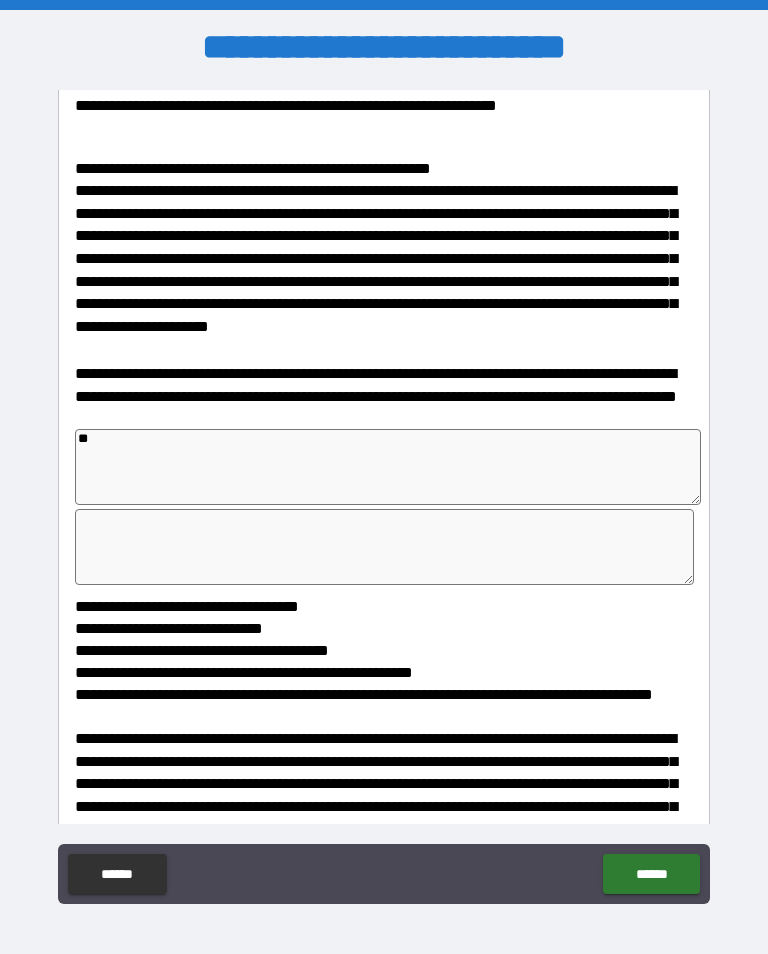 type on "*" 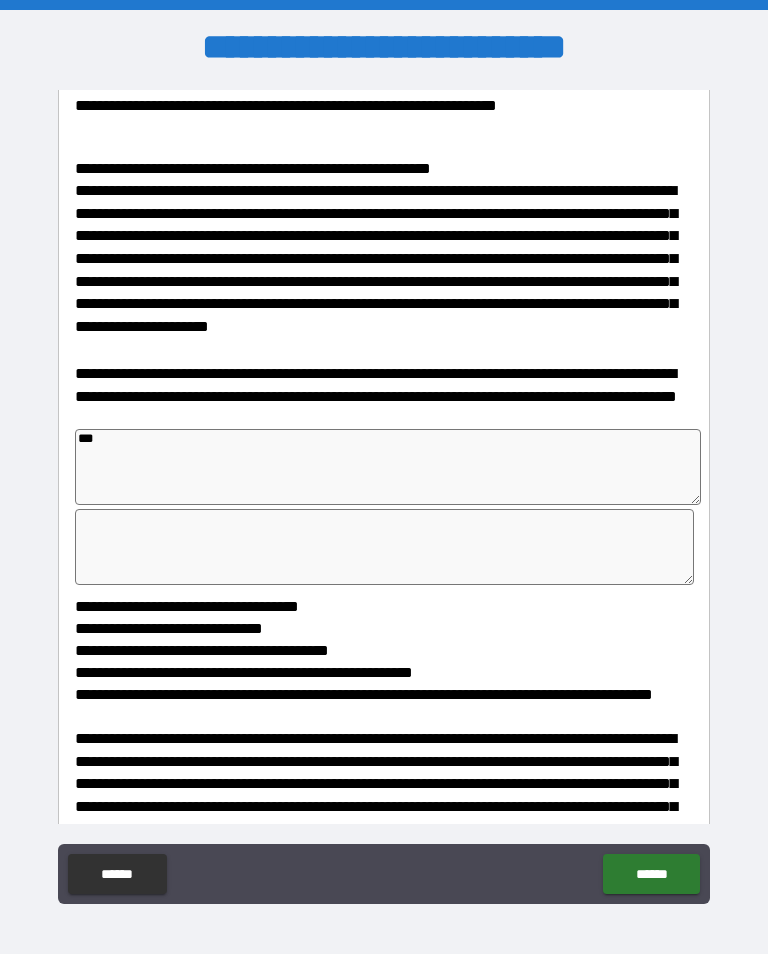 type on "*" 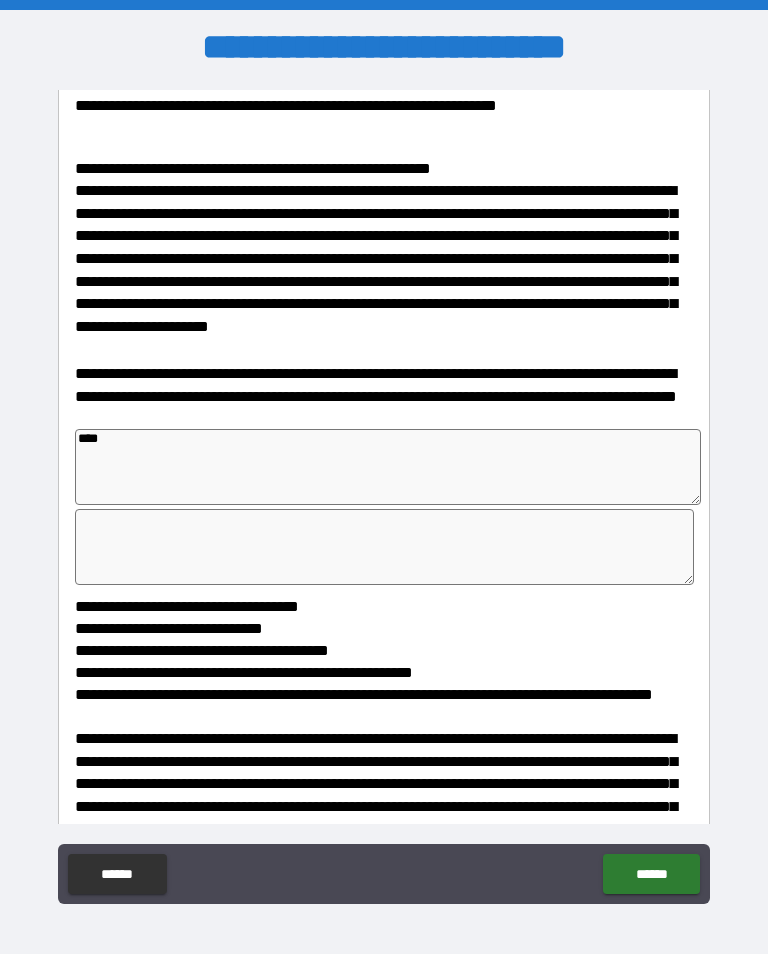 type on "*" 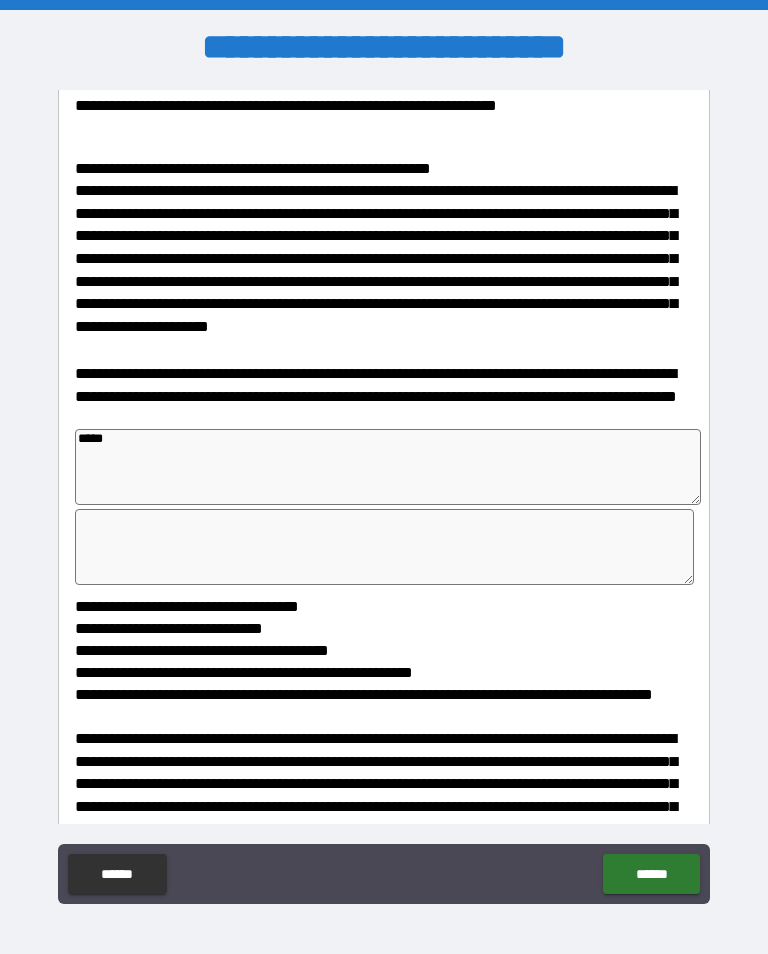 type on "*" 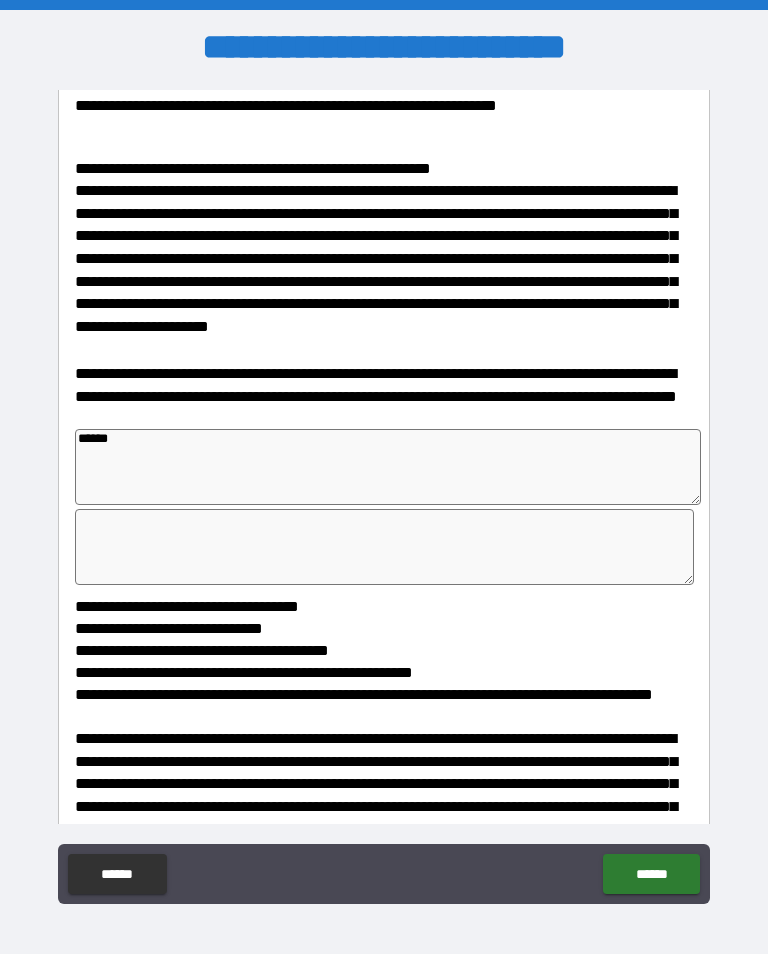 type on "*" 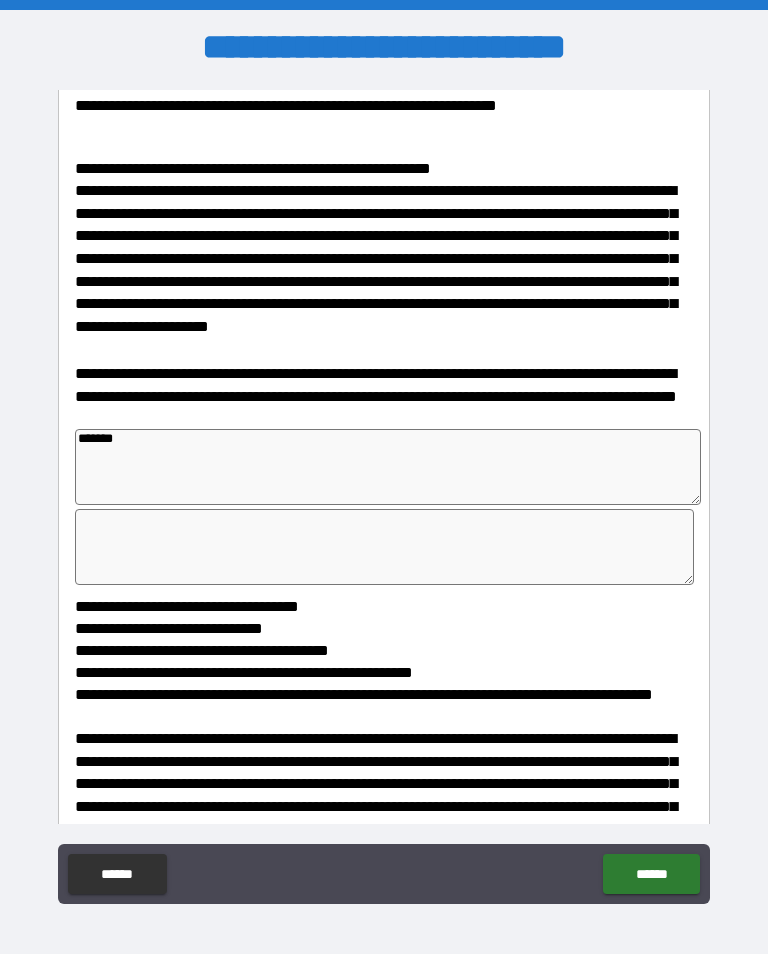 type on "*" 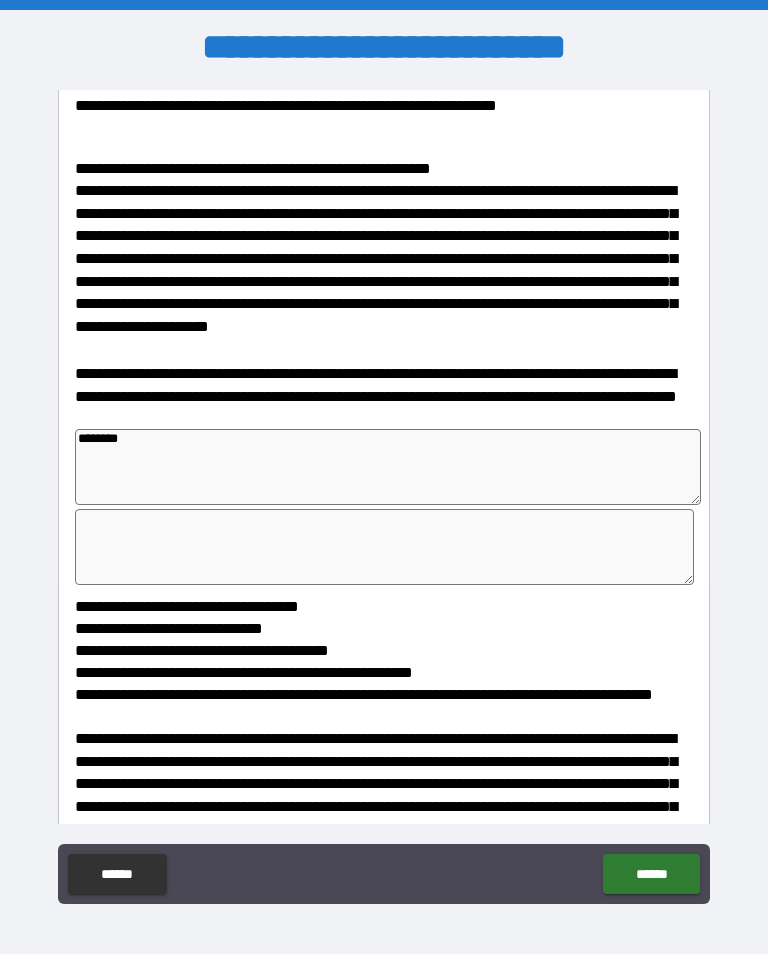 type on "*" 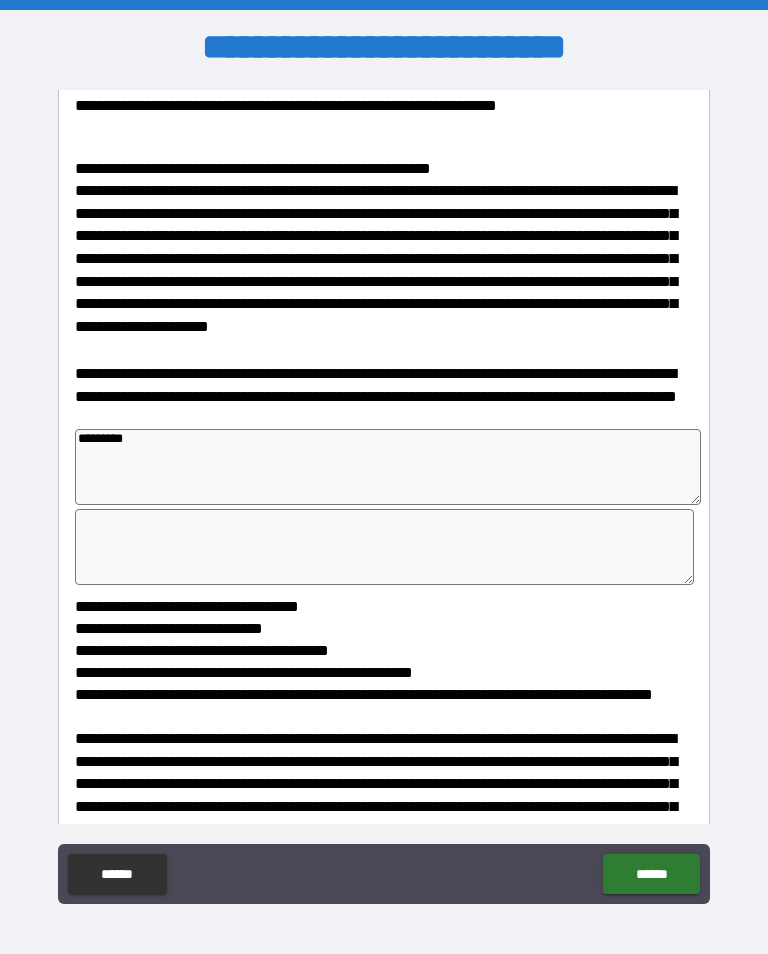 type on "*" 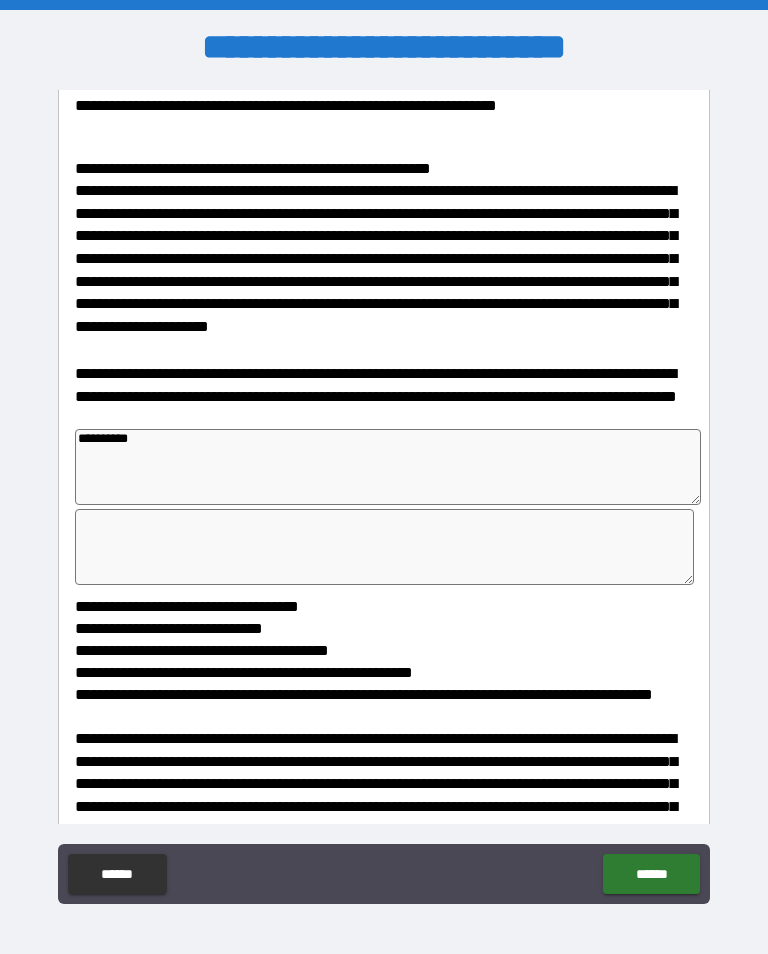 type on "*" 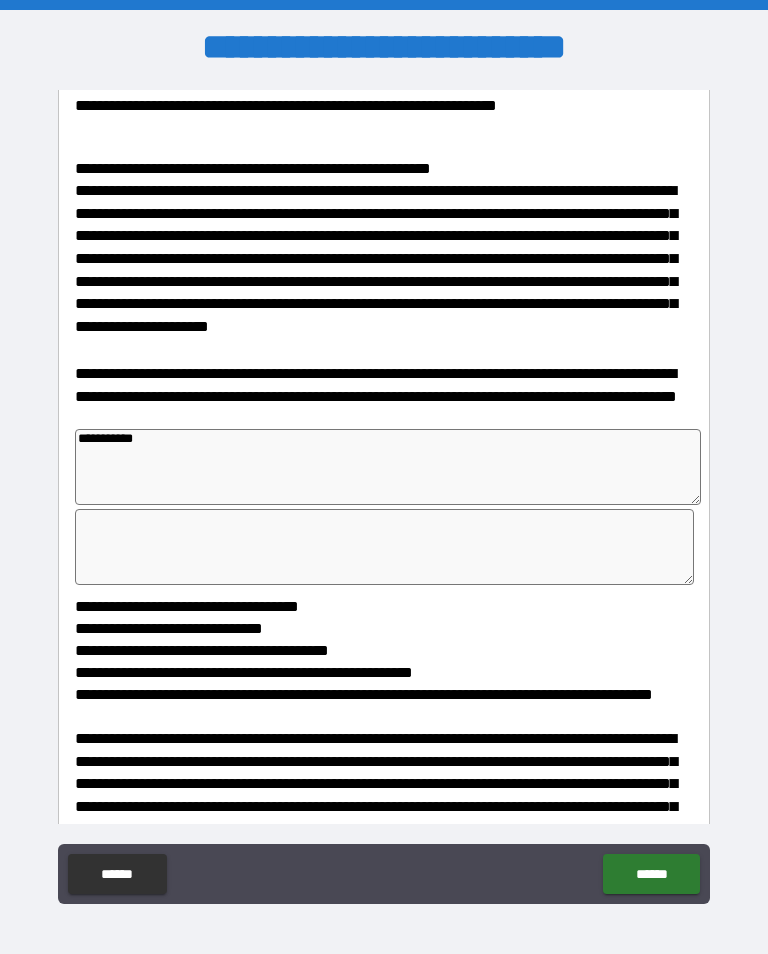 type on "*" 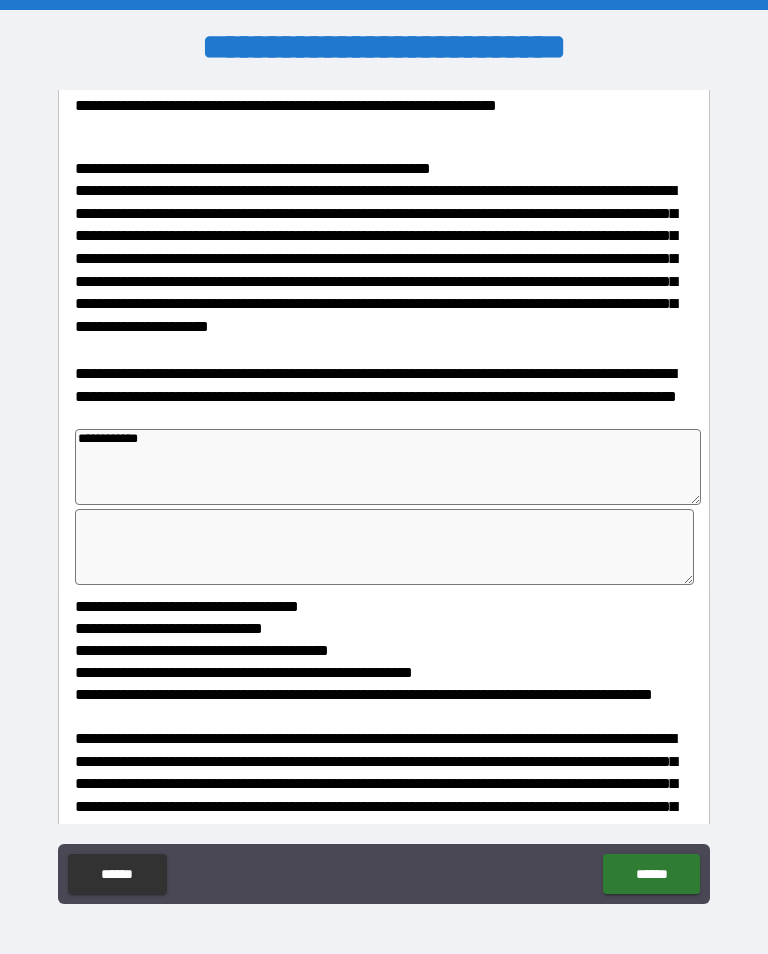 type on "*" 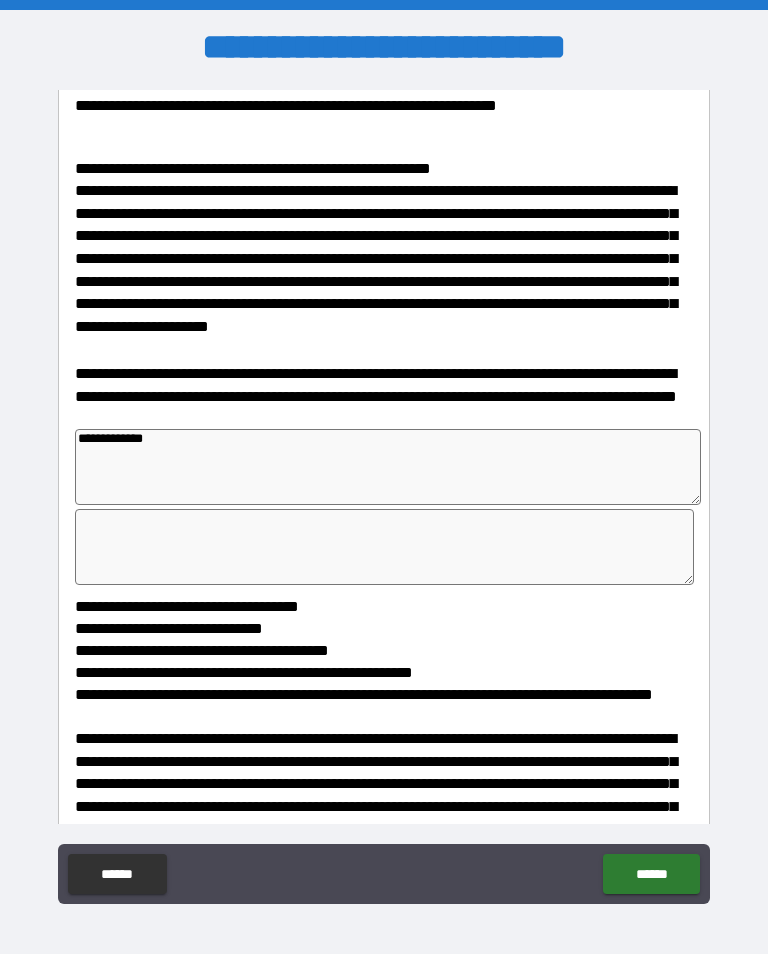 type on "*" 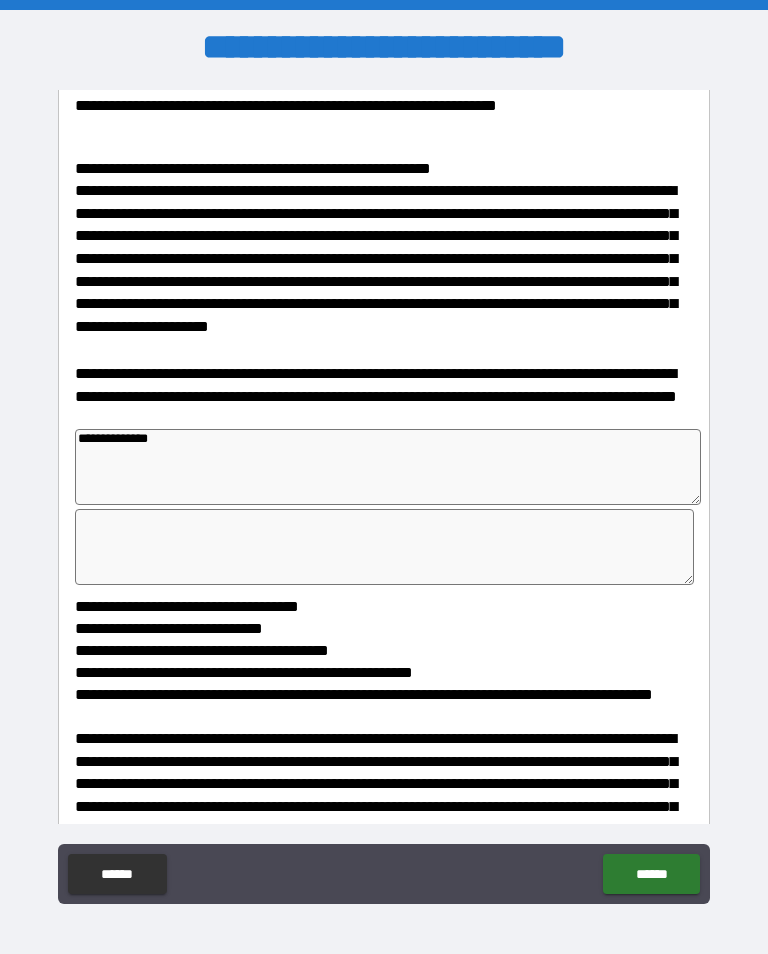 type on "*" 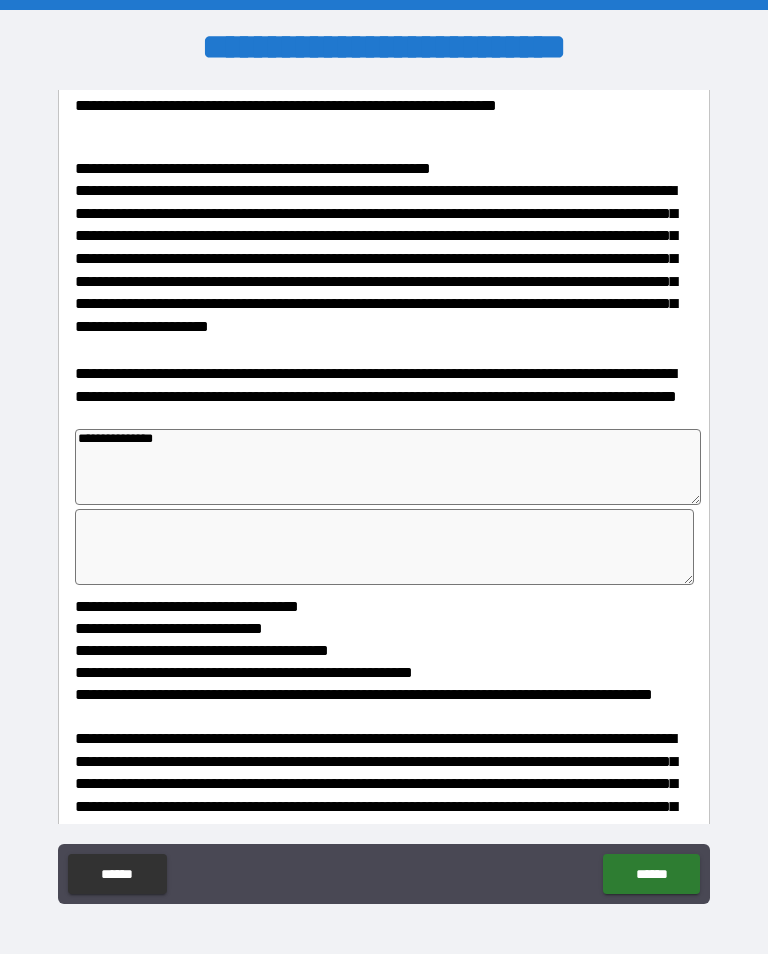 type on "*" 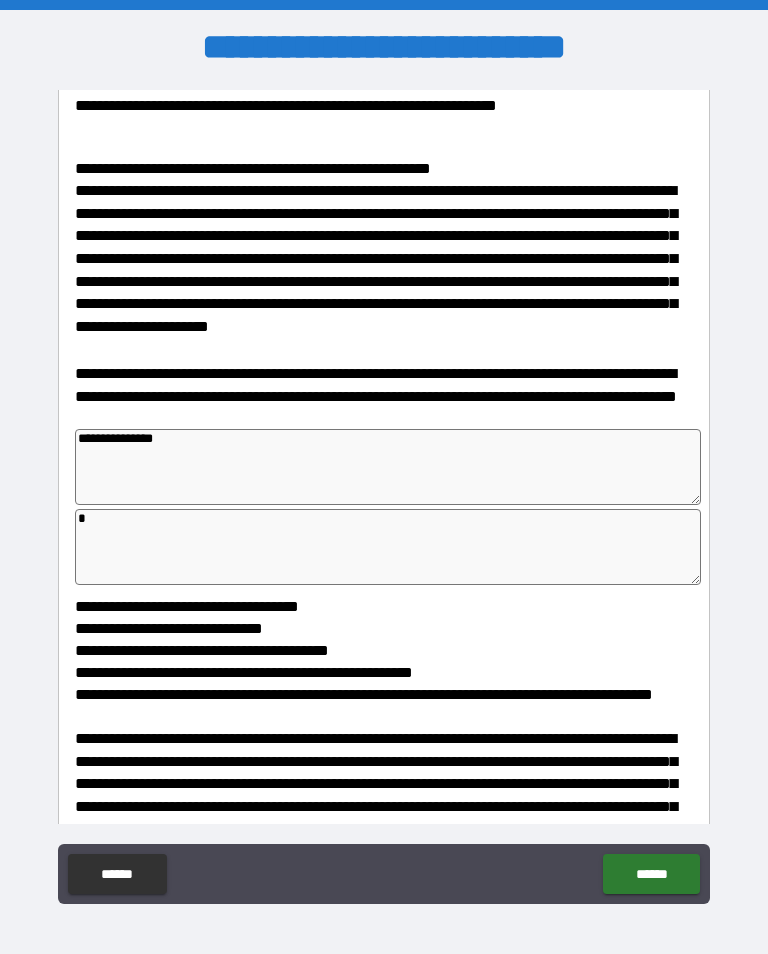type on "*" 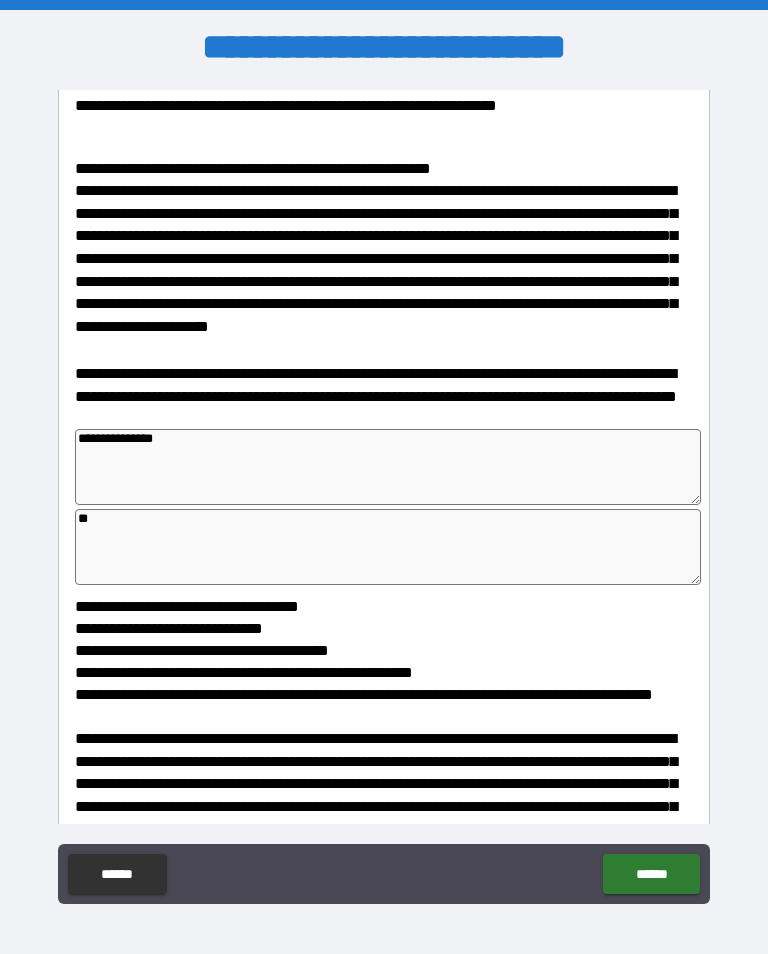 type on "*" 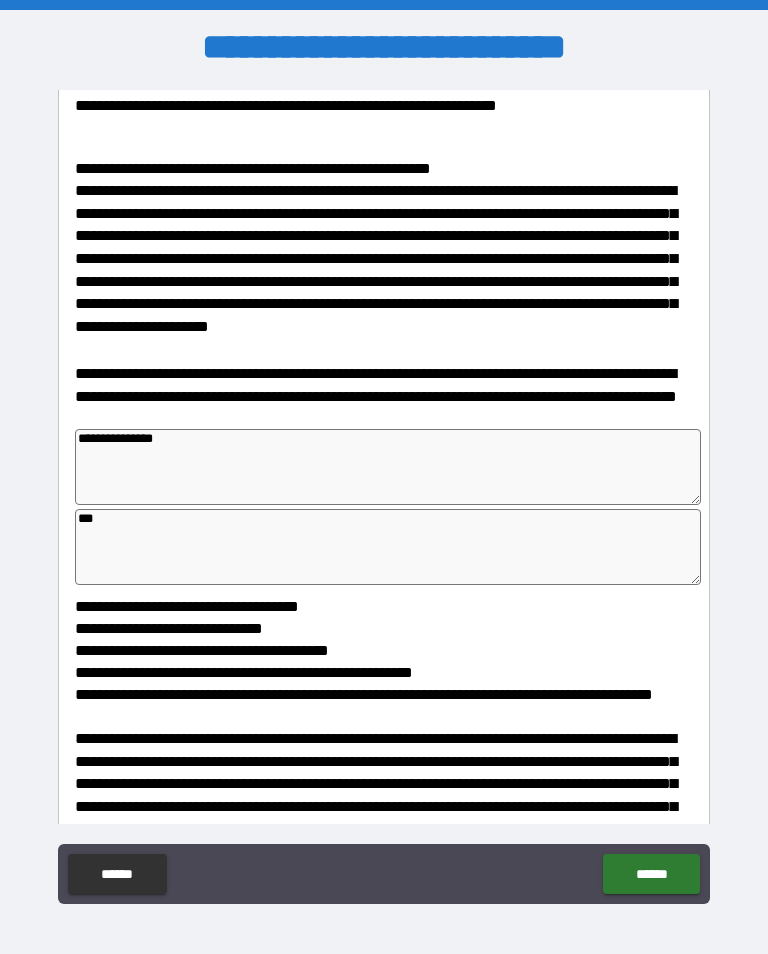 type on "*" 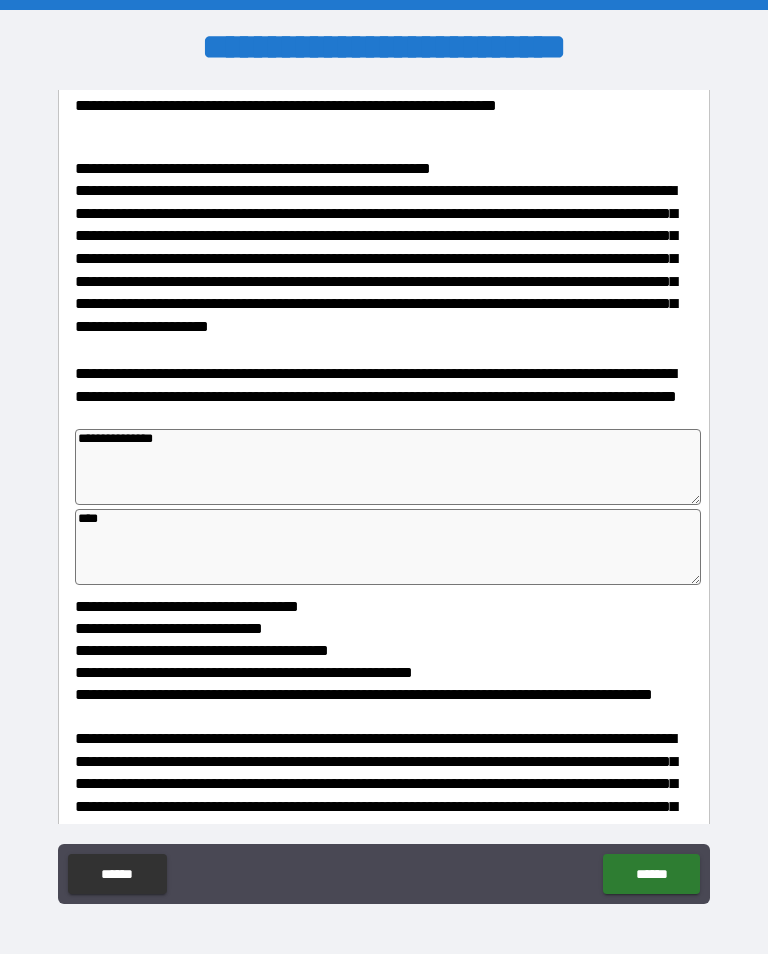 type on "*" 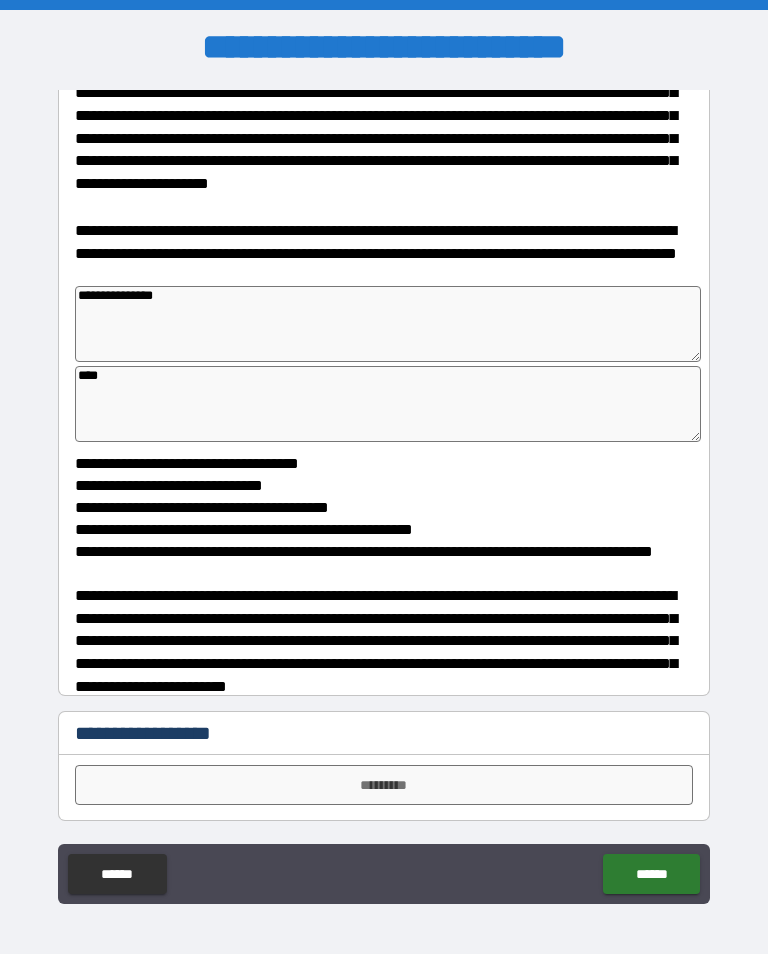 scroll, scrollTop: 1086, scrollLeft: 0, axis: vertical 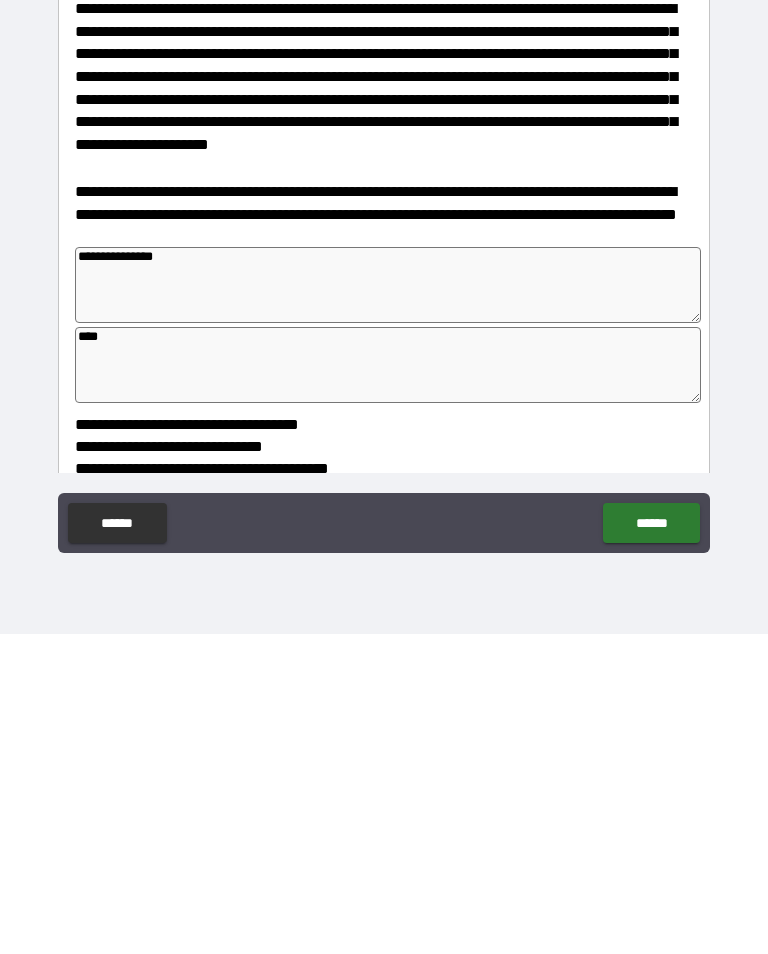 type on "****" 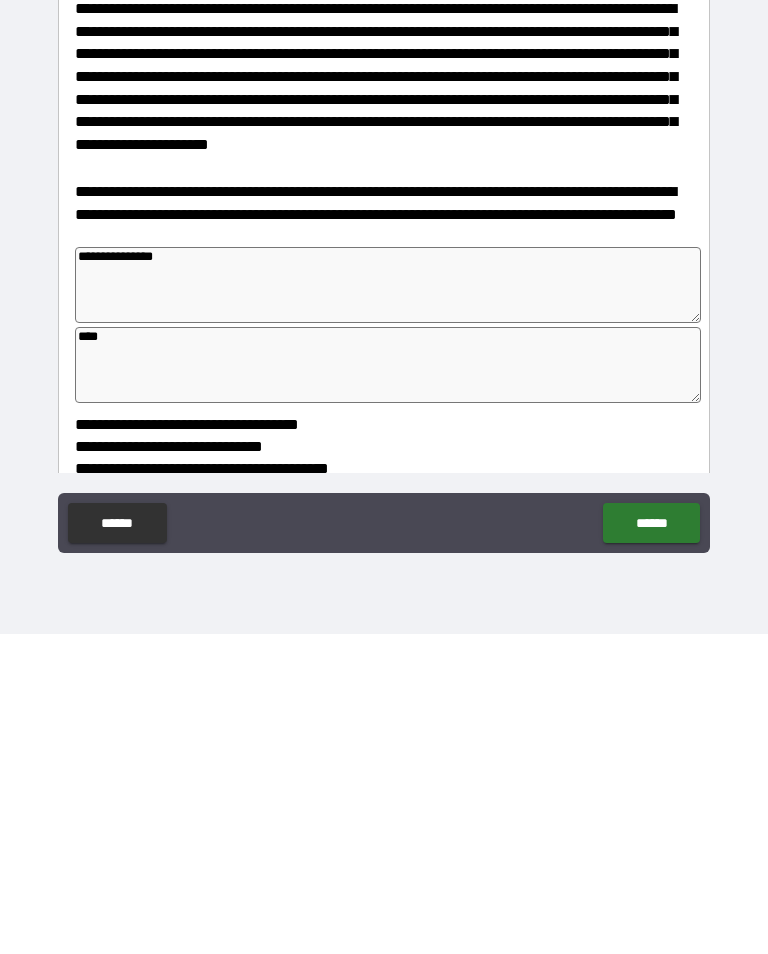 type on "**********" 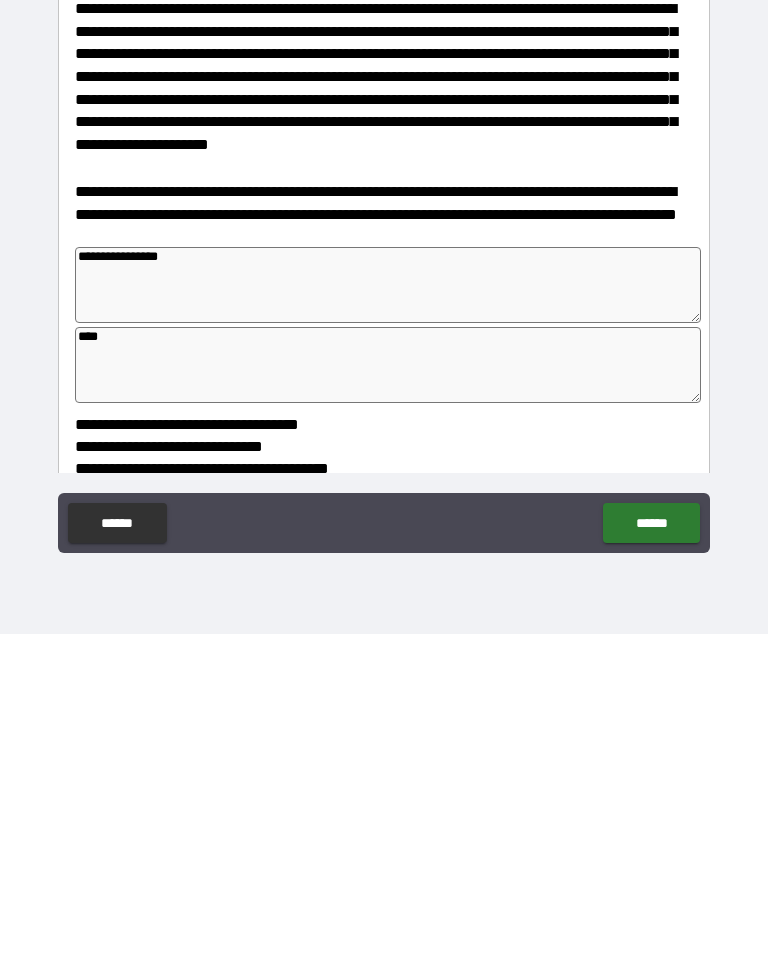 type on "*" 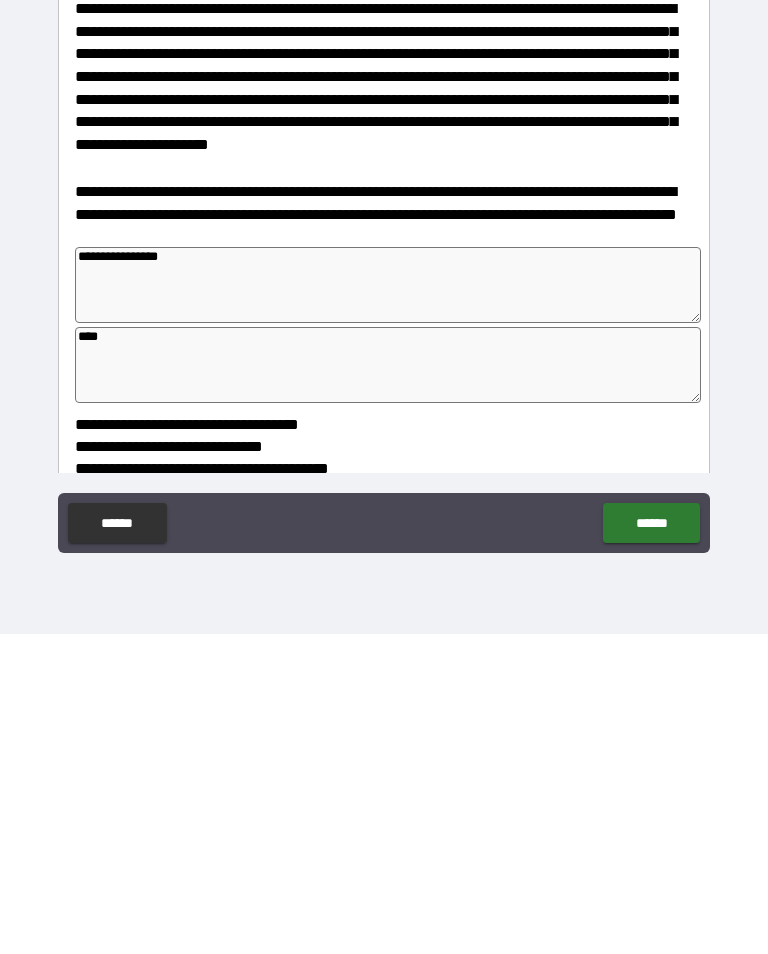 type on "*" 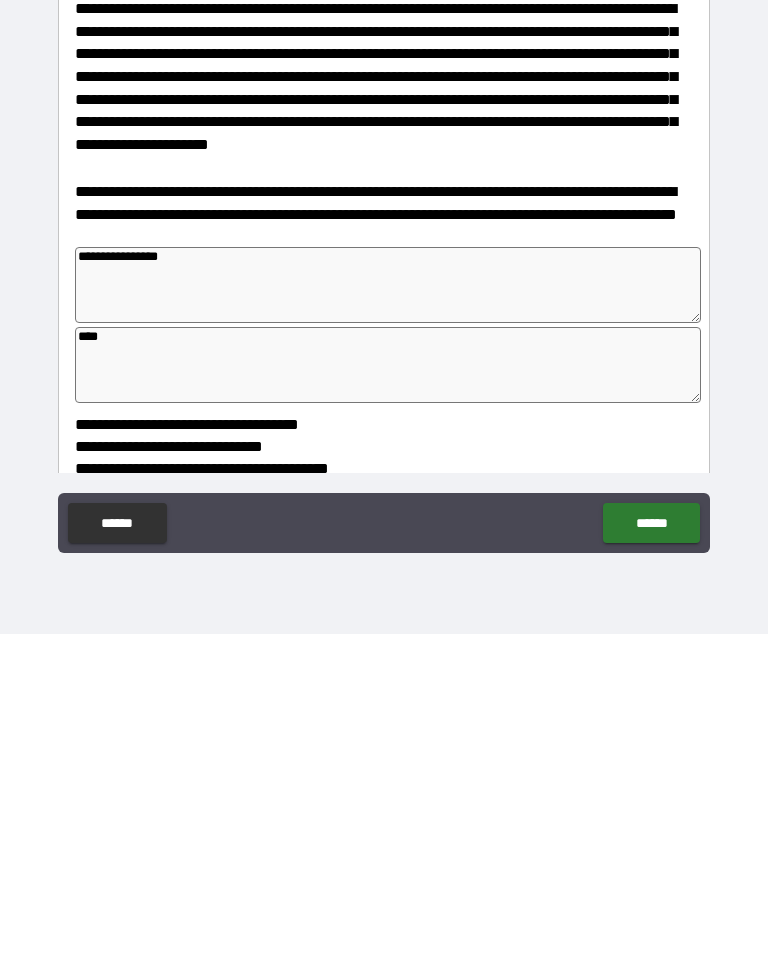 type on "*" 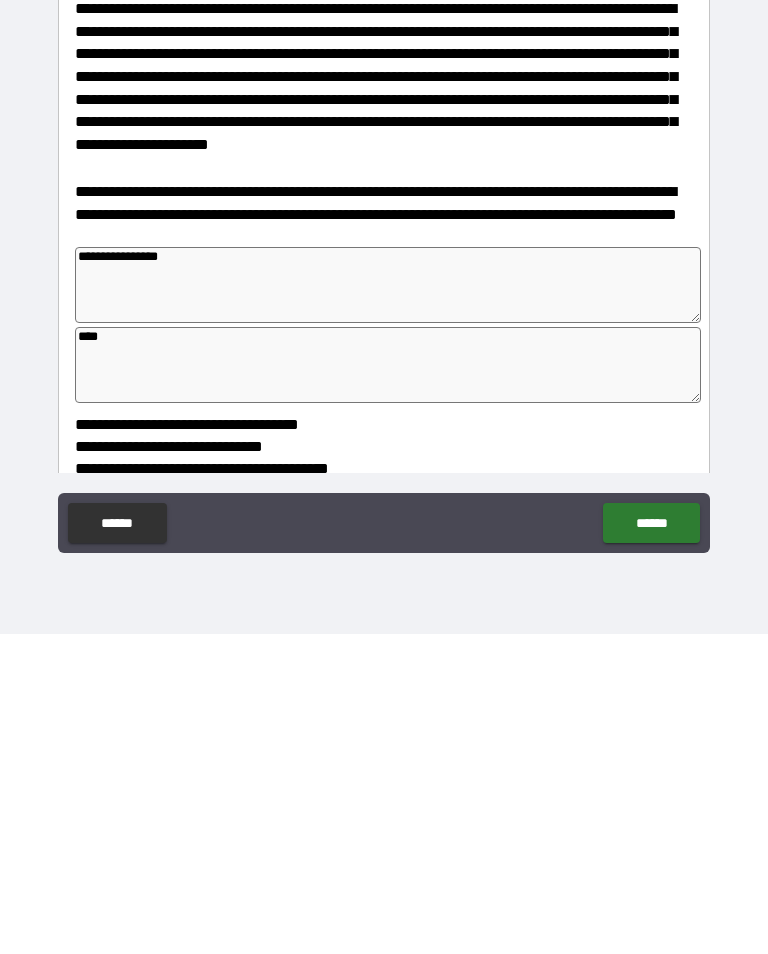 type on "**********" 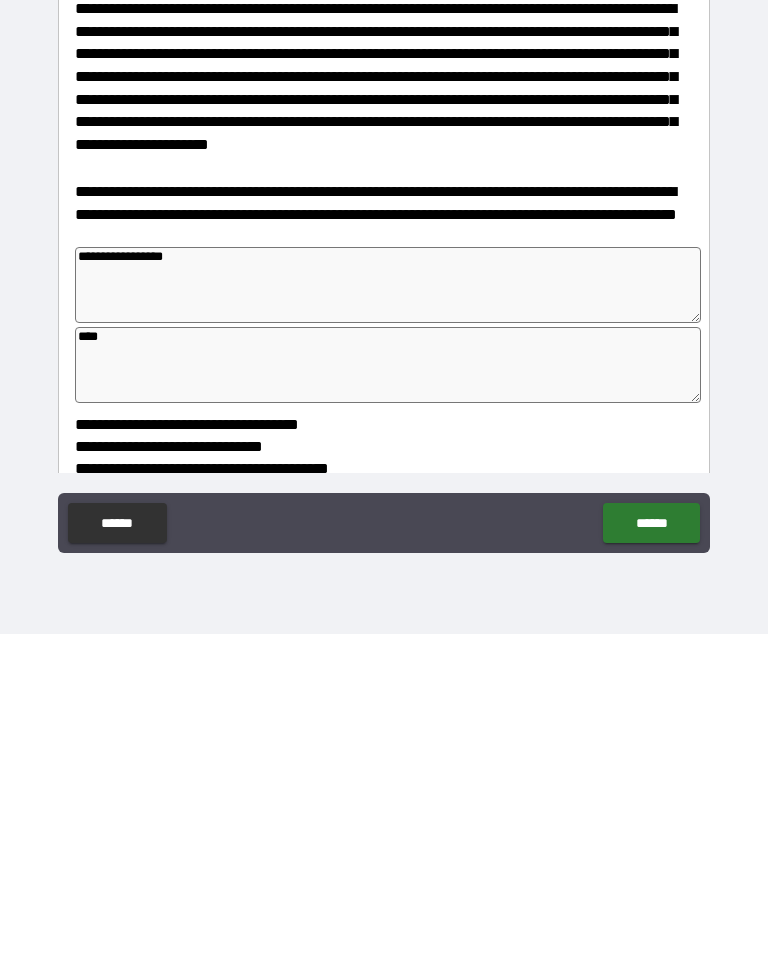 type on "*" 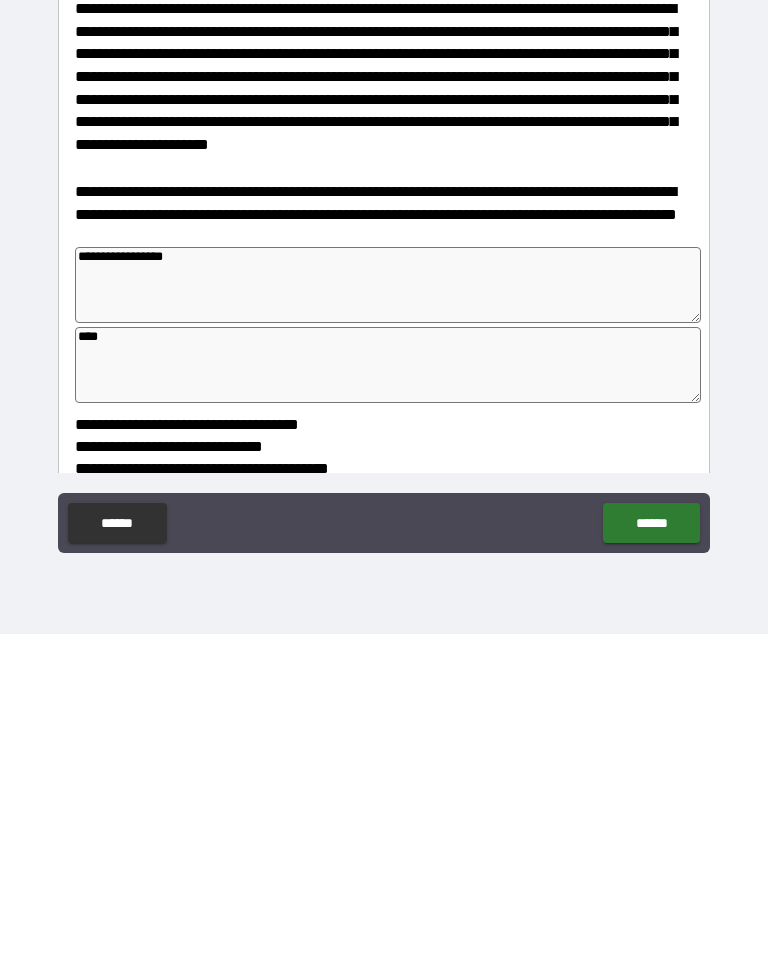 type on "*" 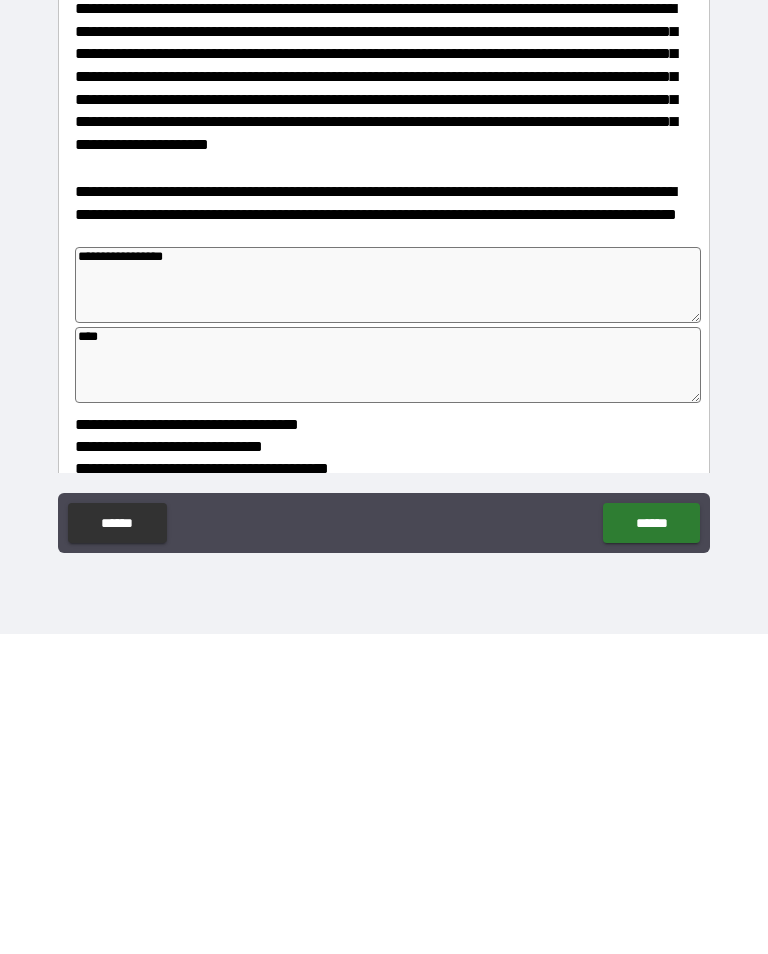 type on "*" 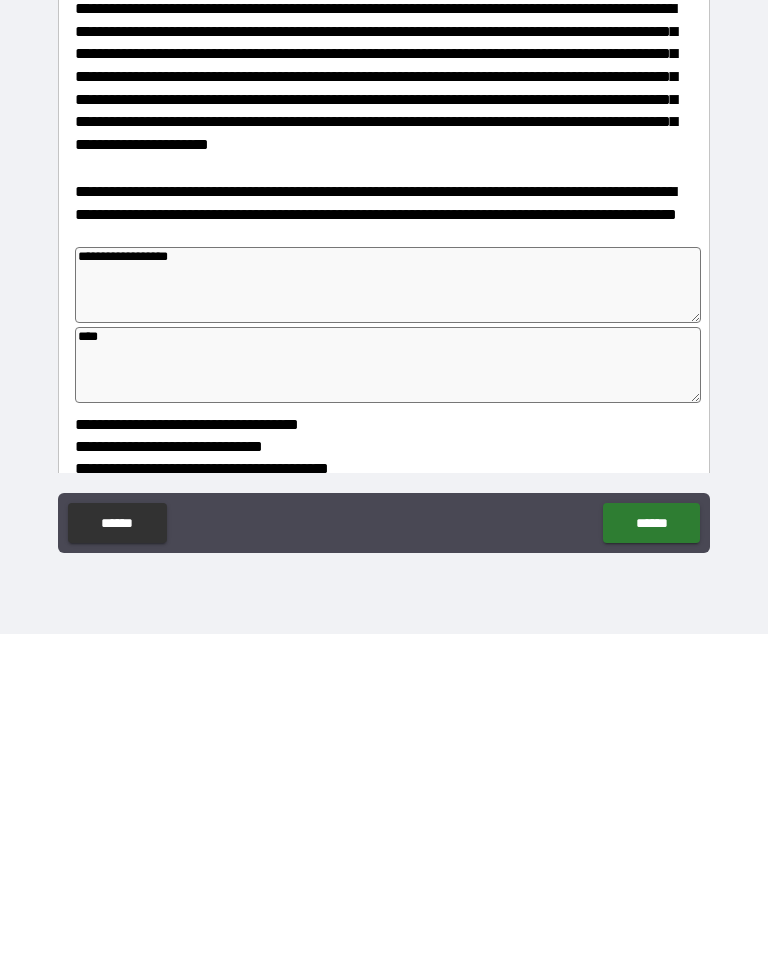 type on "*" 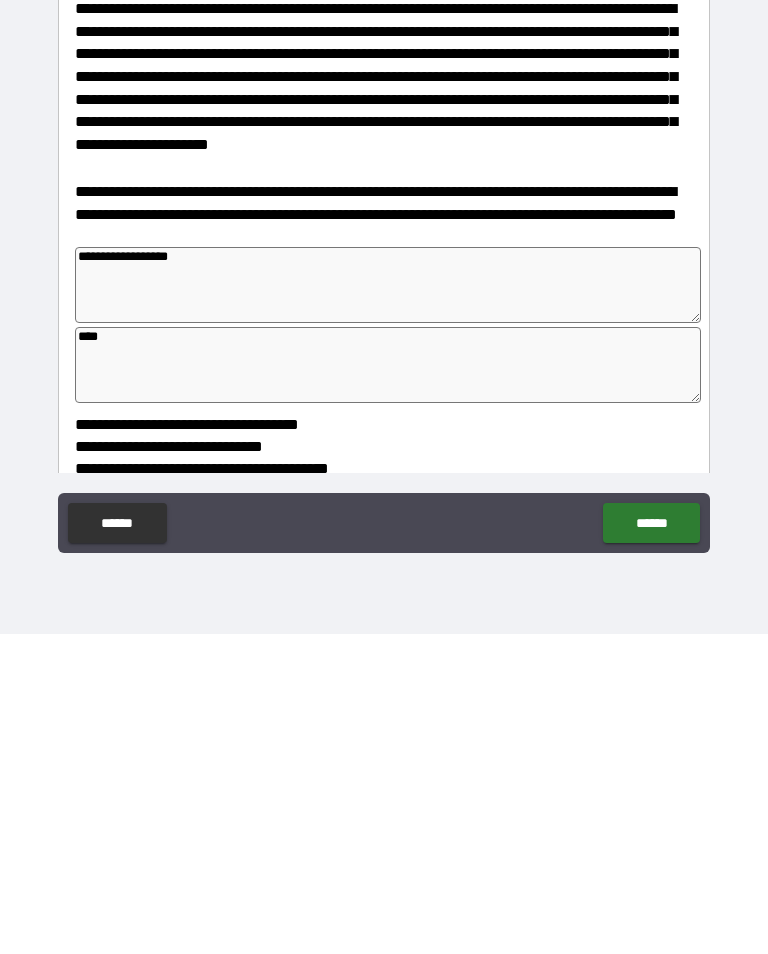 type on "*" 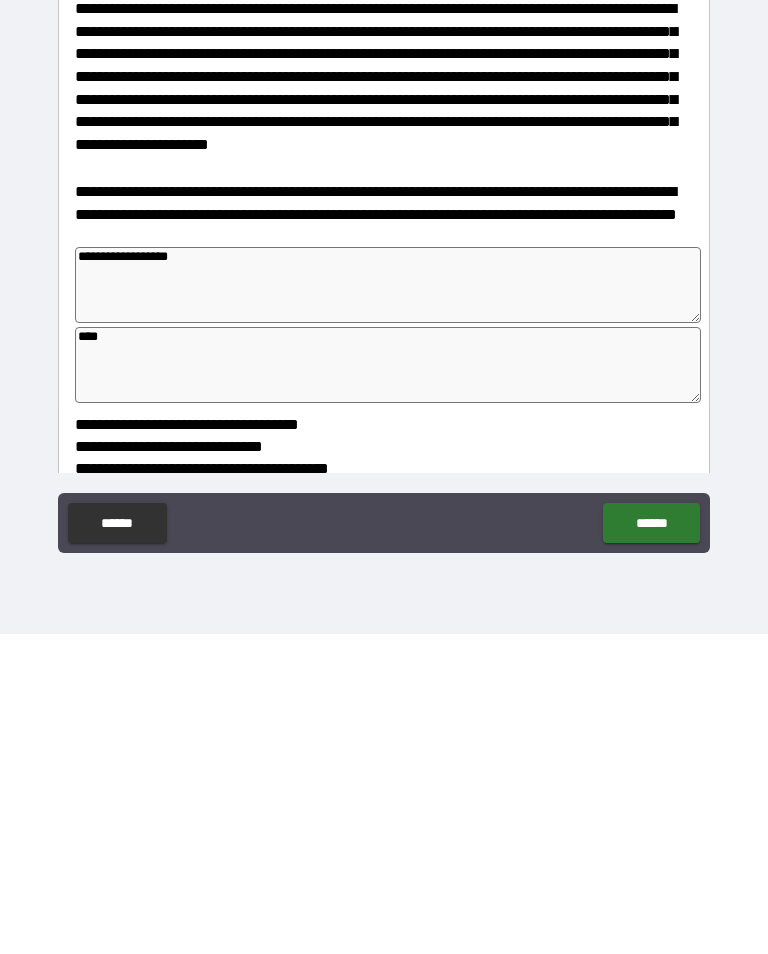 type on "**********" 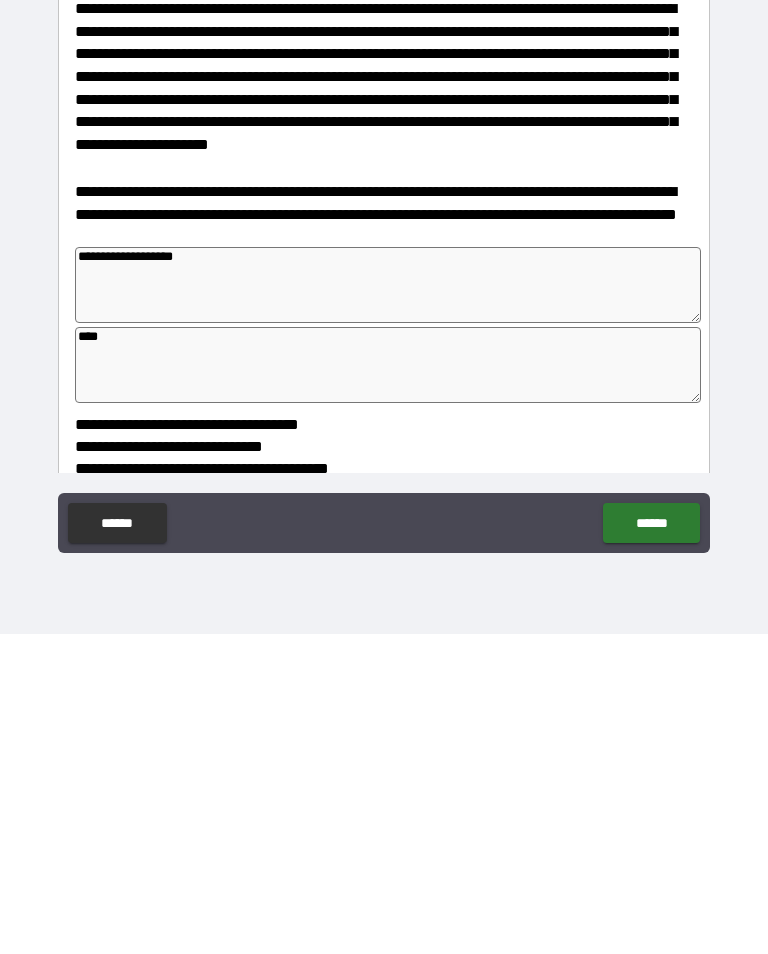 type on "*" 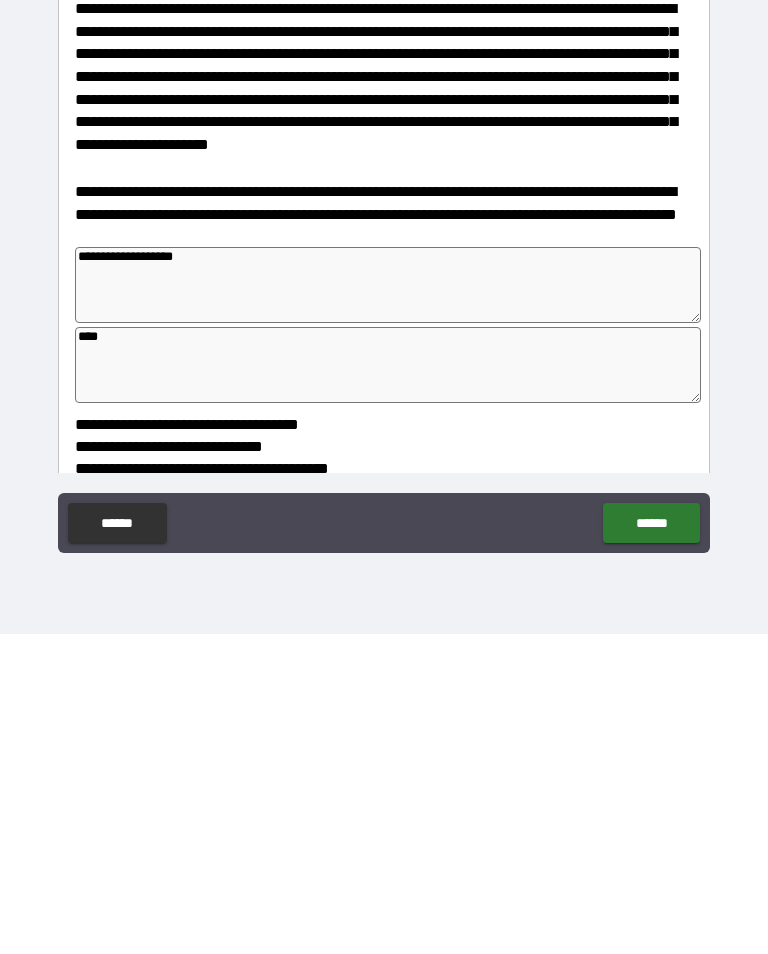 type on "*" 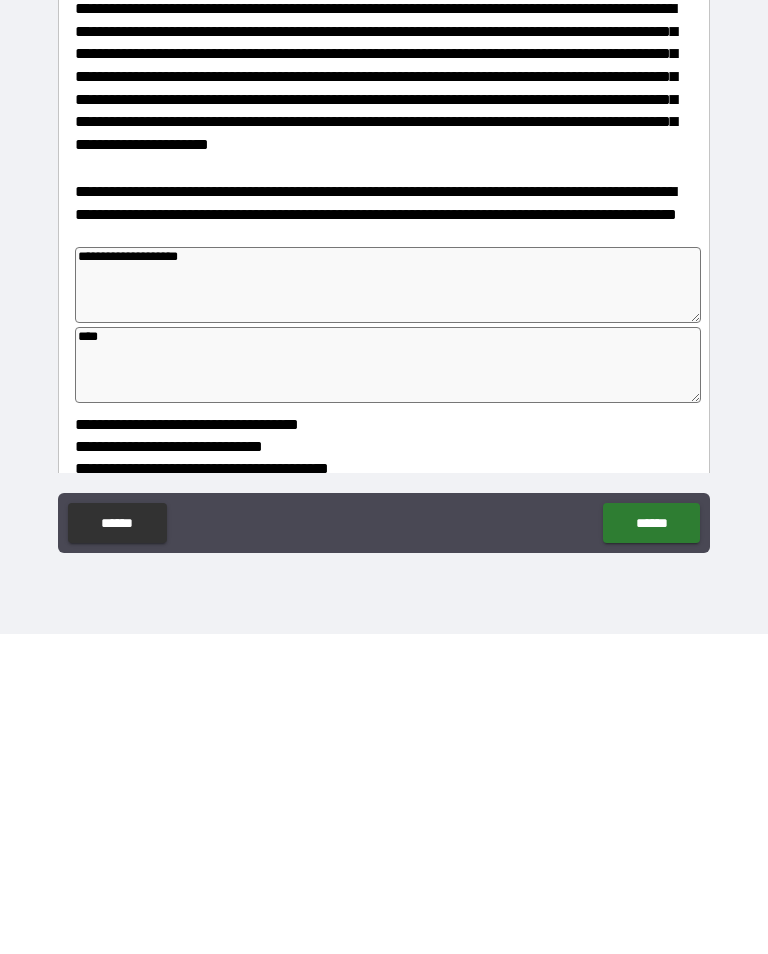 type on "*" 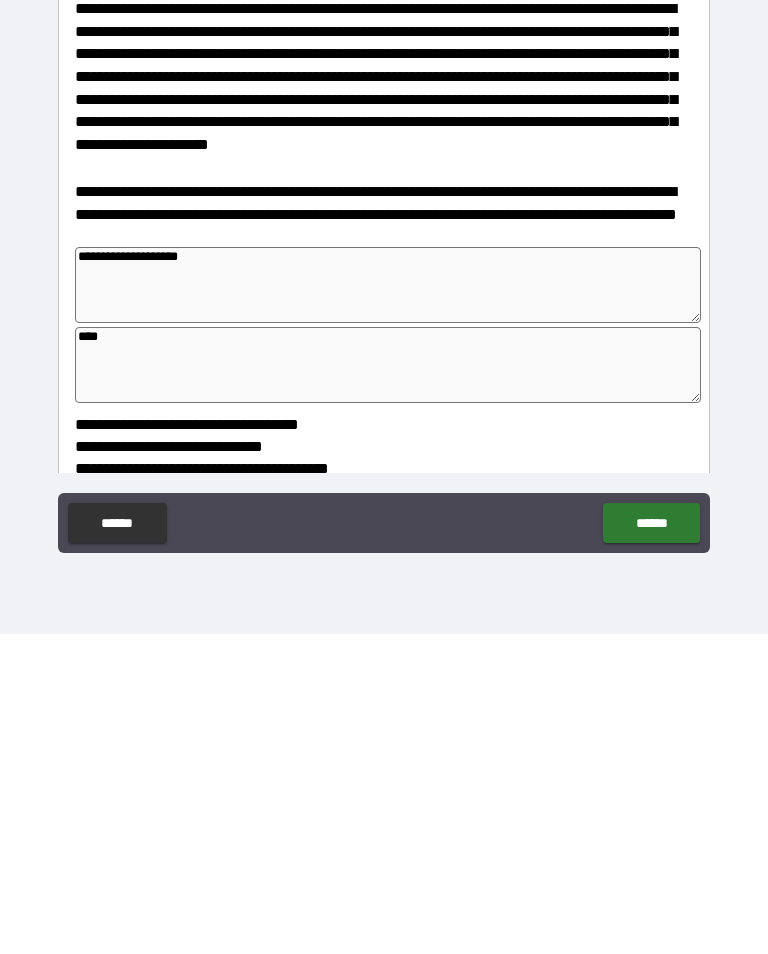 type on "**********" 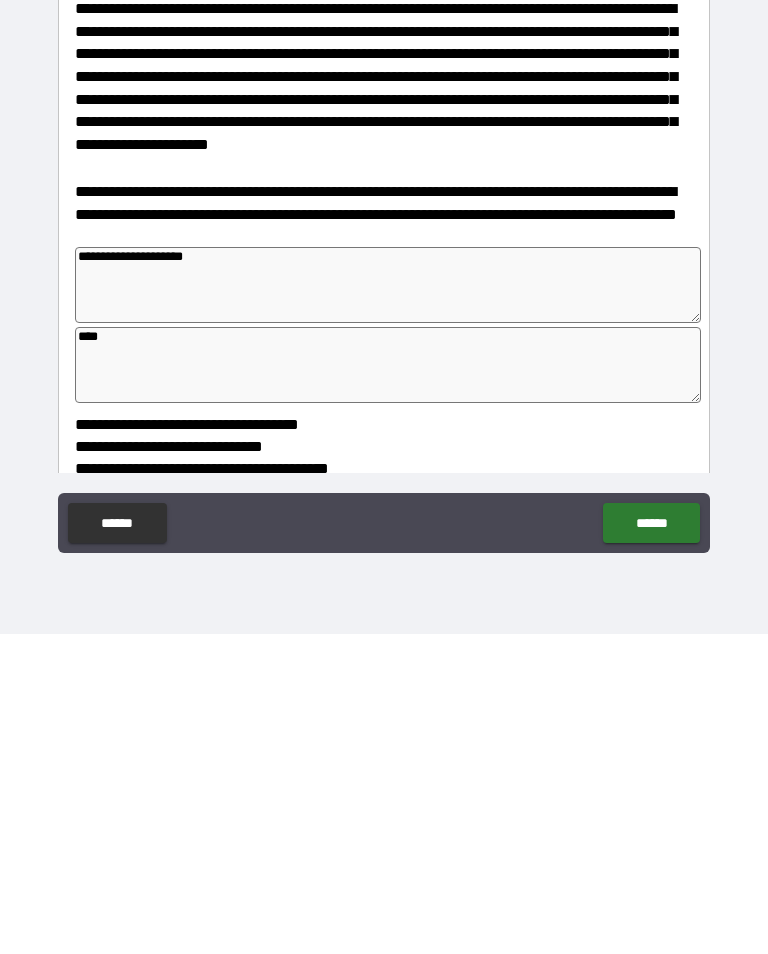 type on "*" 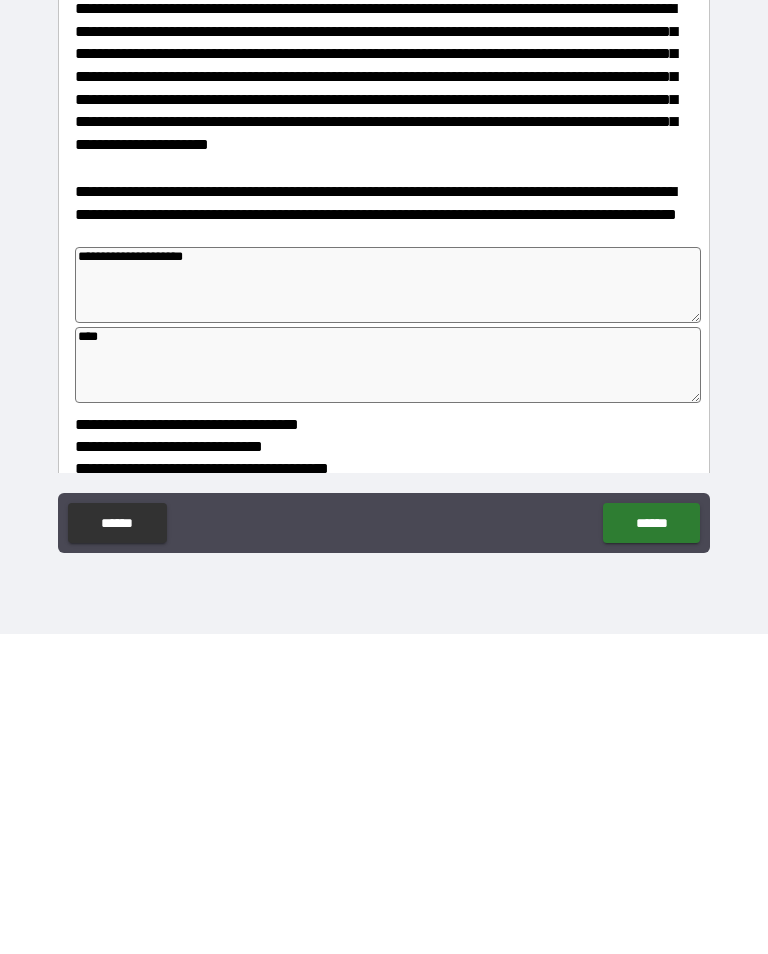 type on "**********" 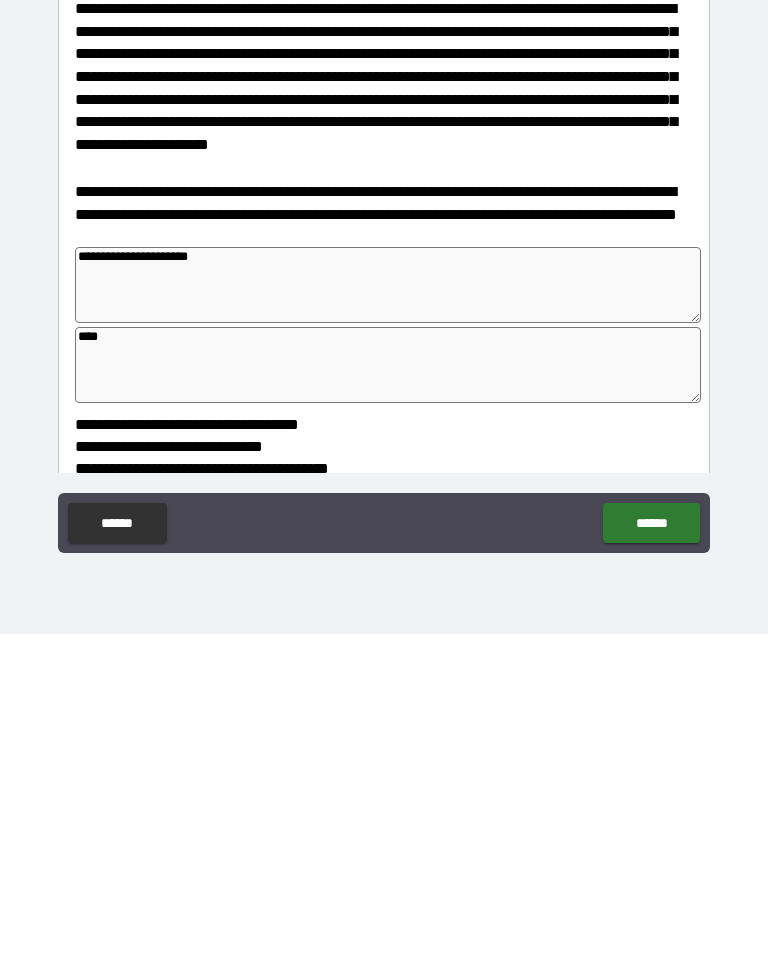 type on "*" 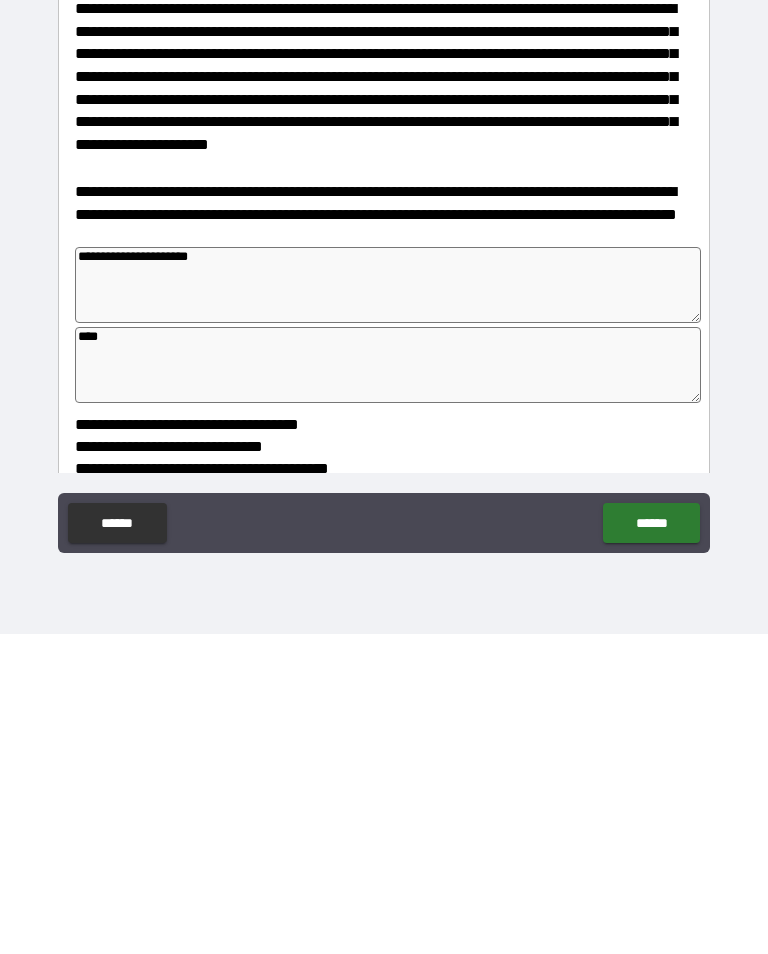 type on "*" 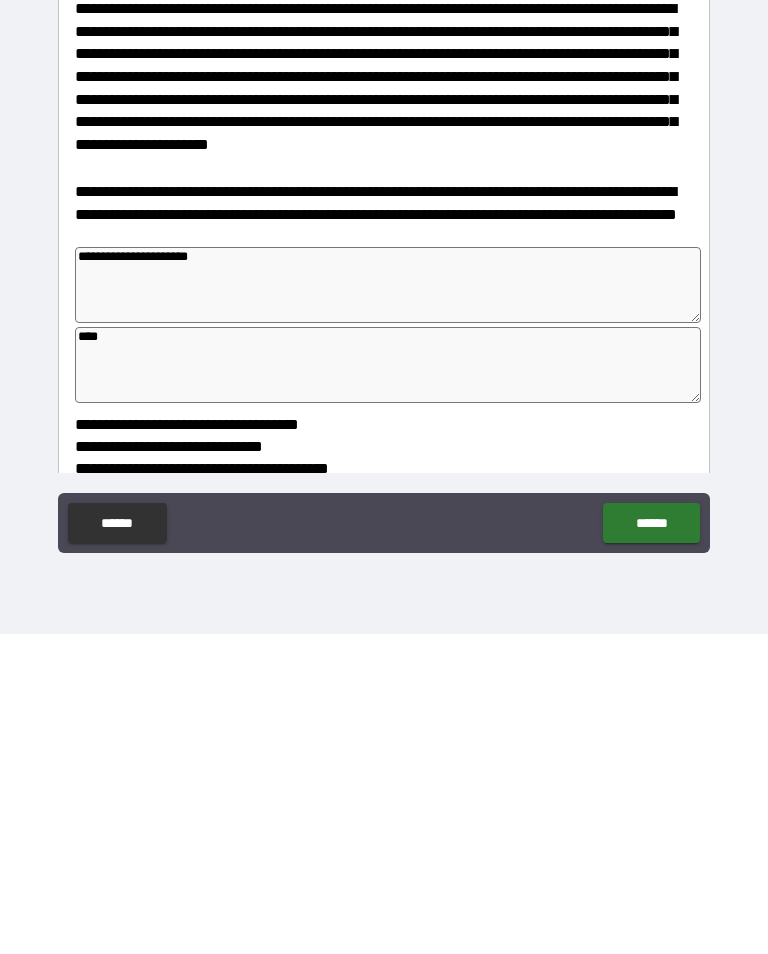 type on "*" 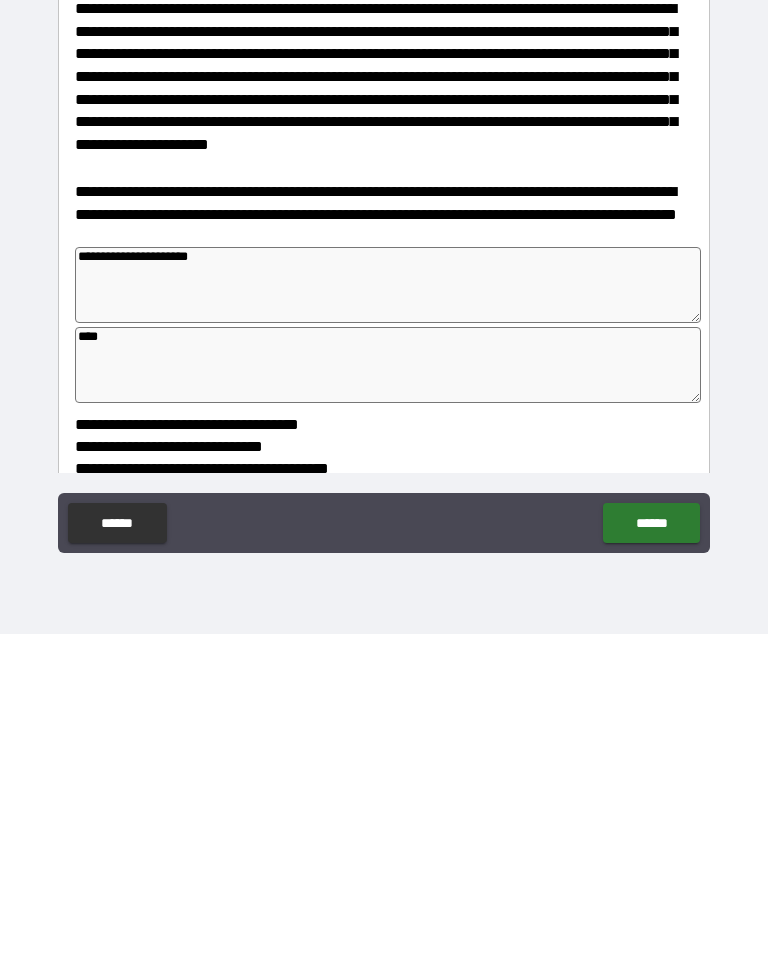 type on "*" 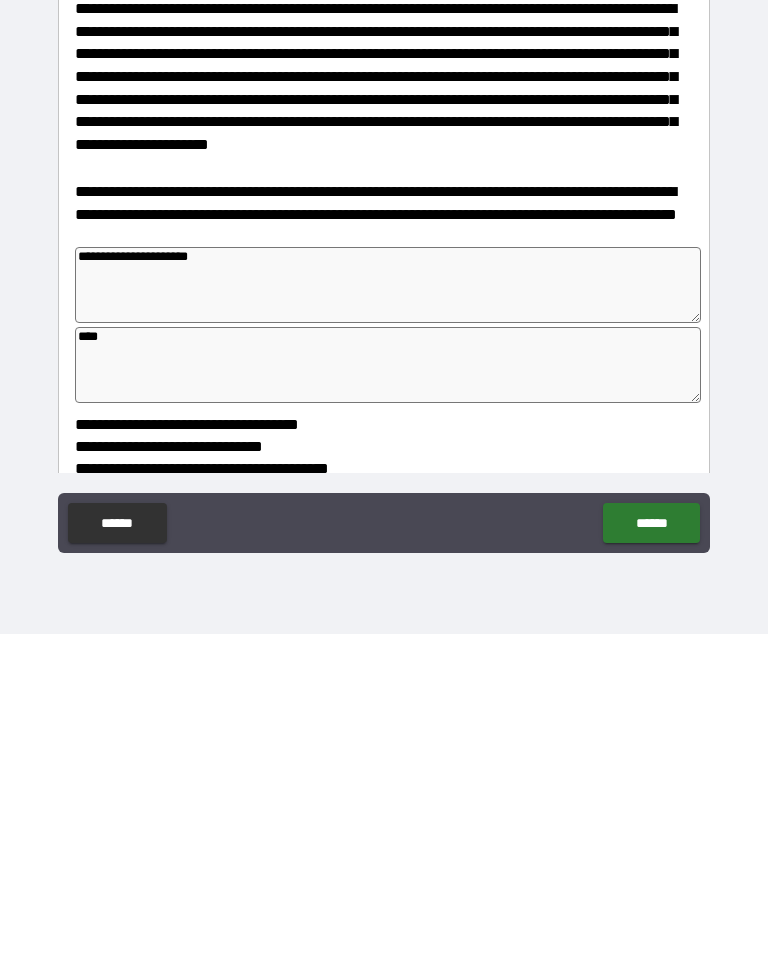 type on "***" 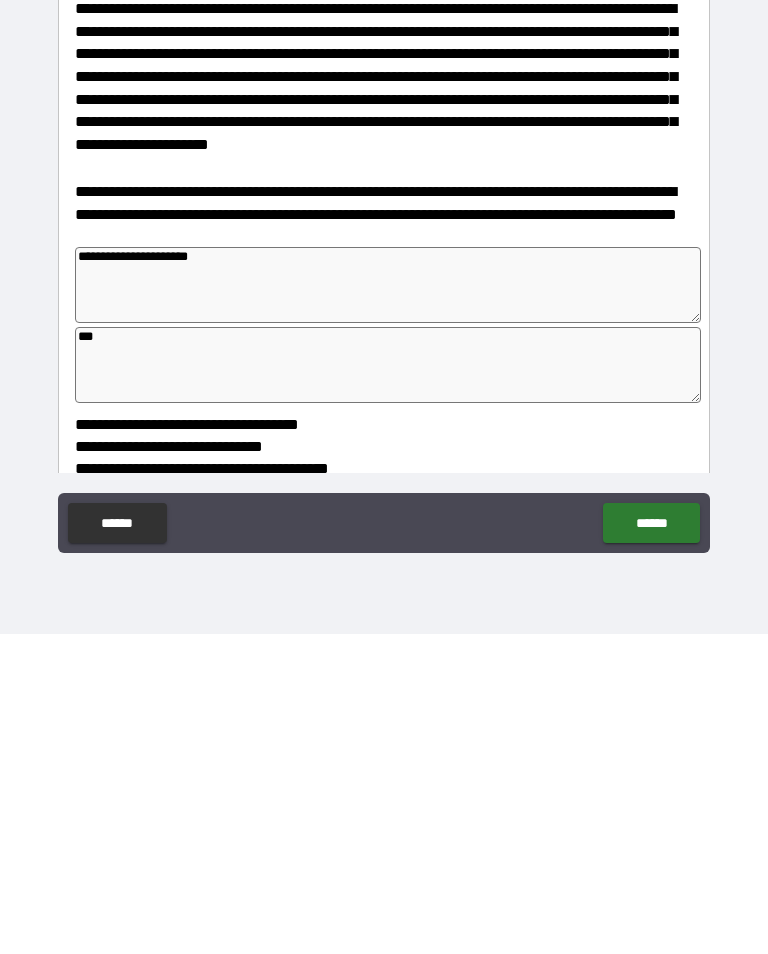 type on "**" 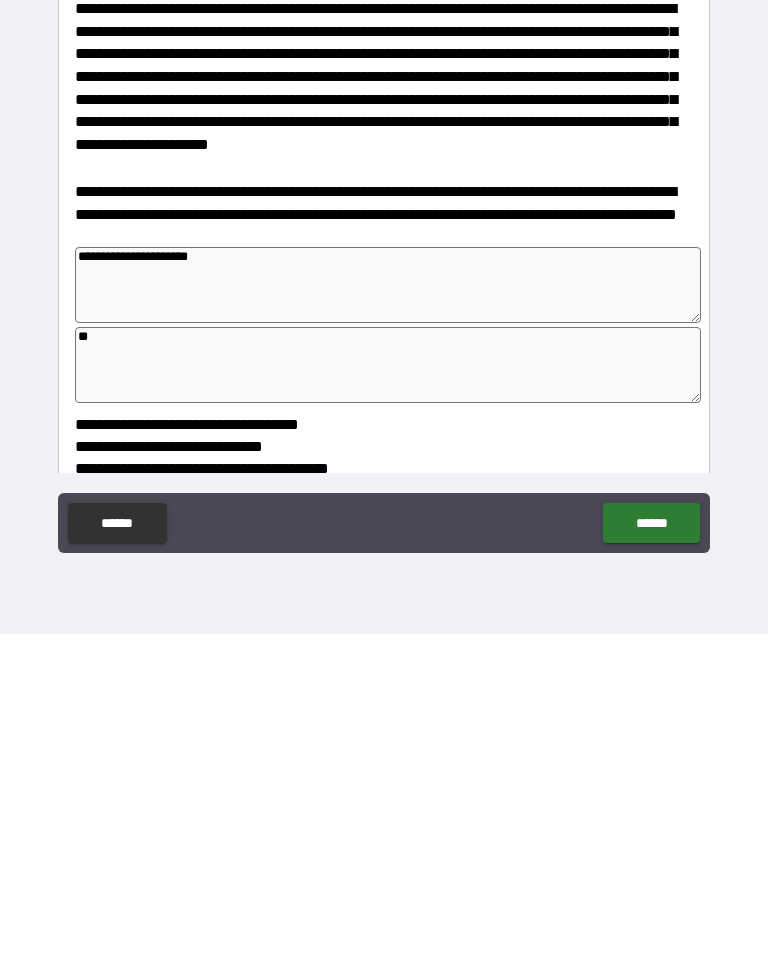type on "*" 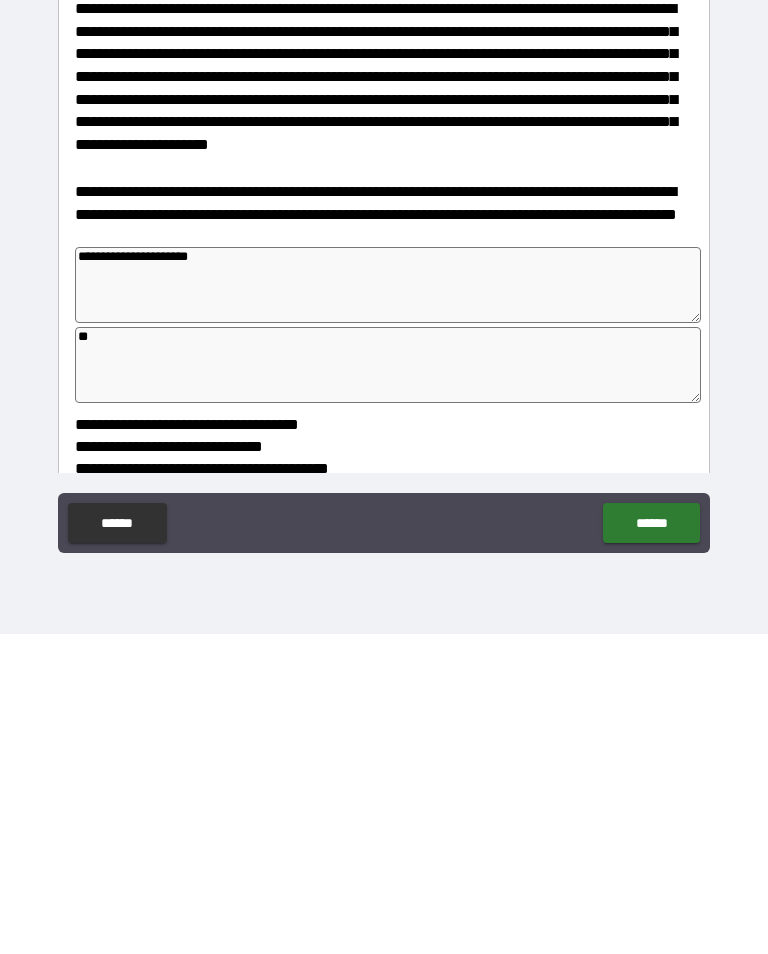 type on "*" 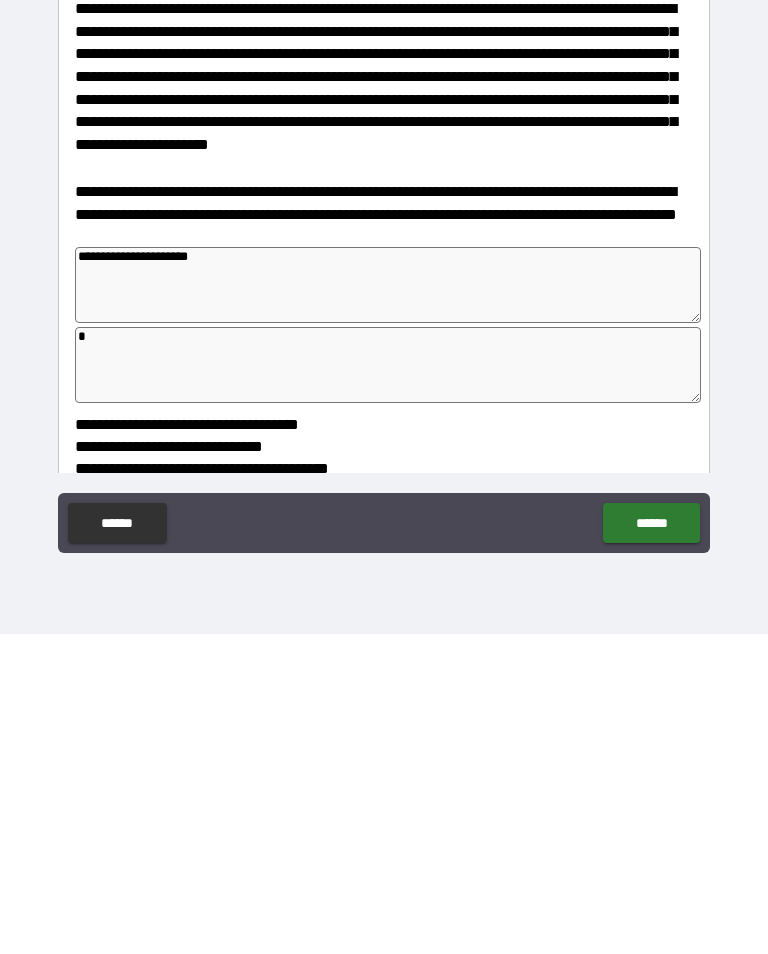type on "*" 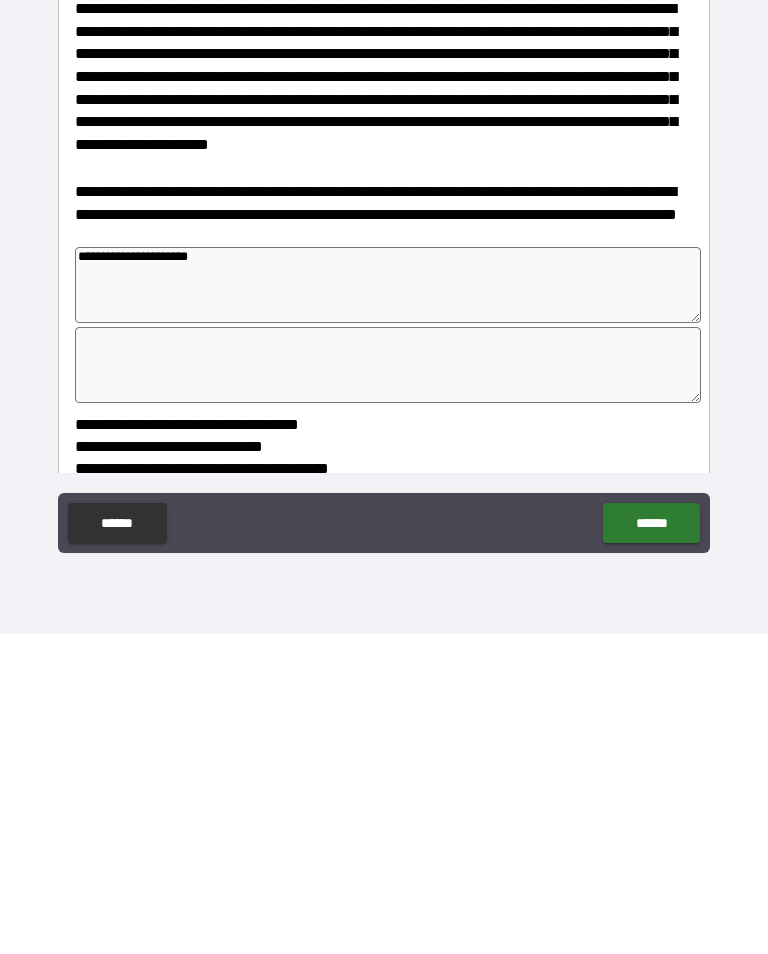 type on "*" 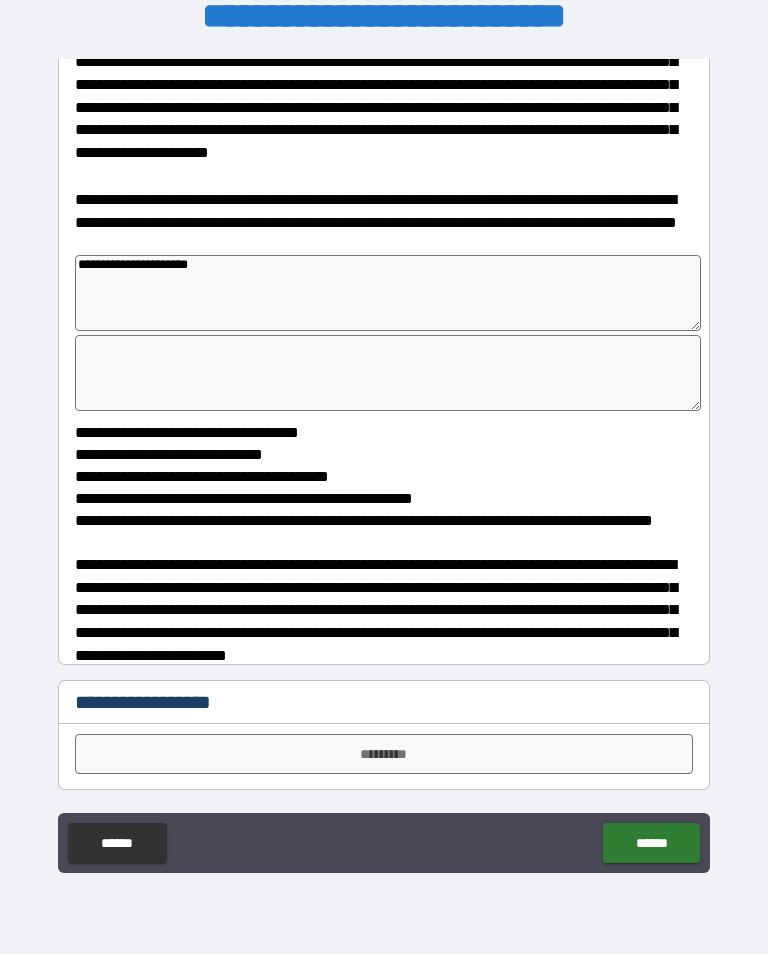 scroll, scrollTop: 1086, scrollLeft: 0, axis: vertical 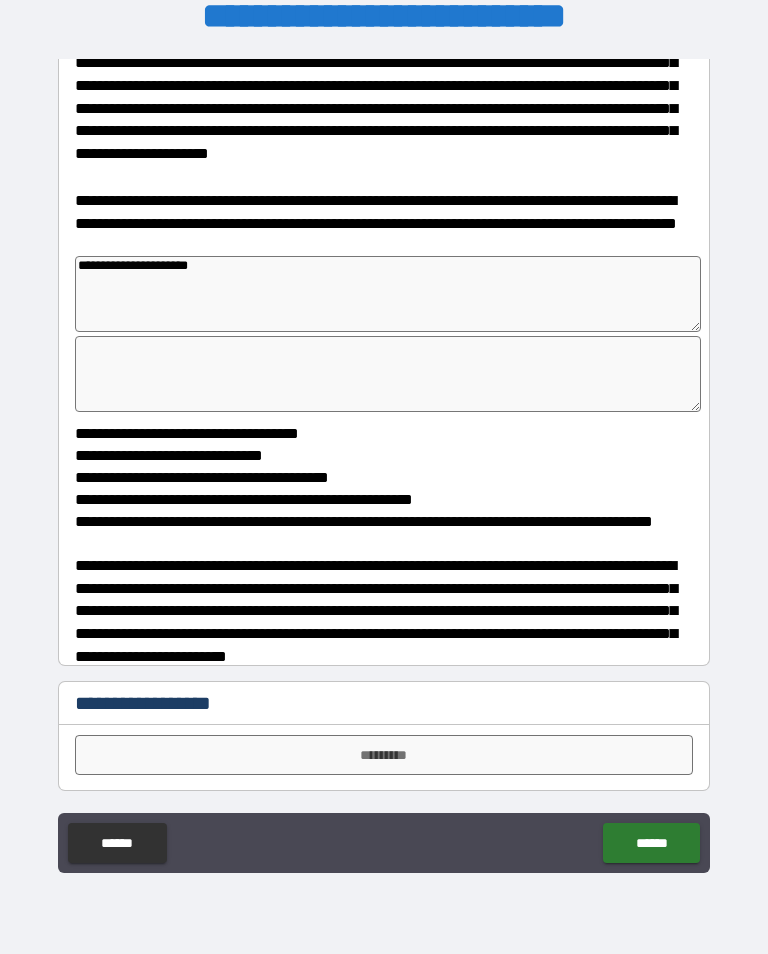 click on "*********" at bounding box center [384, 755] 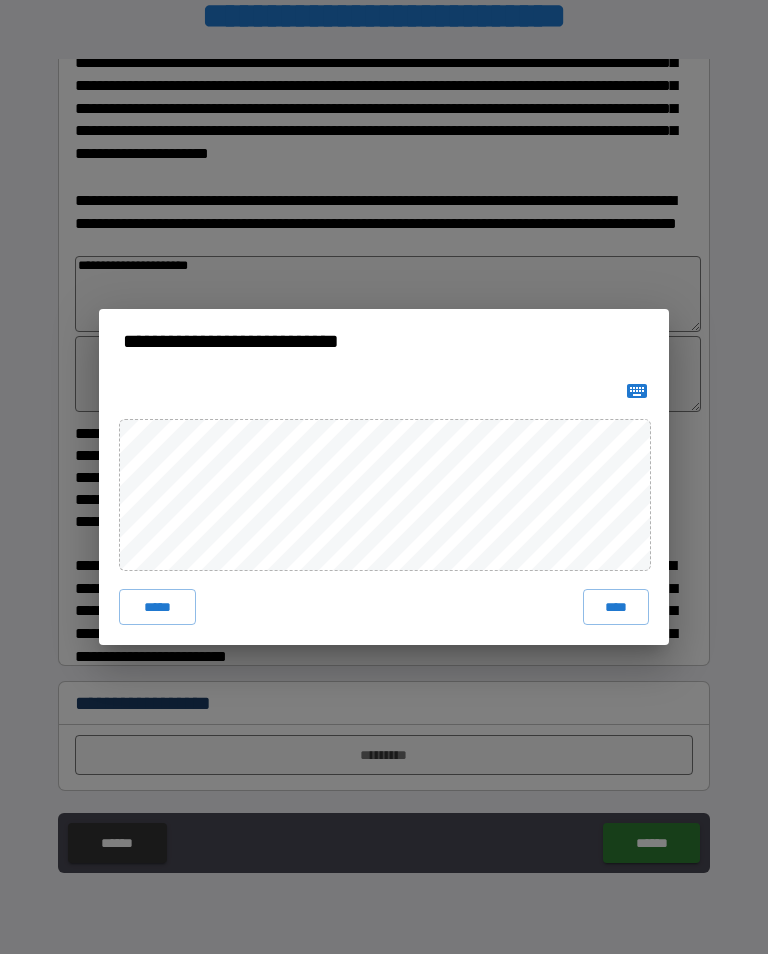 click on "*****" at bounding box center (157, 607) 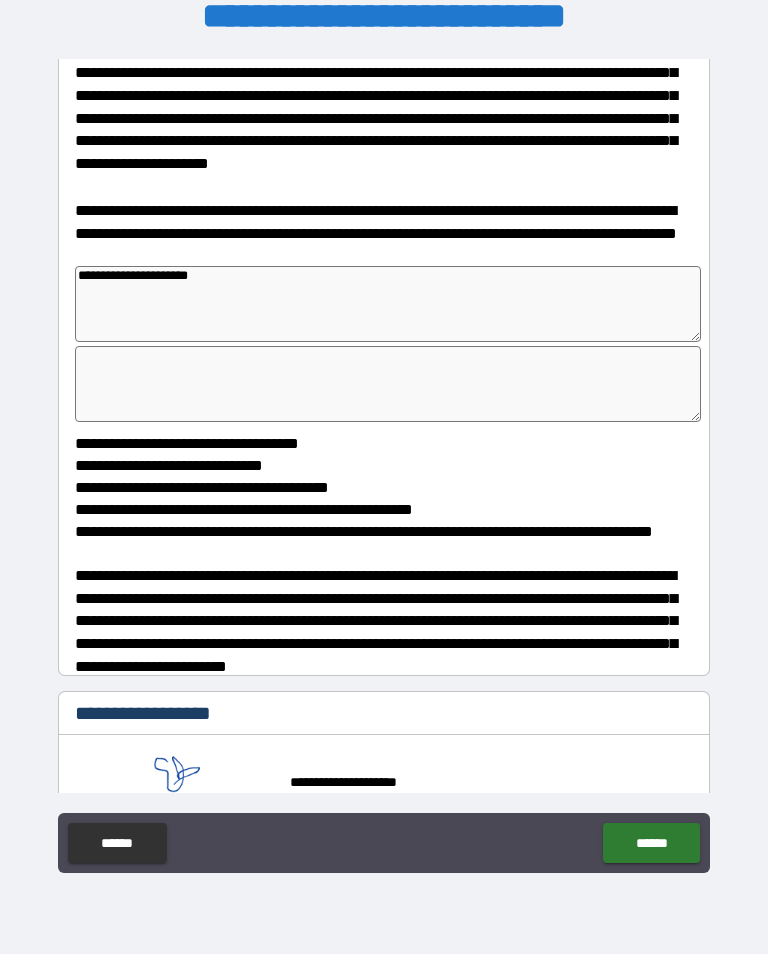 type on "*" 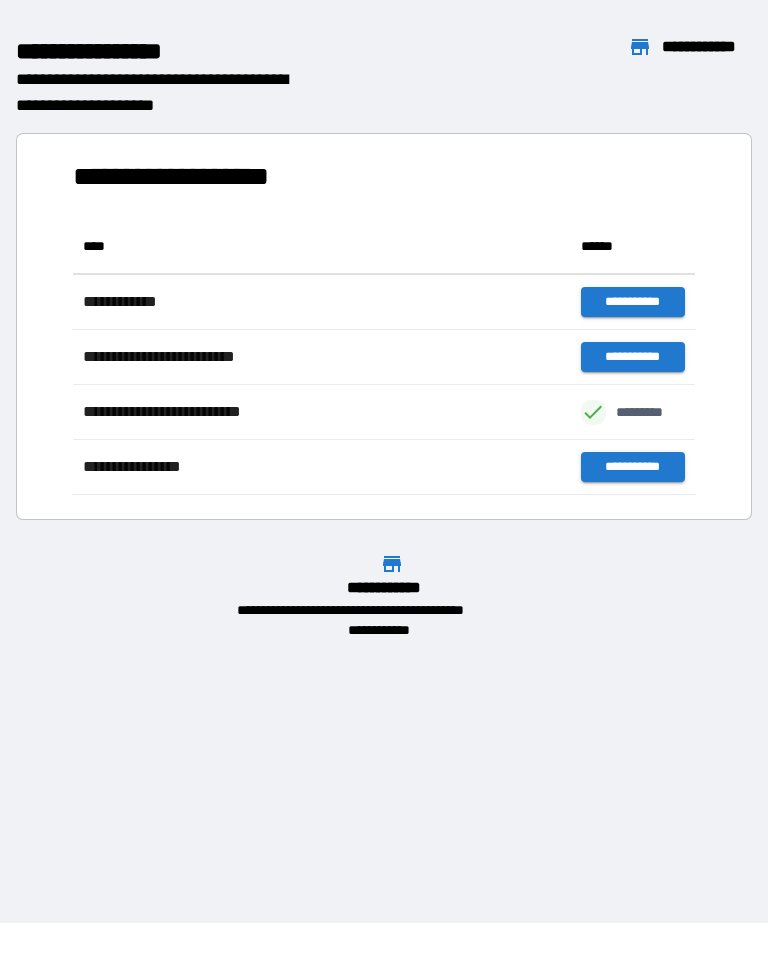 scroll, scrollTop: 1, scrollLeft: 1, axis: both 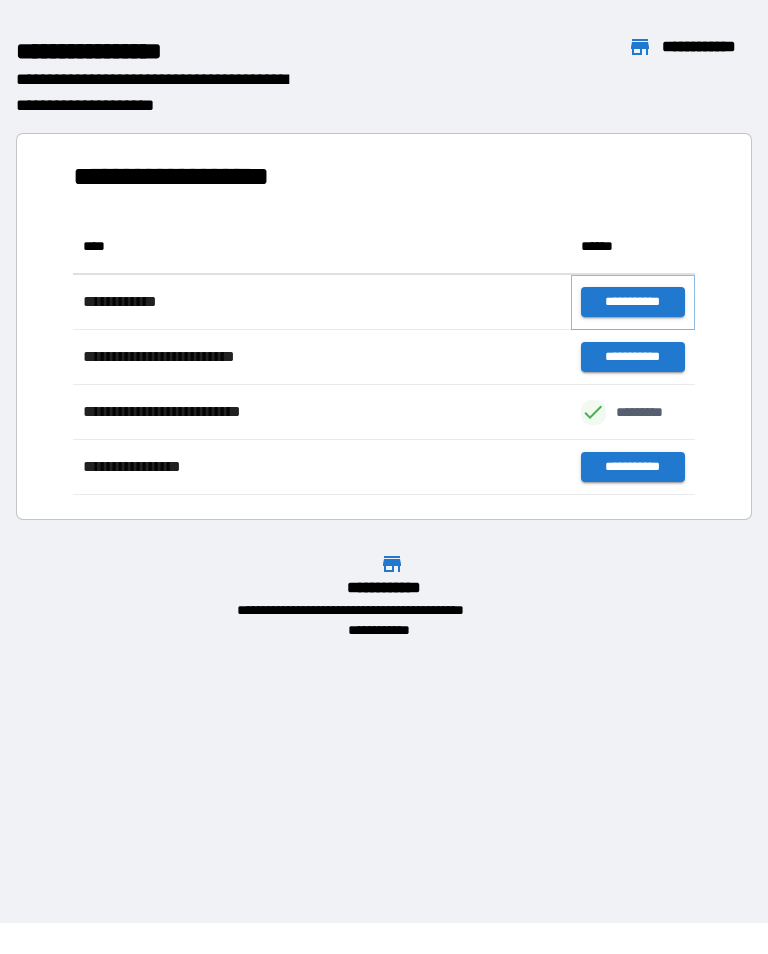 click on "**********" at bounding box center (633, 302) 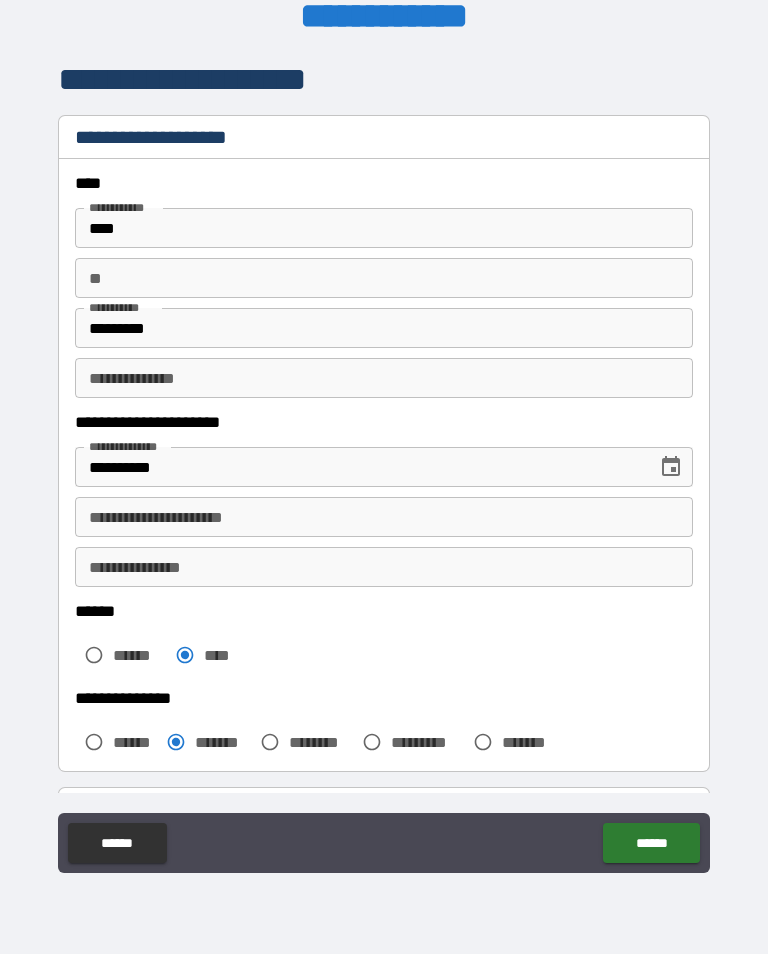 click on "******" at bounding box center [651, 843] 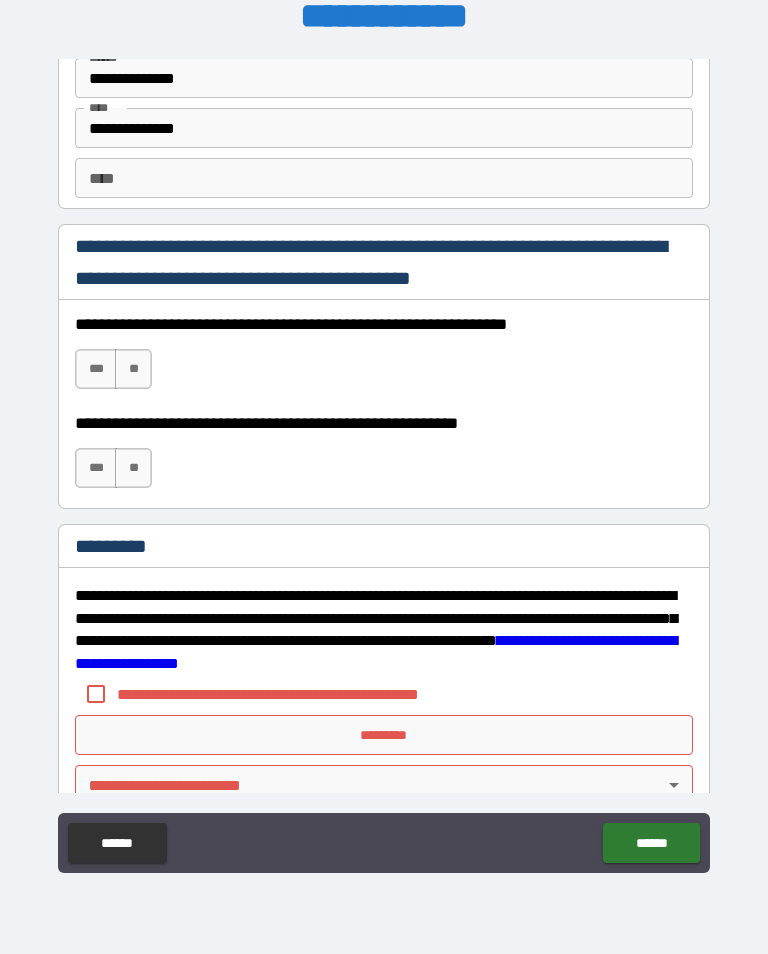 scroll, scrollTop: 2444, scrollLeft: 0, axis: vertical 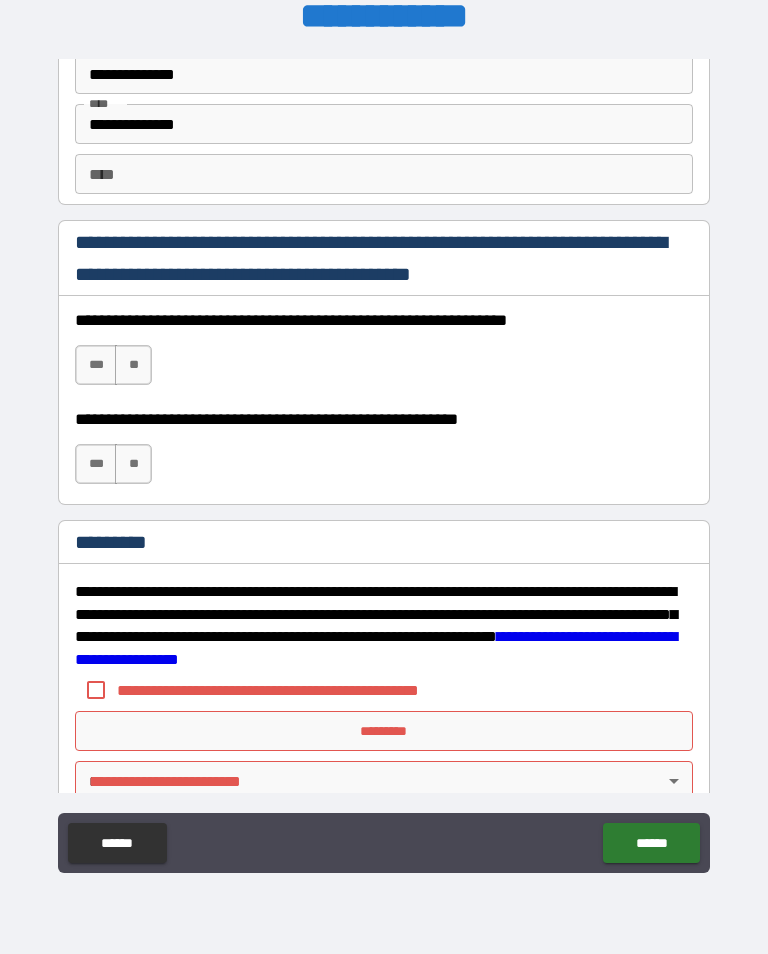 click on "***" at bounding box center [96, 365] 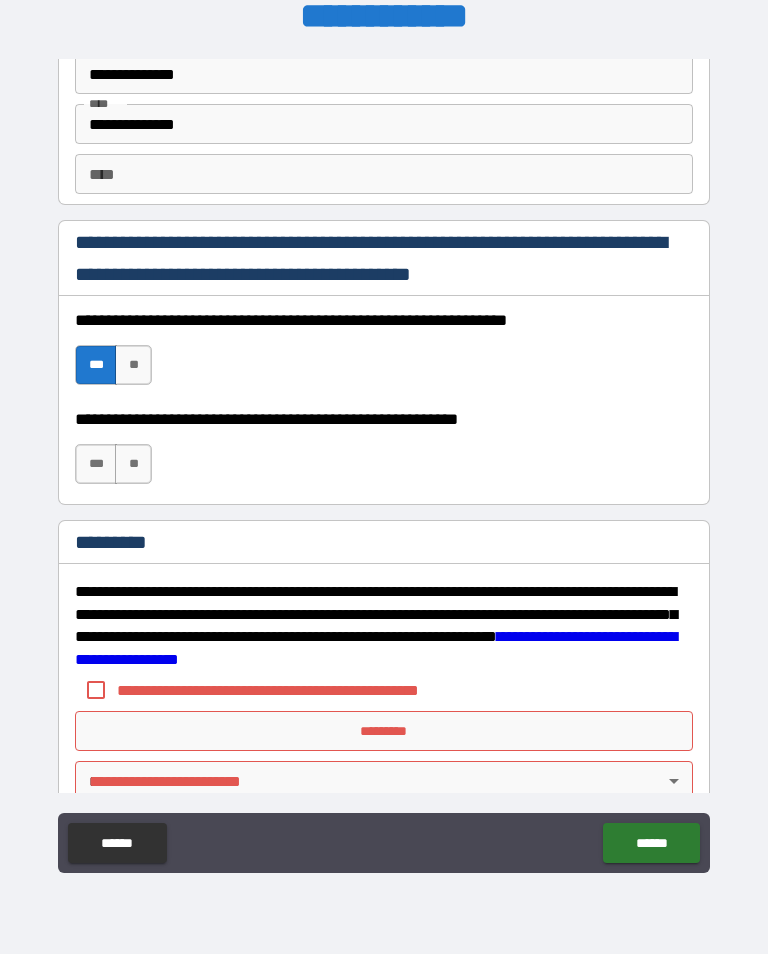 click on "***" at bounding box center [96, 464] 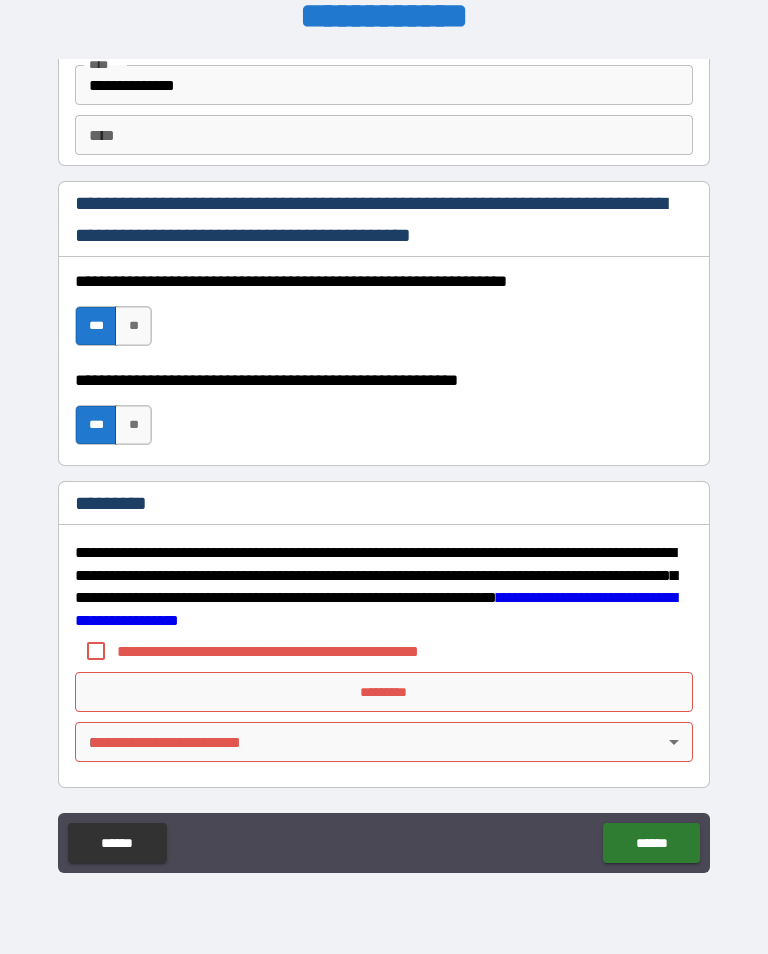 scroll, scrollTop: 2483, scrollLeft: 0, axis: vertical 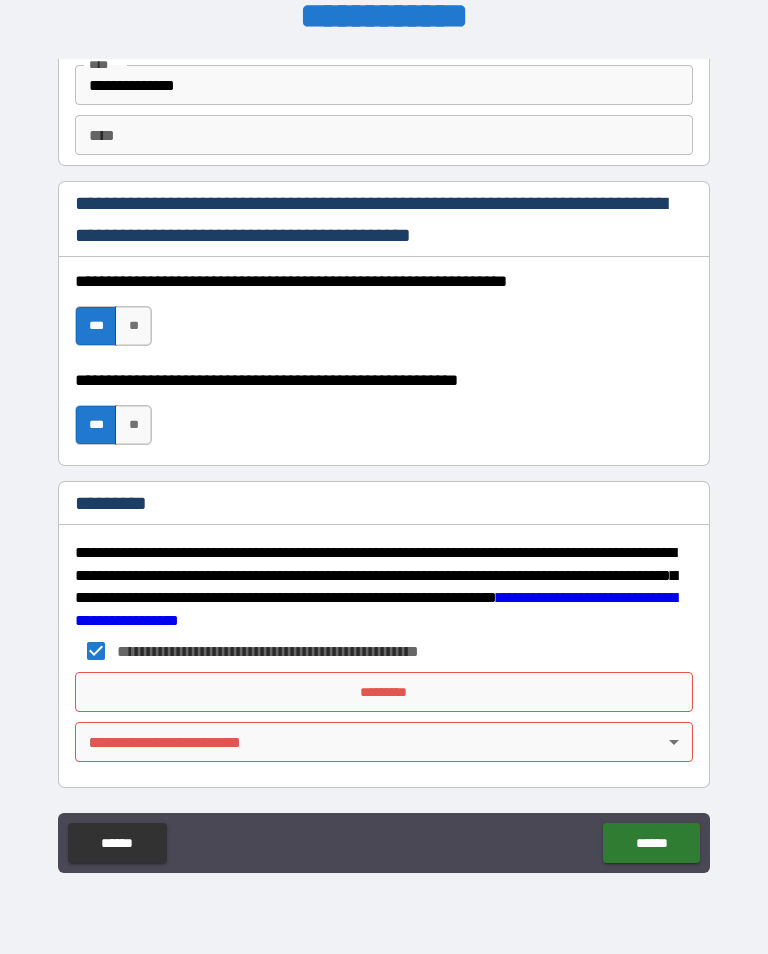 click on "*********" at bounding box center [384, 692] 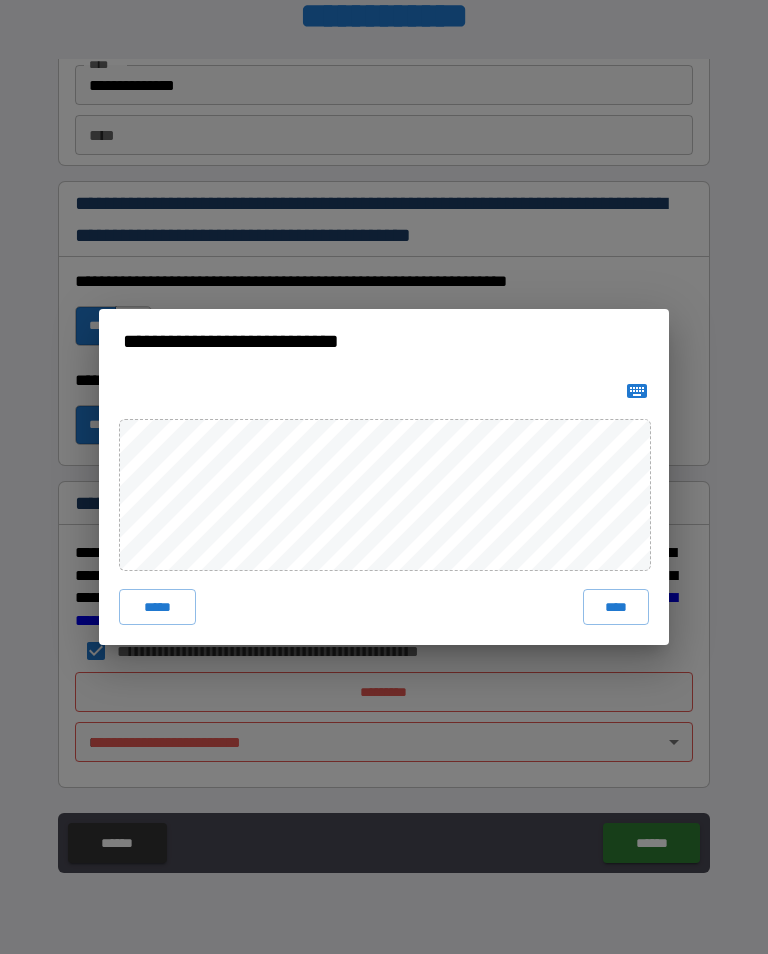 click on "****" at bounding box center (616, 607) 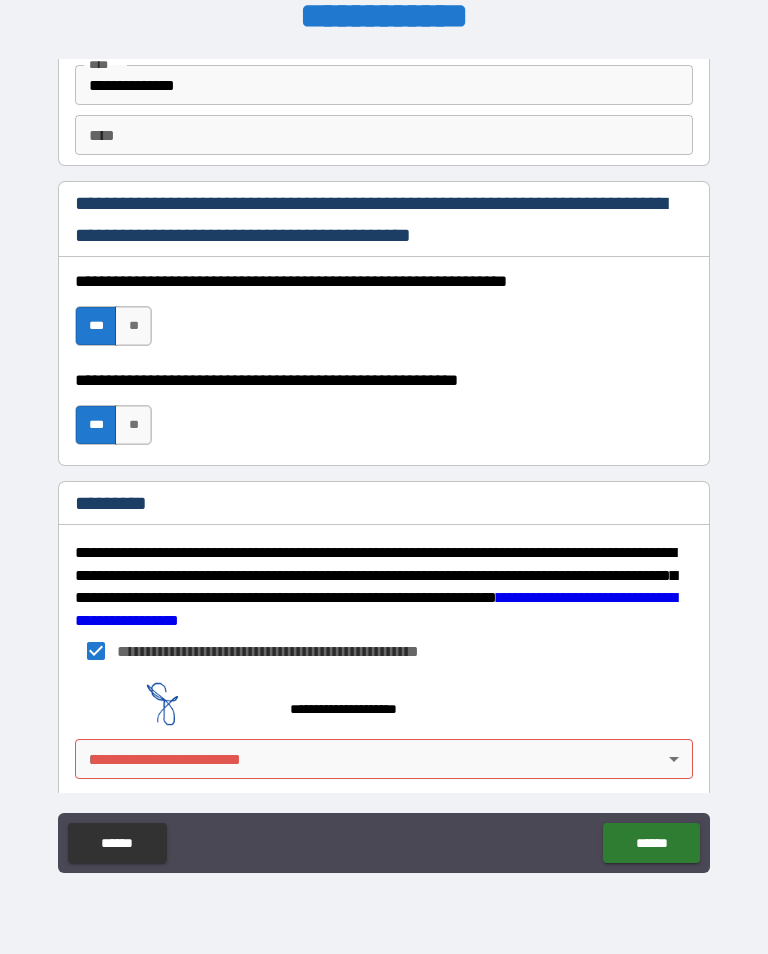 click on "******" at bounding box center [651, 843] 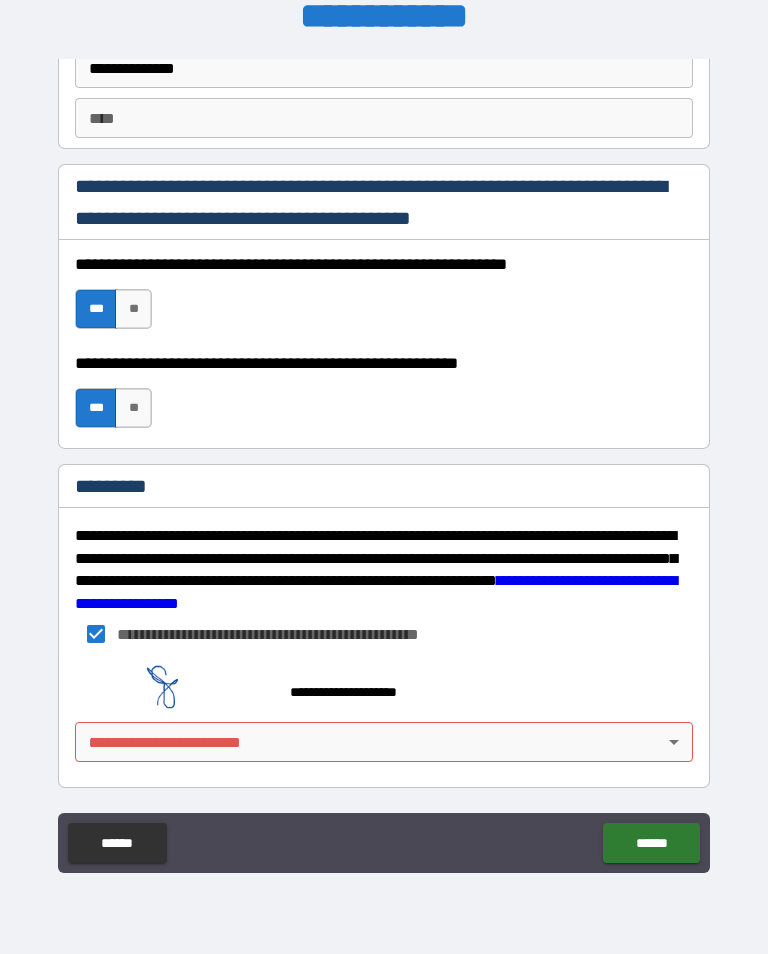 scroll, scrollTop: 2500, scrollLeft: 0, axis: vertical 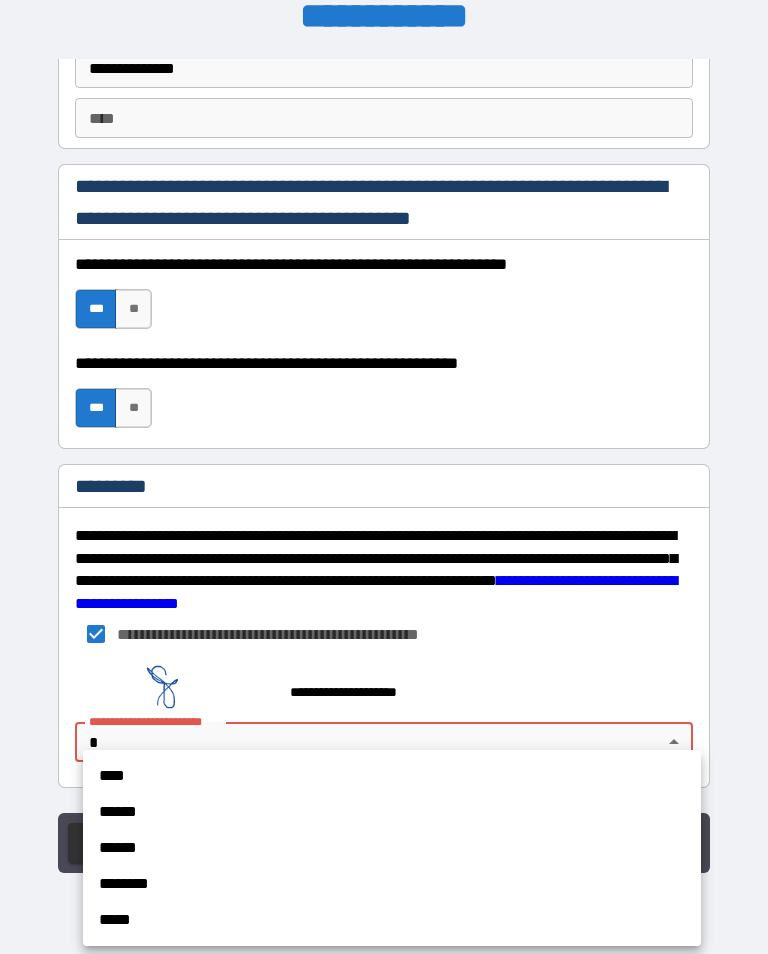 click on "****" at bounding box center [392, 776] 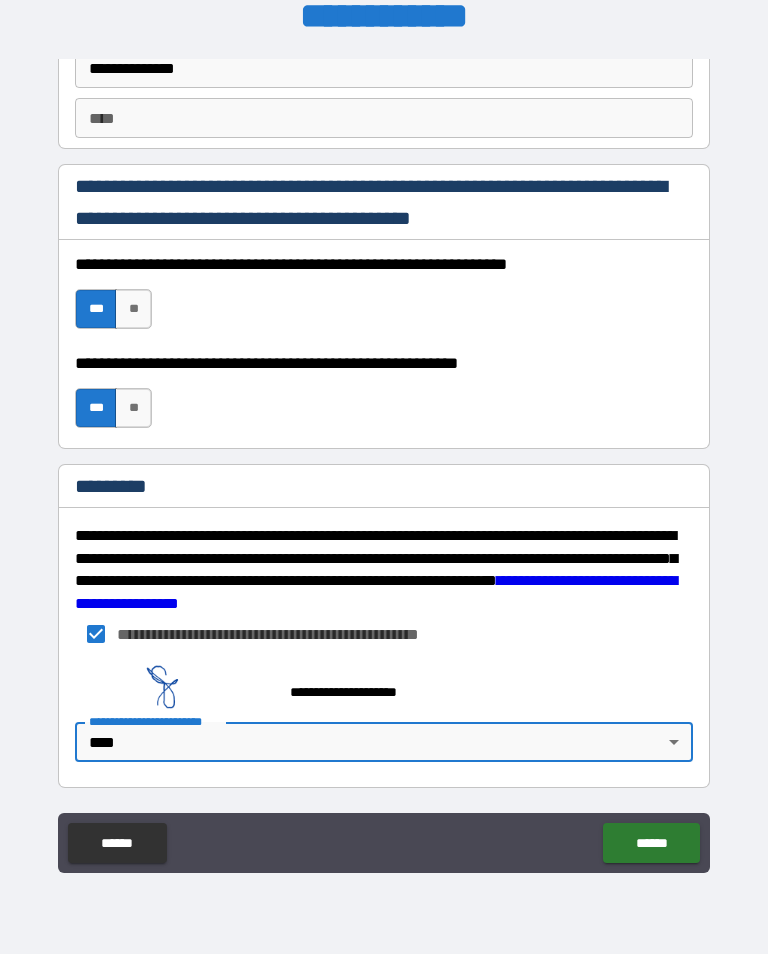 click on "******" at bounding box center [651, 843] 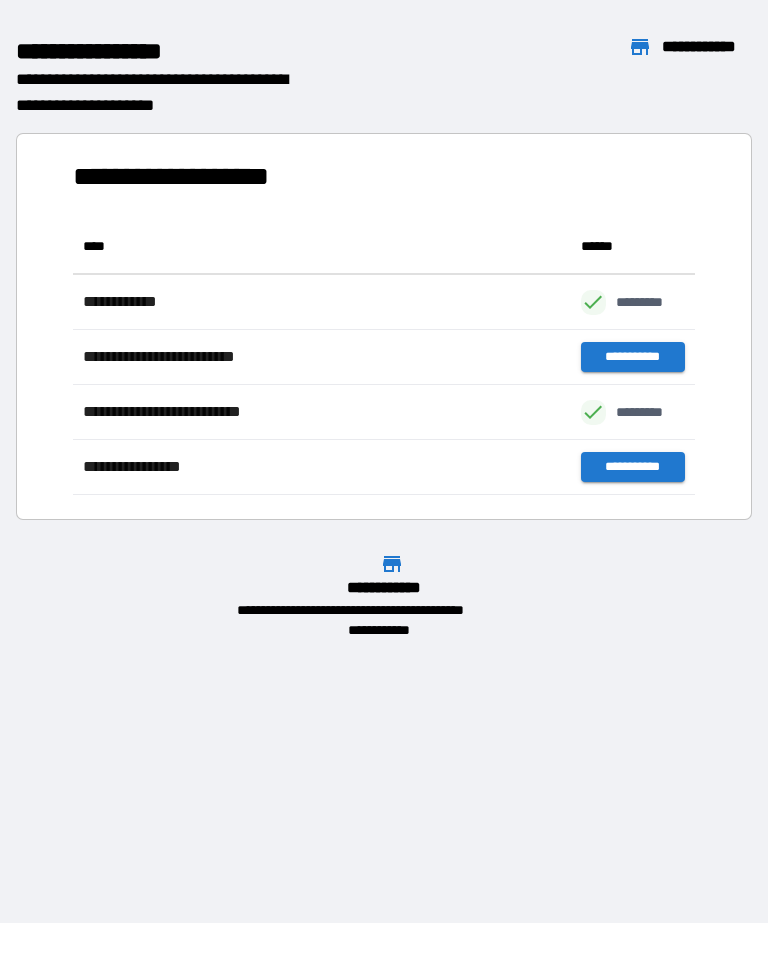 scroll, scrollTop: 276, scrollLeft: 622, axis: both 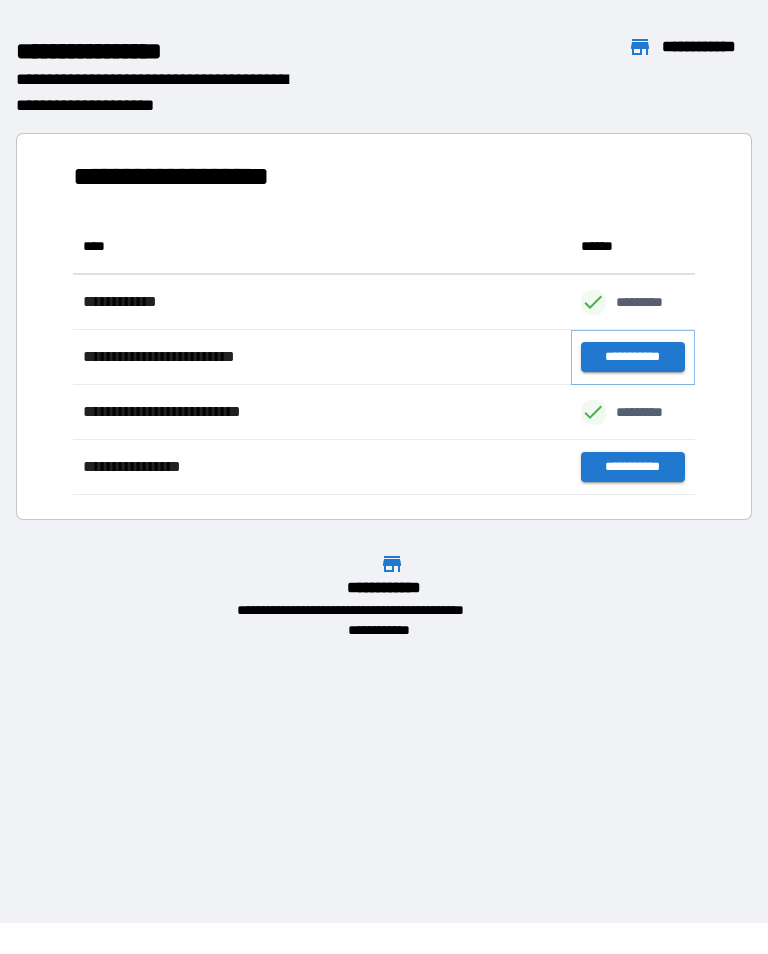 click on "**********" at bounding box center (633, 357) 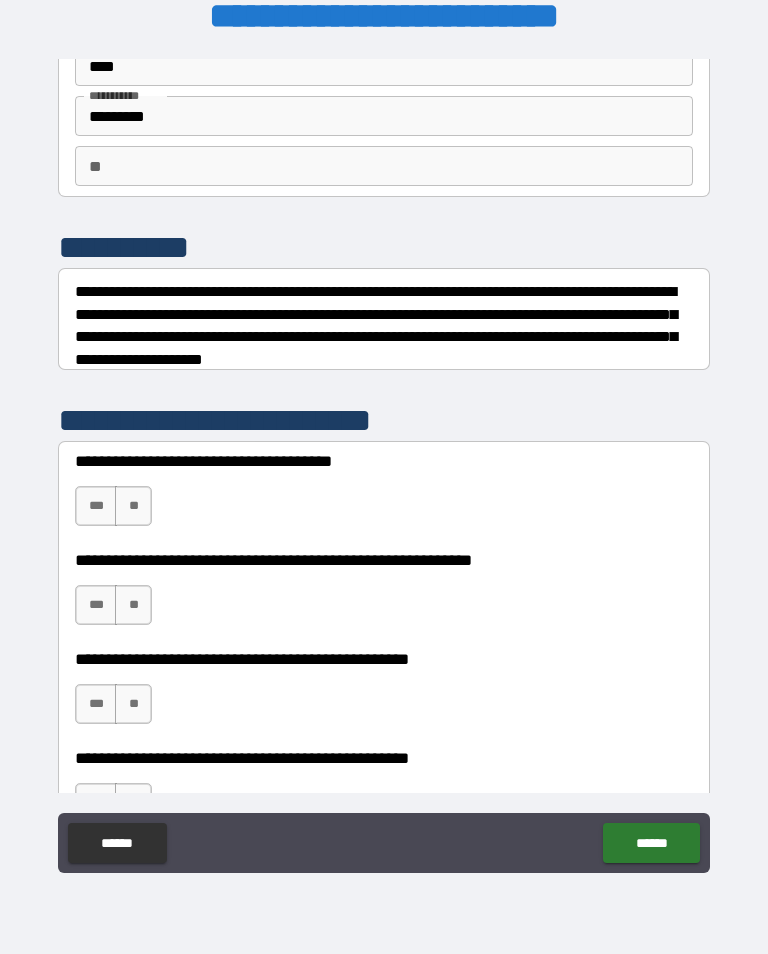 scroll, scrollTop: 111, scrollLeft: 0, axis: vertical 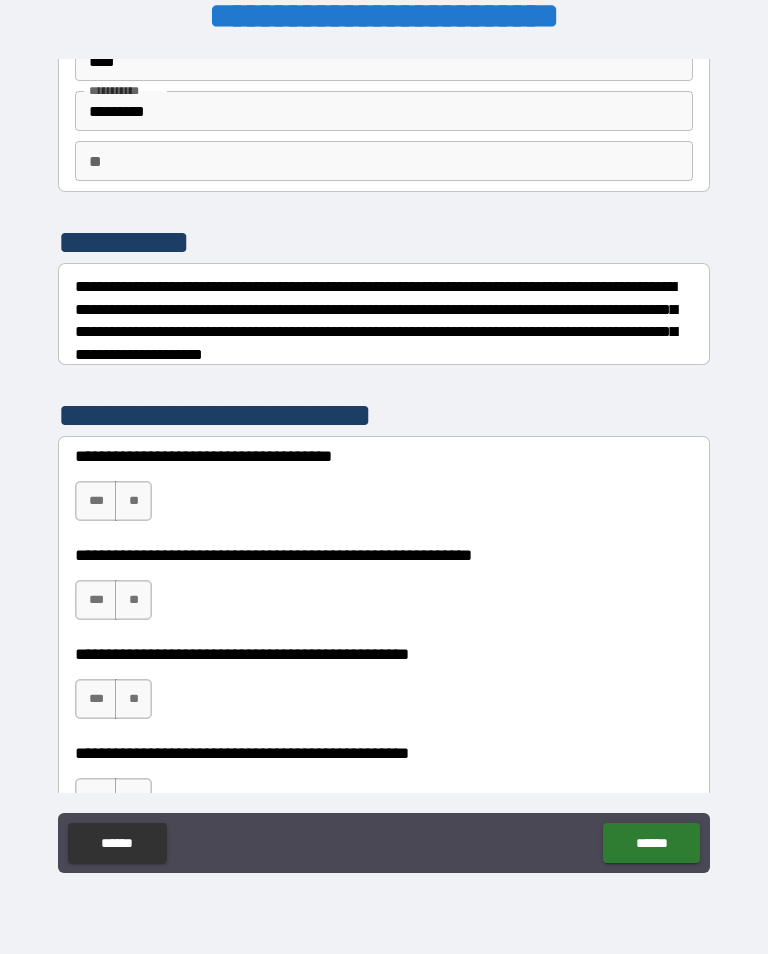 click on "**" at bounding box center (133, 501) 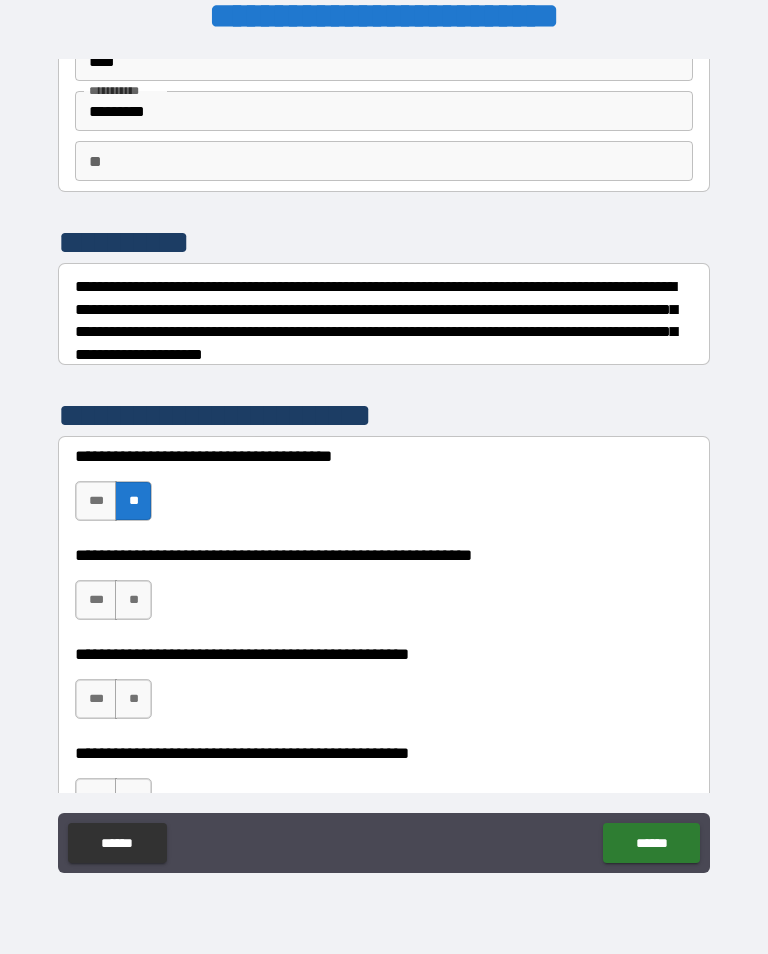 click on "***" at bounding box center [96, 600] 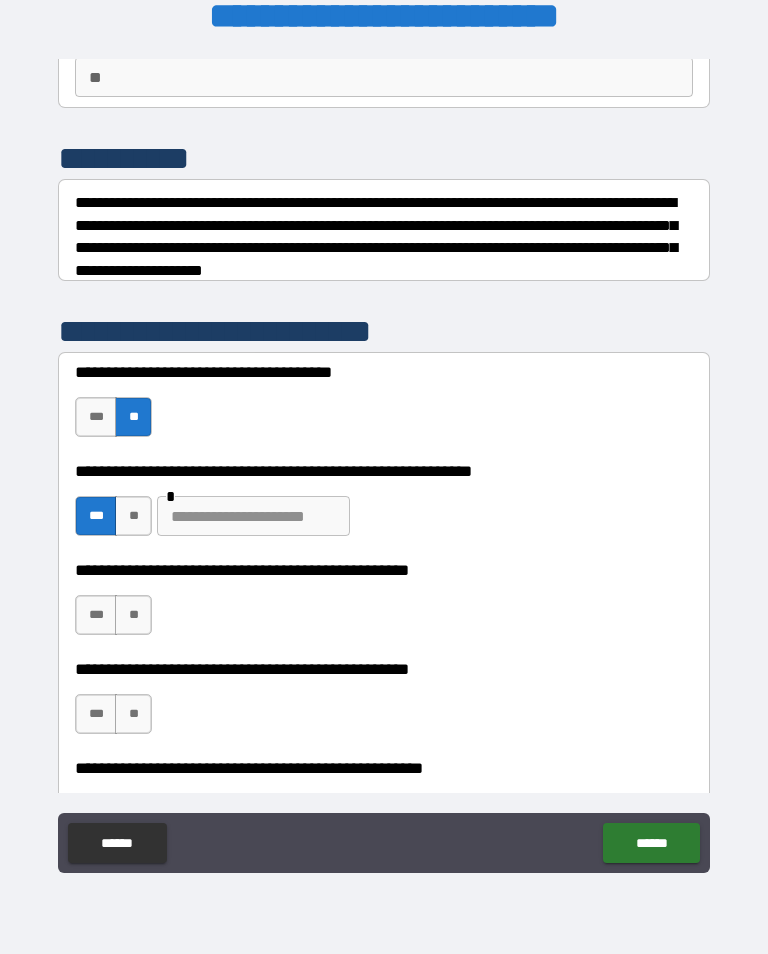 scroll, scrollTop: 196, scrollLeft: 0, axis: vertical 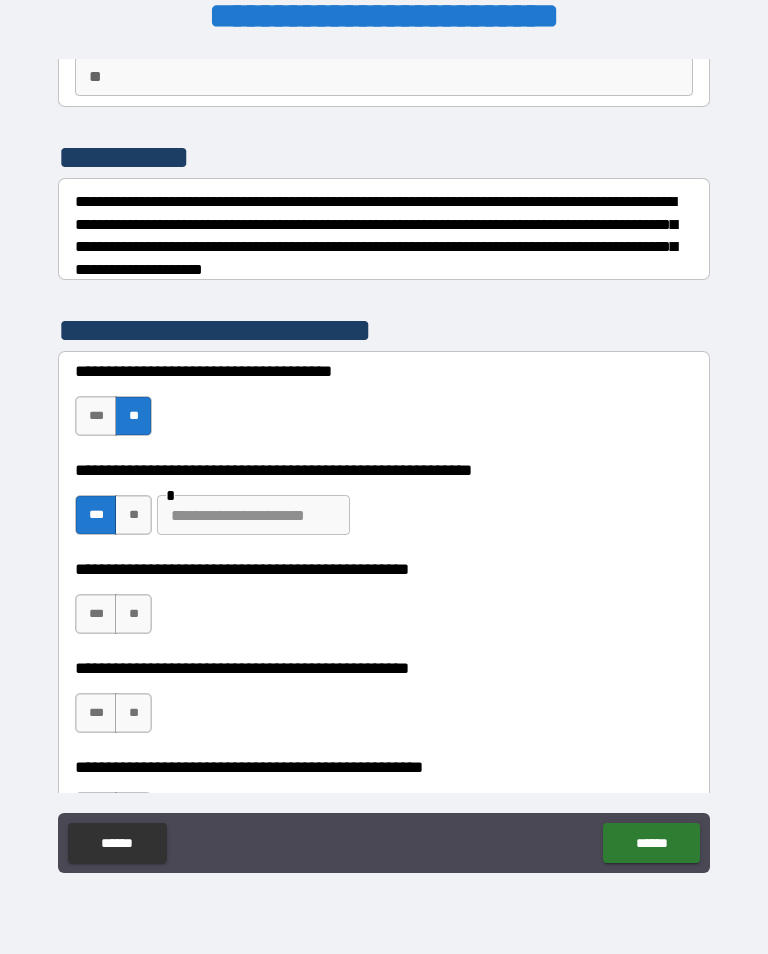 click at bounding box center (253, 515) 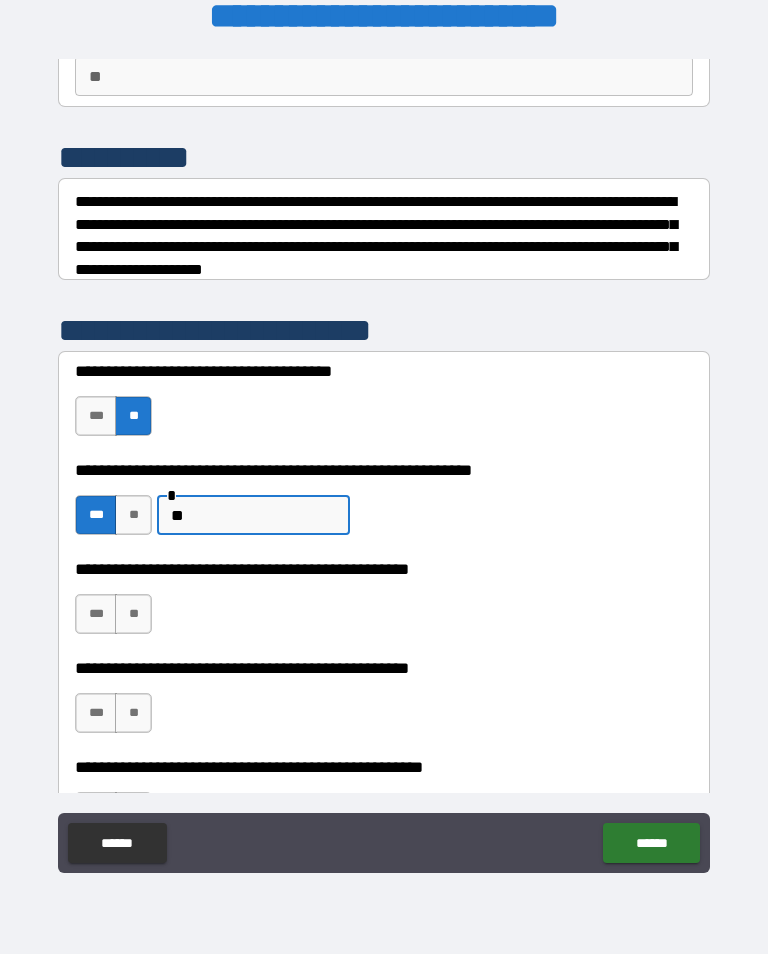 type on "*" 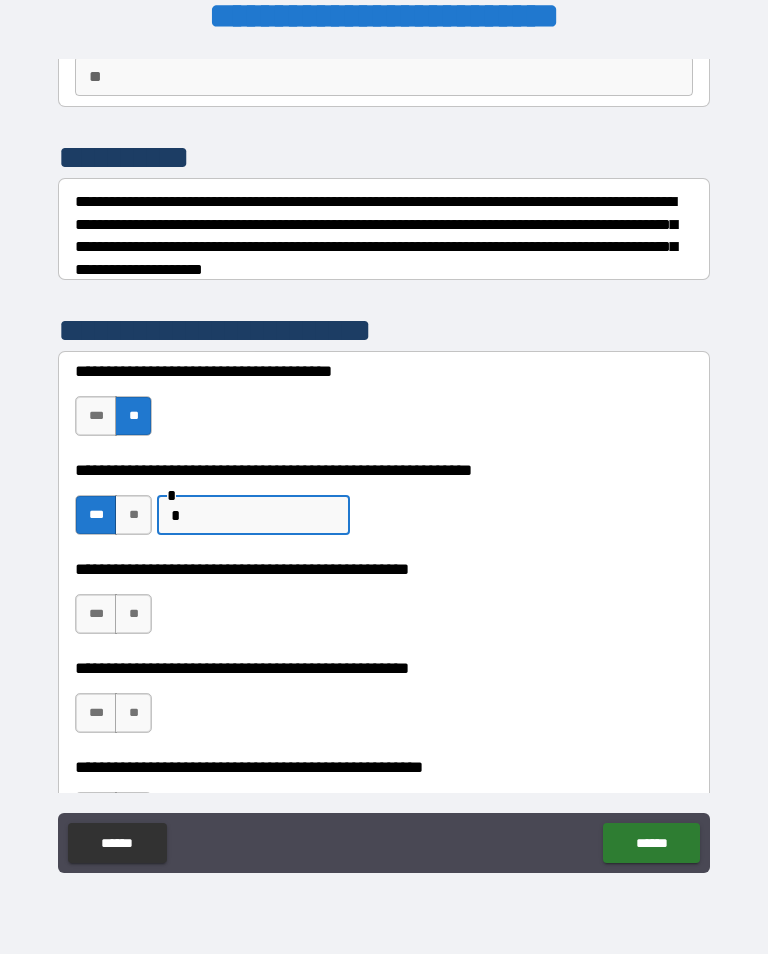 type 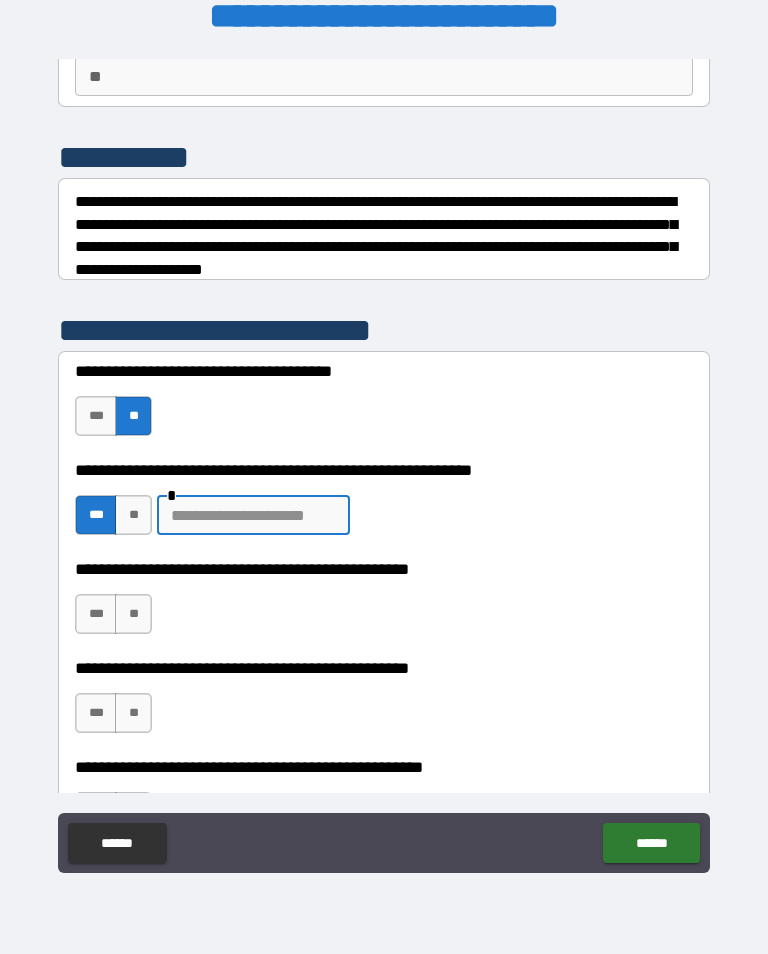click on "**" at bounding box center [133, 515] 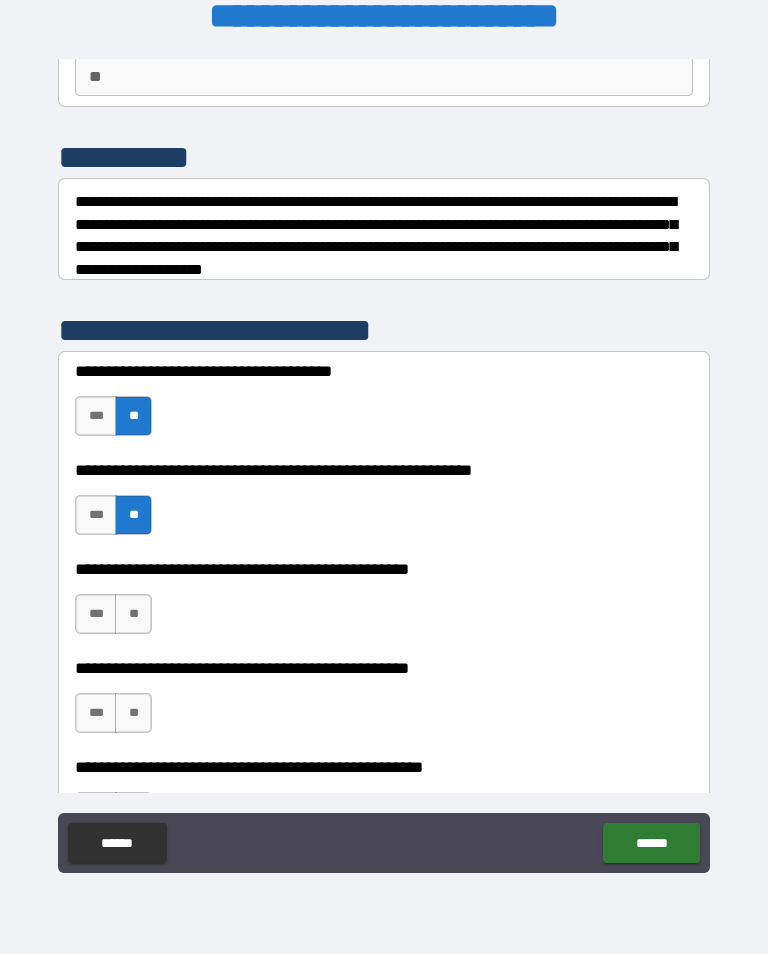 click on "**" at bounding box center (133, 614) 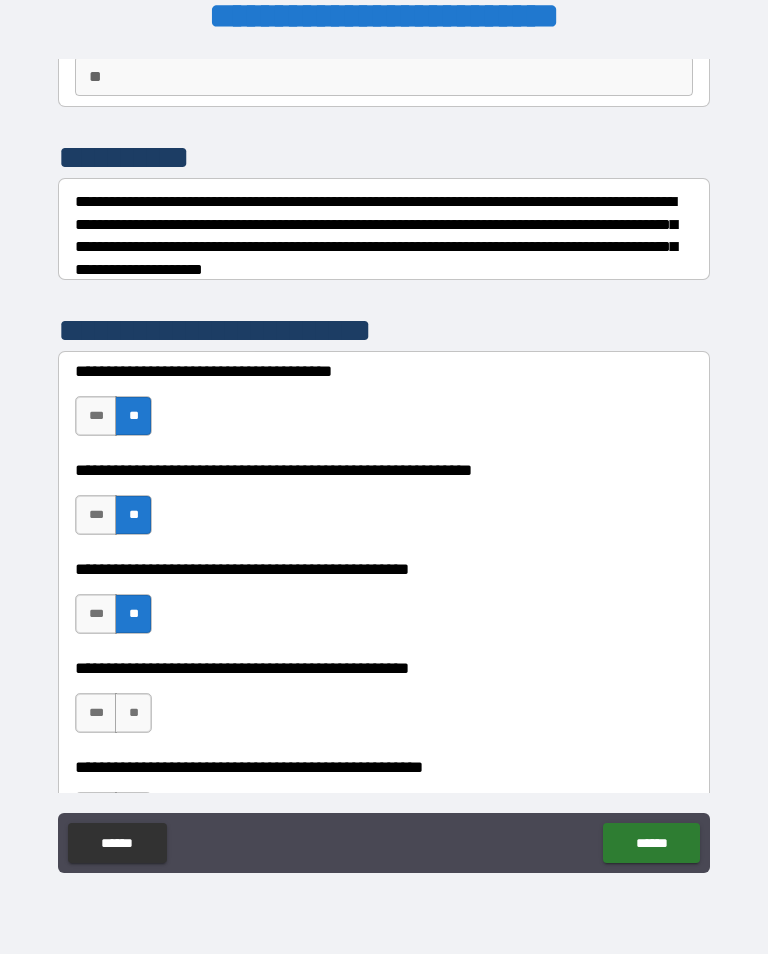 click on "**" at bounding box center [133, 713] 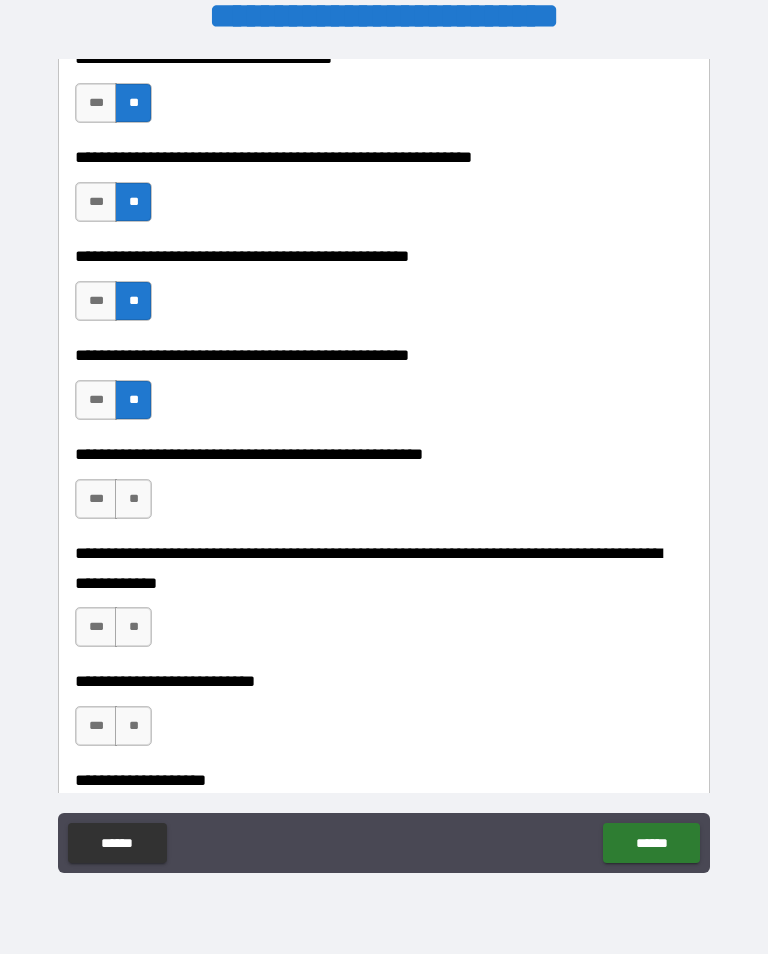 scroll, scrollTop: 510, scrollLeft: 0, axis: vertical 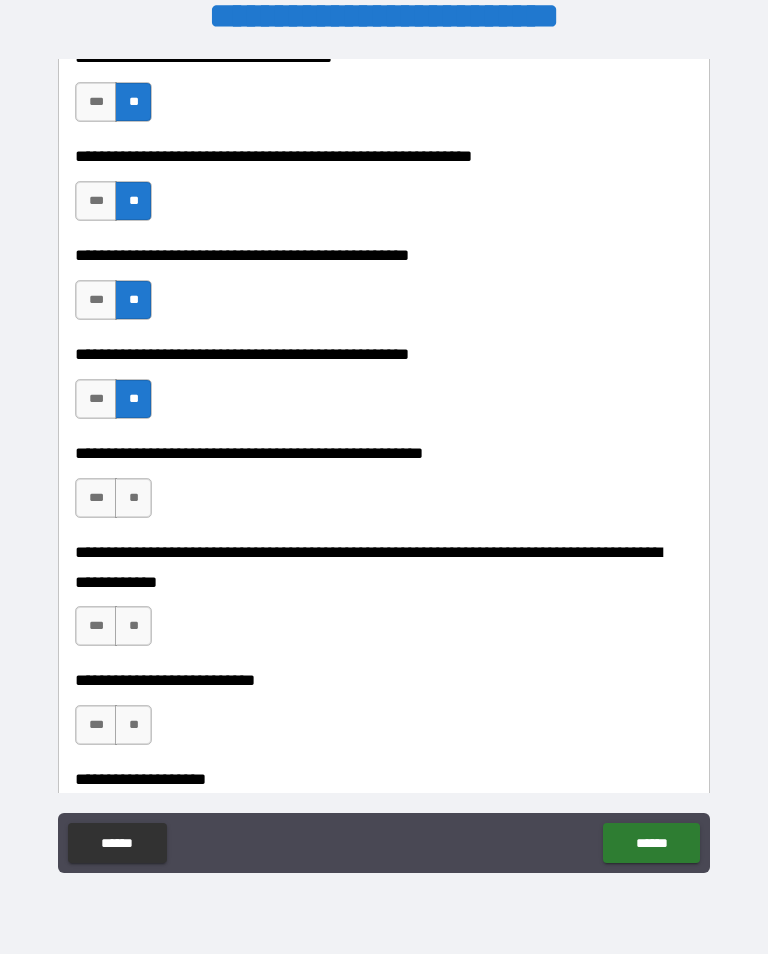 click on "**" at bounding box center [133, 498] 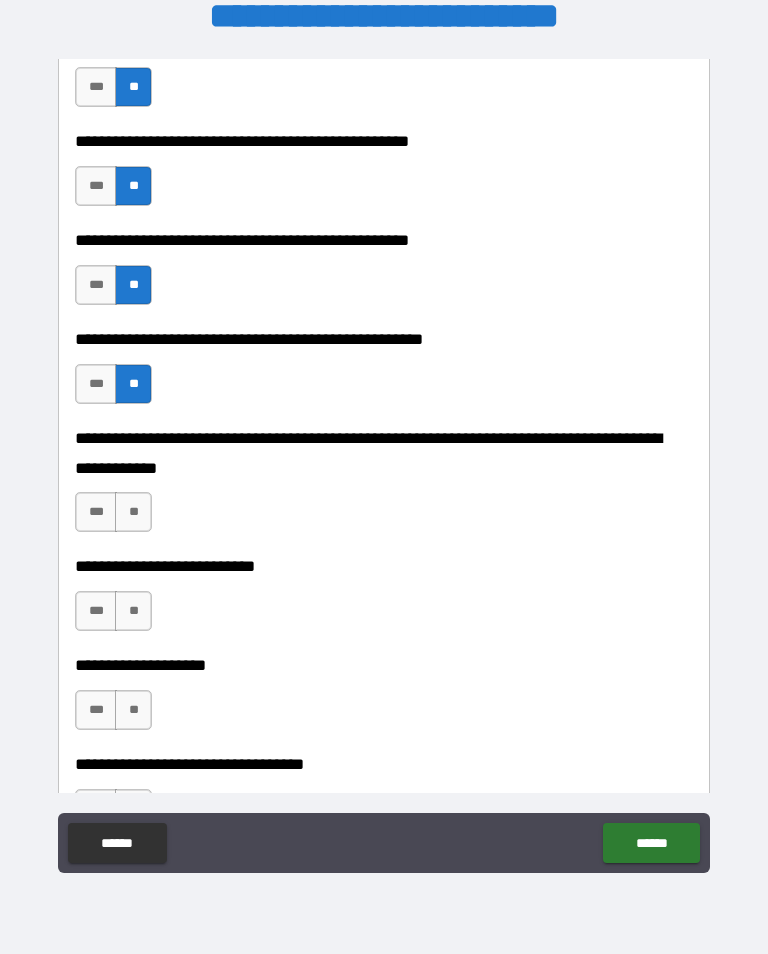 scroll, scrollTop: 627, scrollLeft: 0, axis: vertical 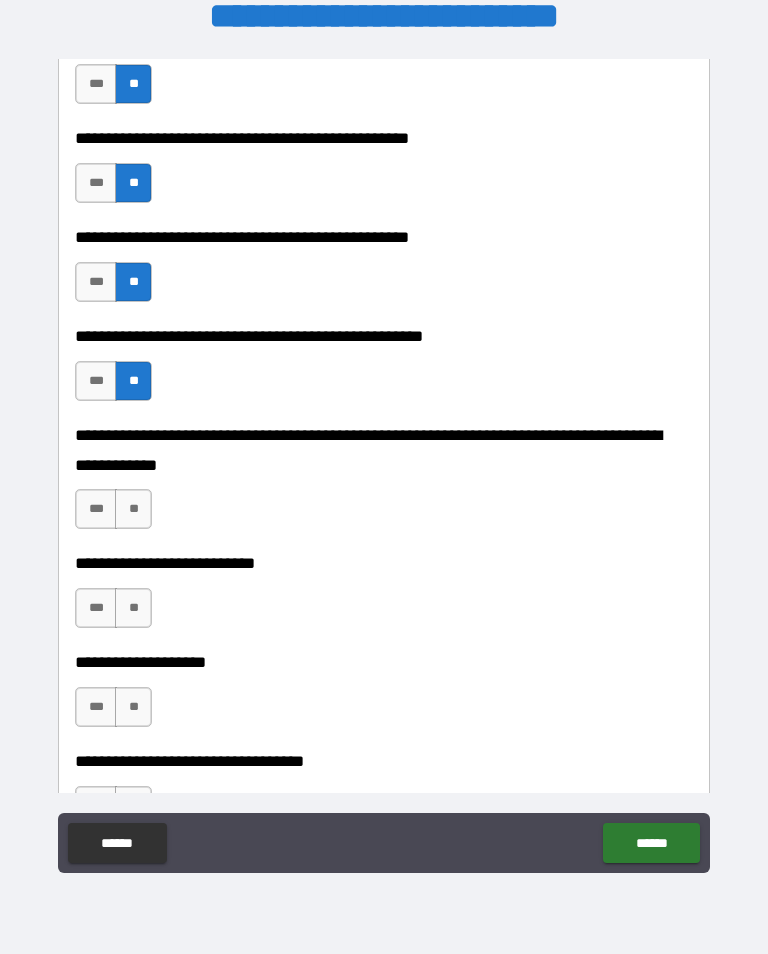 click on "**" at bounding box center [133, 509] 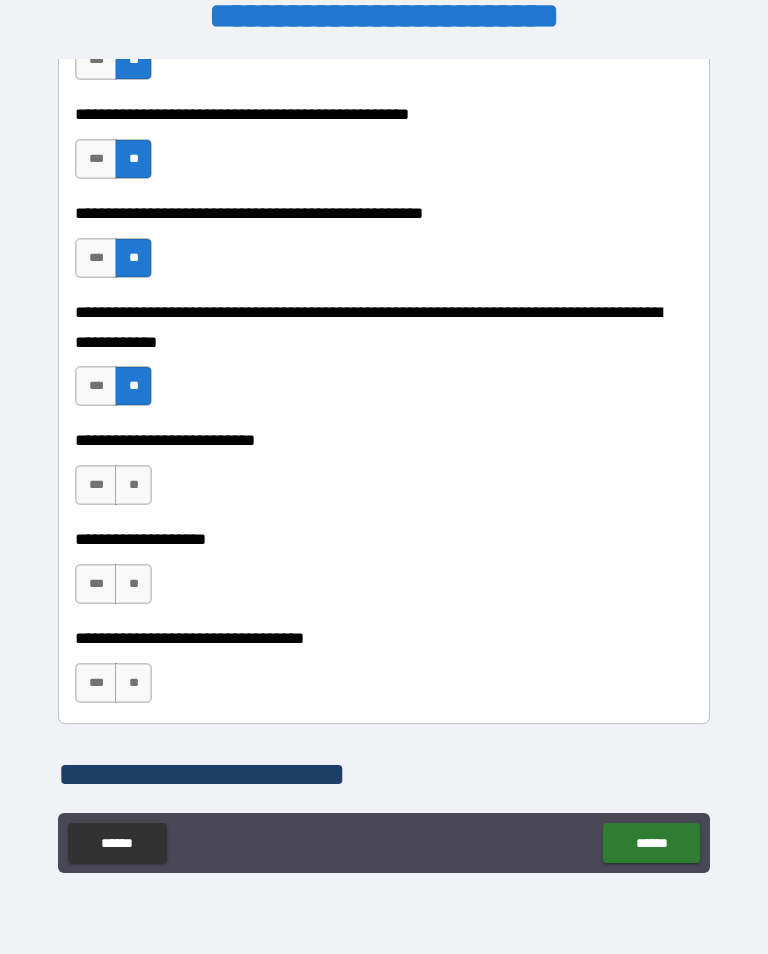 scroll, scrollTop: 751, scrollLeft: 0, axis: vertical 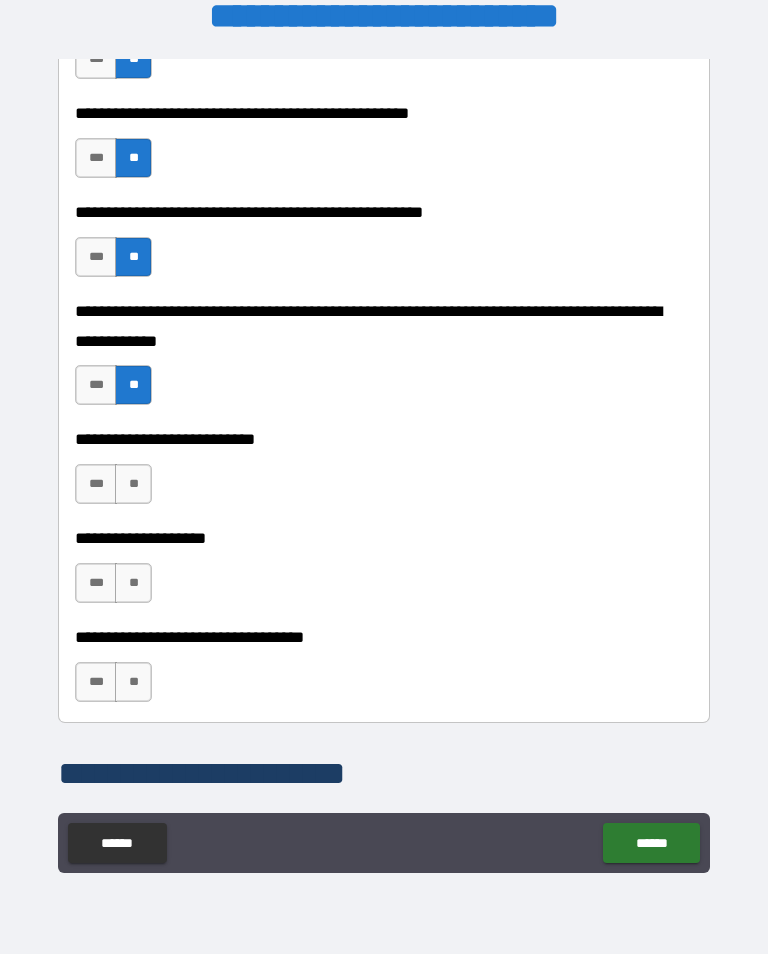 click on "**" at bounding box center [133, 484] 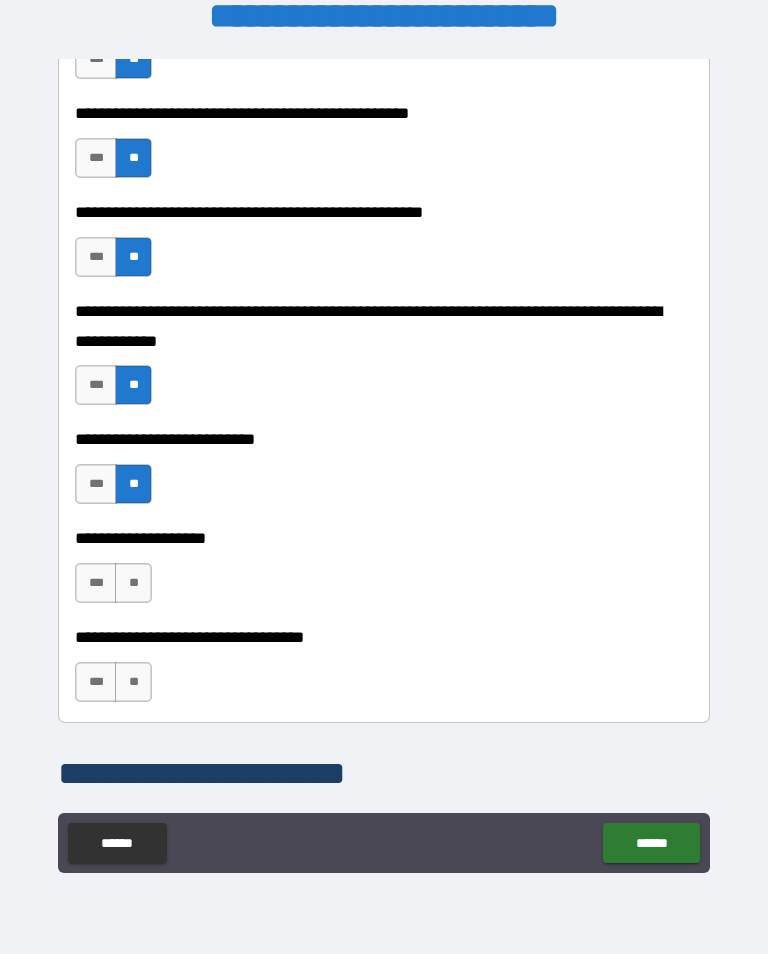 scroll, scrollTop: 843, scrollLeft: 0, axis: vertical 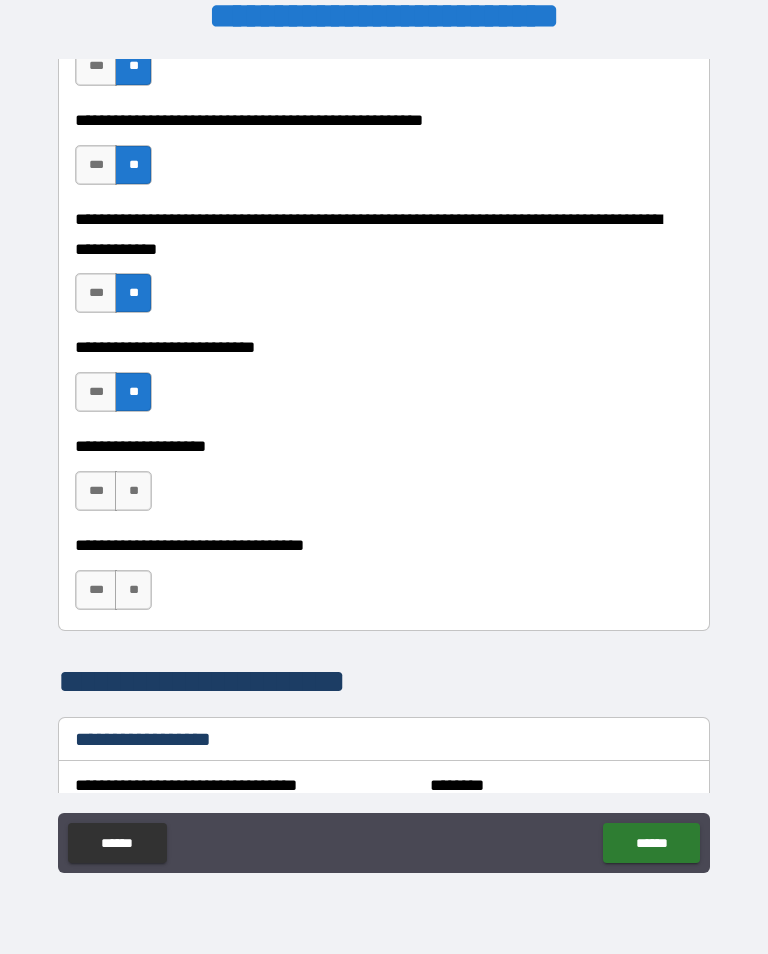 click on "**" at bounding box center [133, 491] 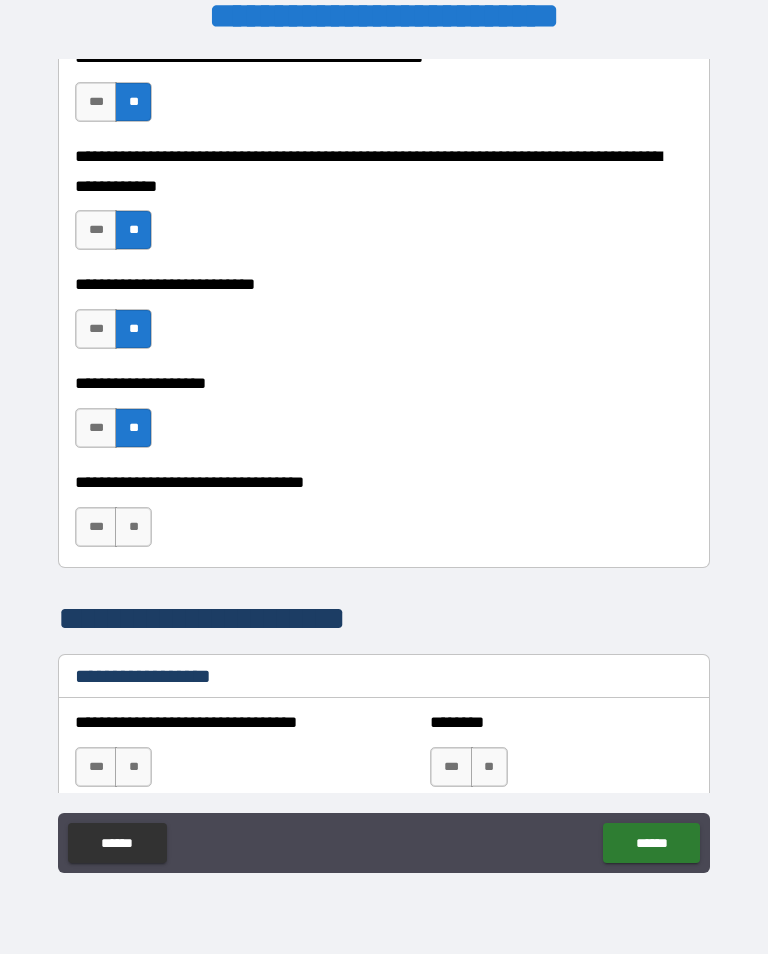 scroll, scrollTop: 946, scrollLeft: 0, axis: vertical 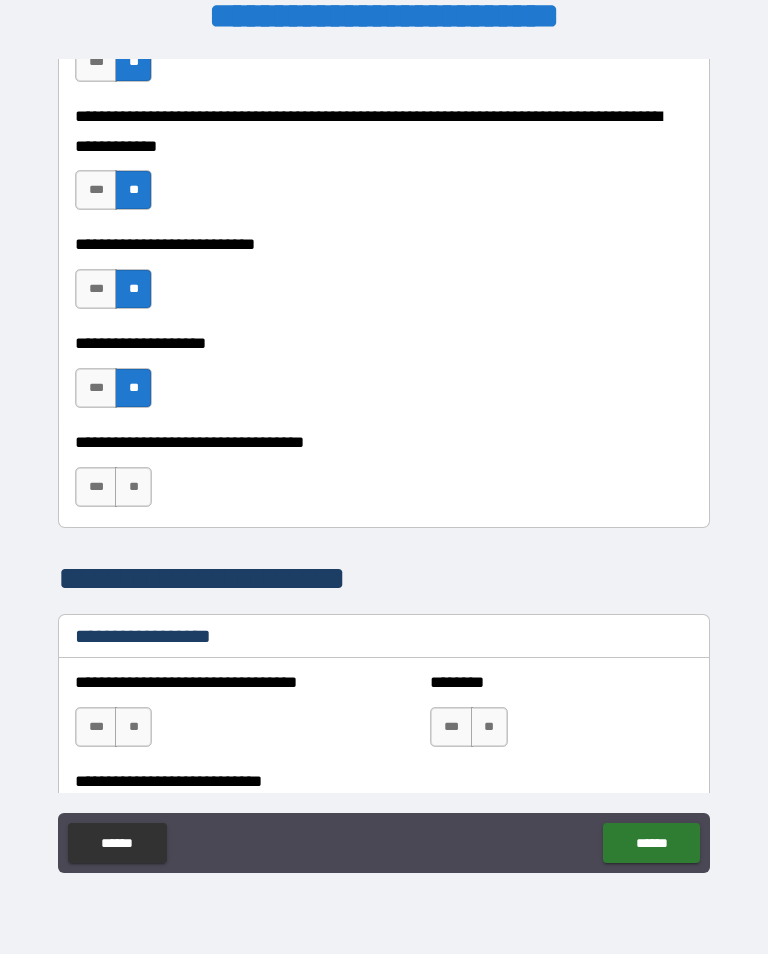 click on "**" at bounding box center (133, 487) 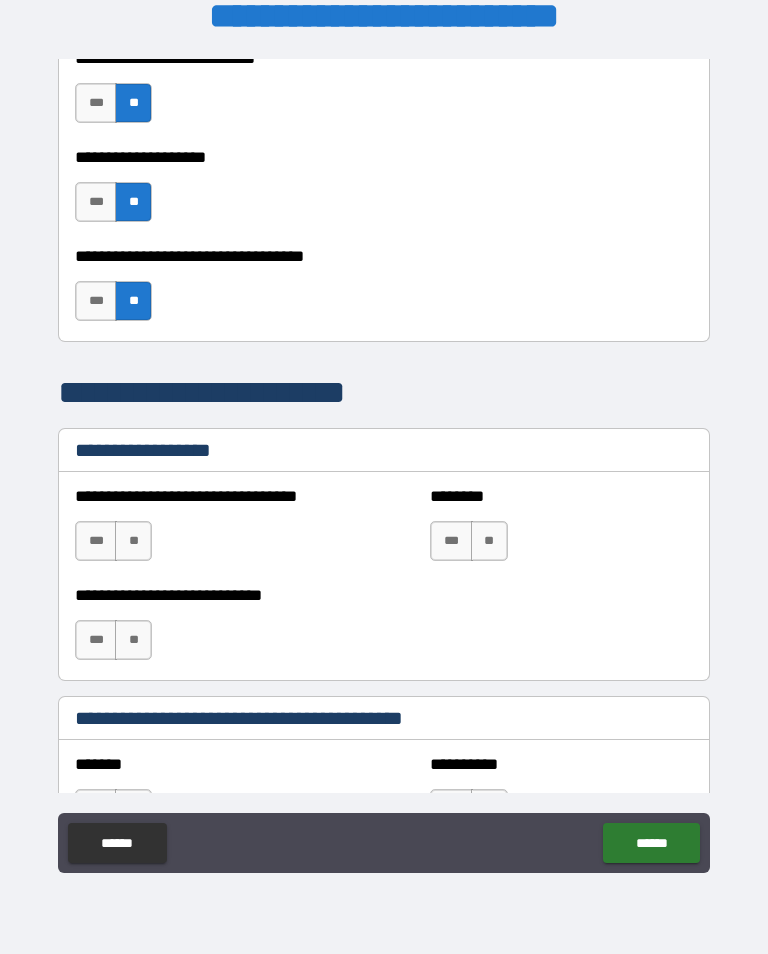 scroll, scrollTop: 1140, scrollLeft: 0, axis: vertical 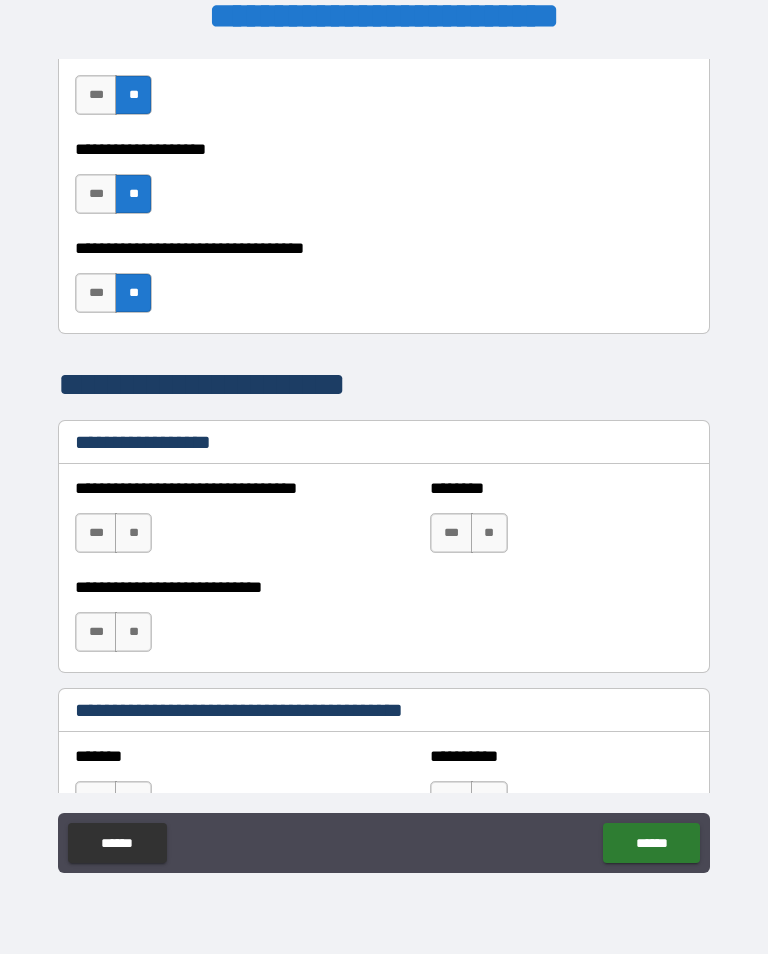 click on "**" at bounding box center (133, 533) 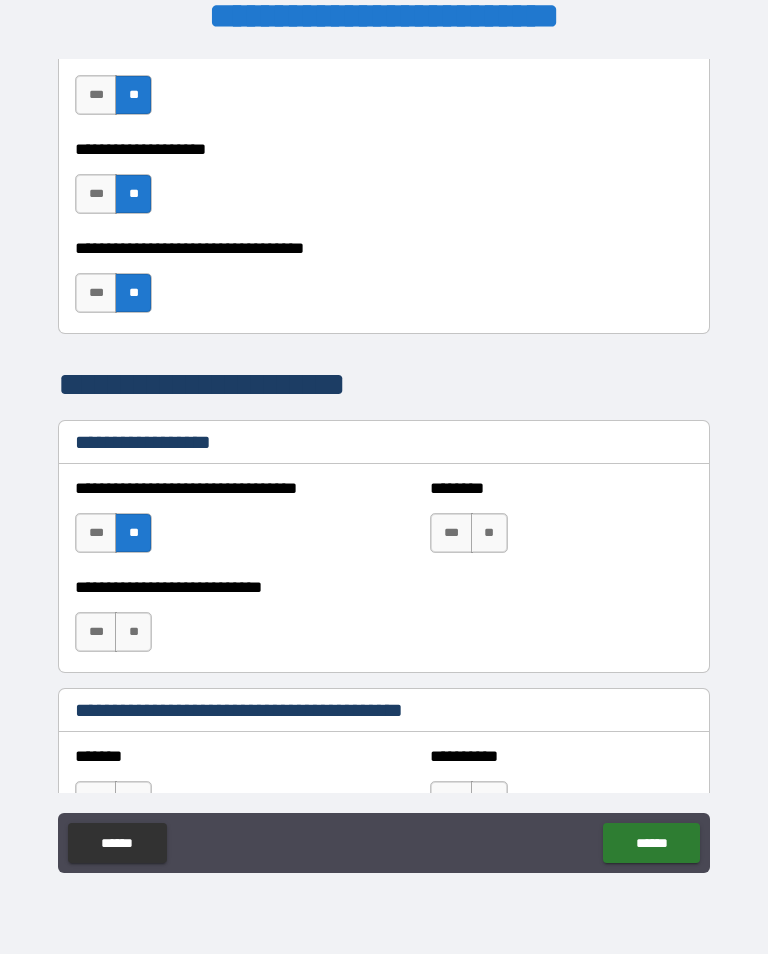 click on "**" at bounding box center [489, 533] 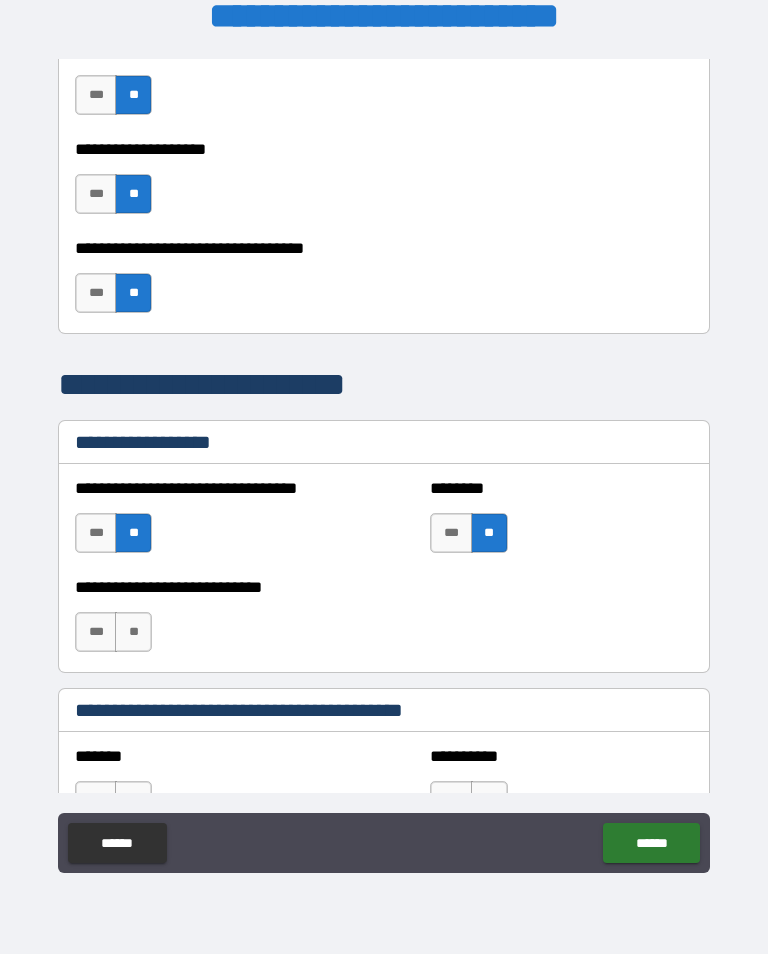 click on "**" at bounding box center (133, 632) 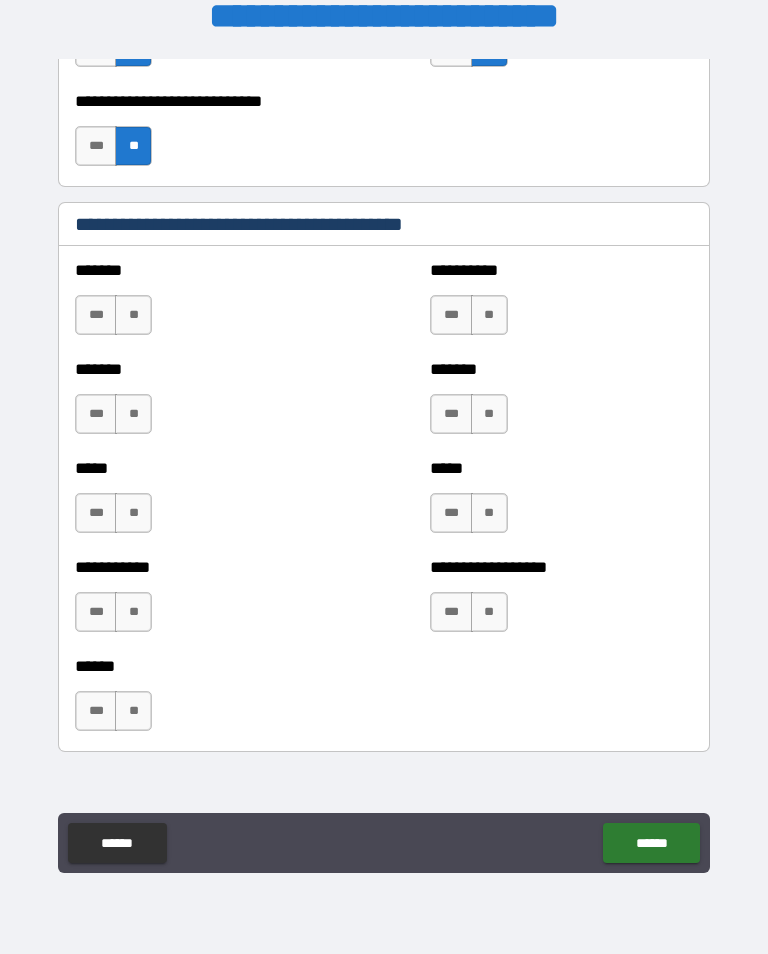 scroll, scrollTop: 1626, scrollLeft: 0, axis: vertical 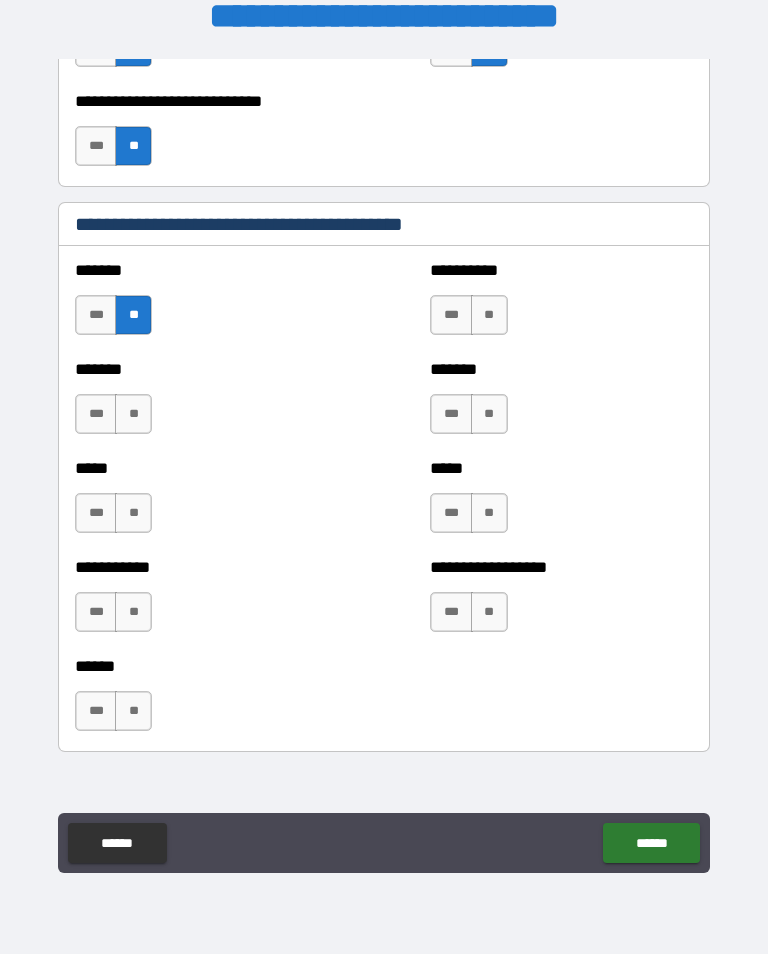click on "**" at bounding box center (133, 414) 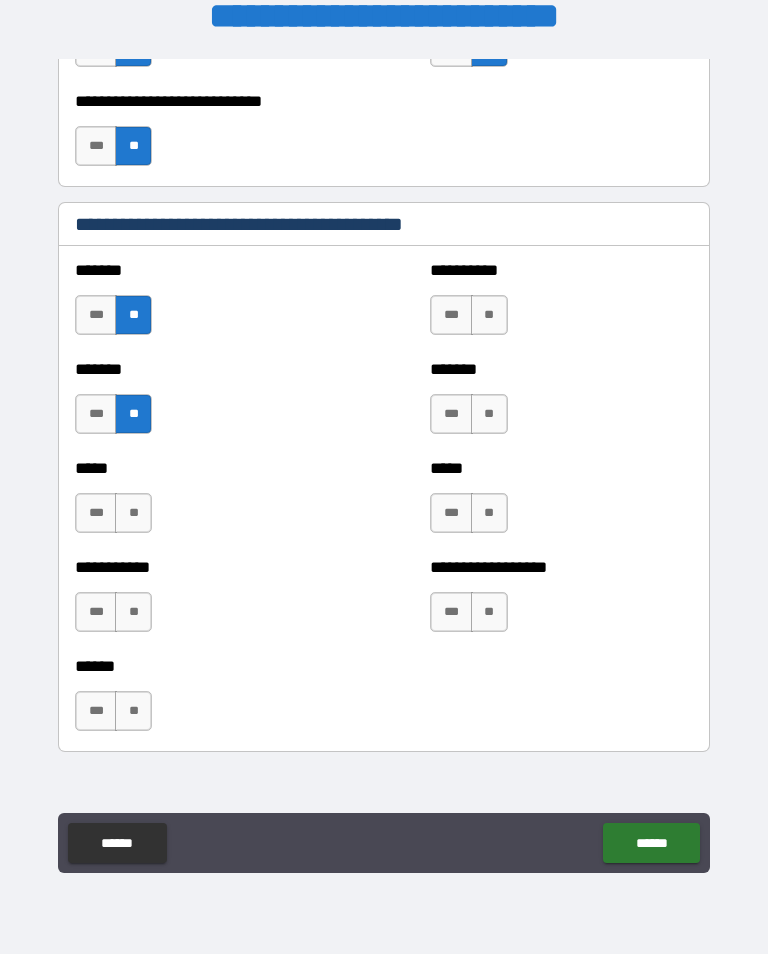 click on "***" at bounding box center (96, 513) 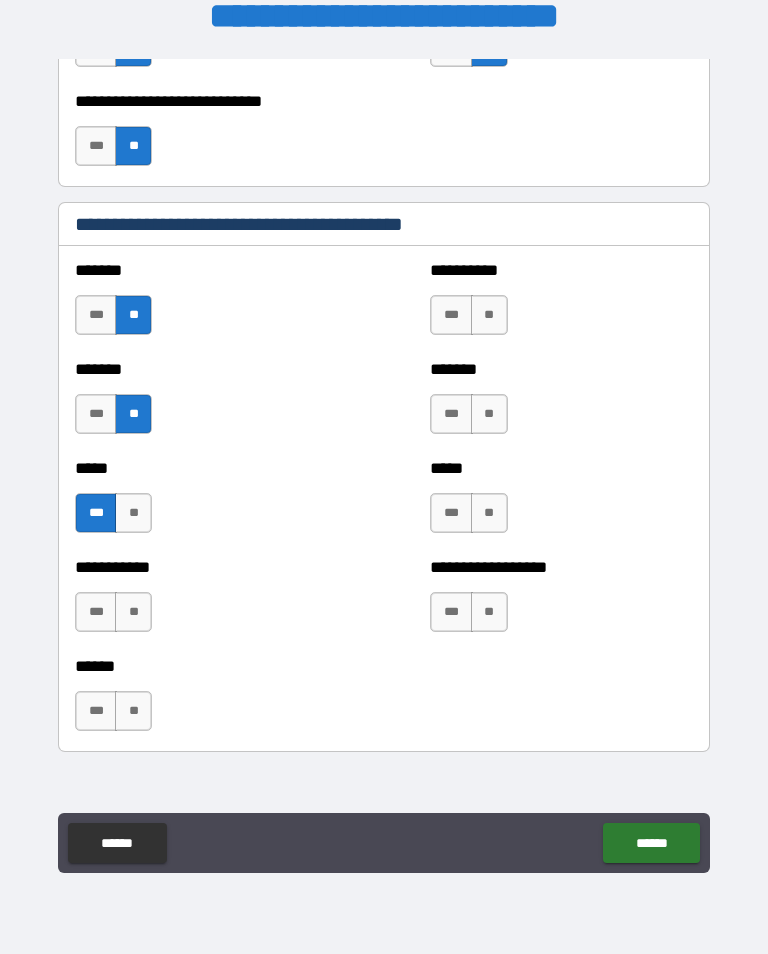 click on "**" at bounding box center (133, 513) 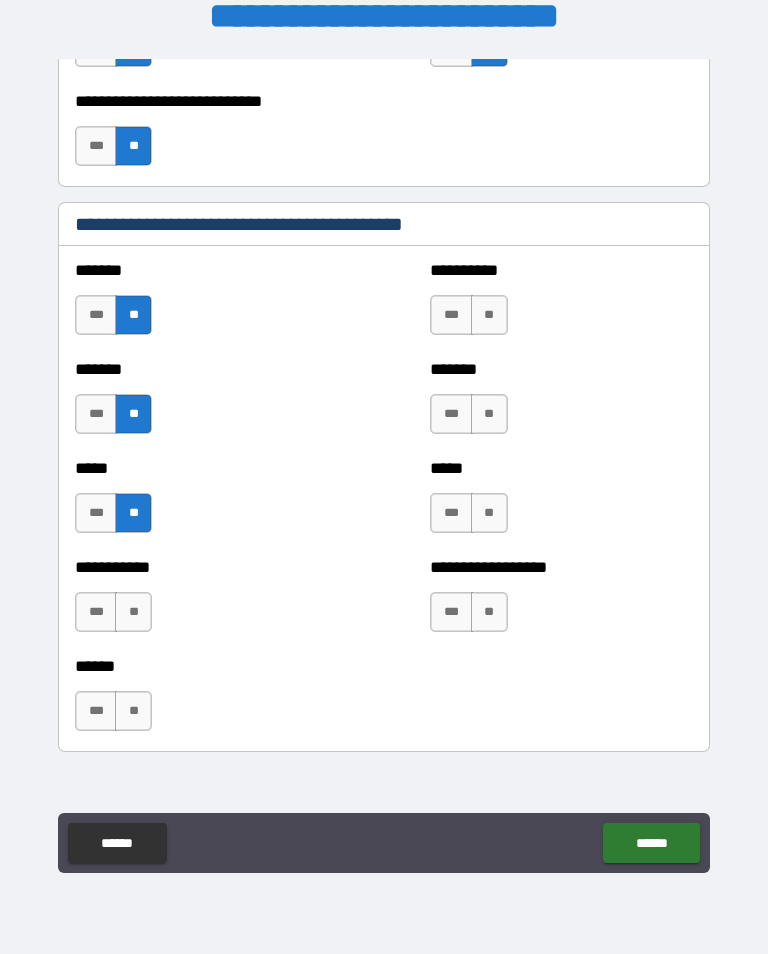 click on "**" at bounding box center [133, 612] 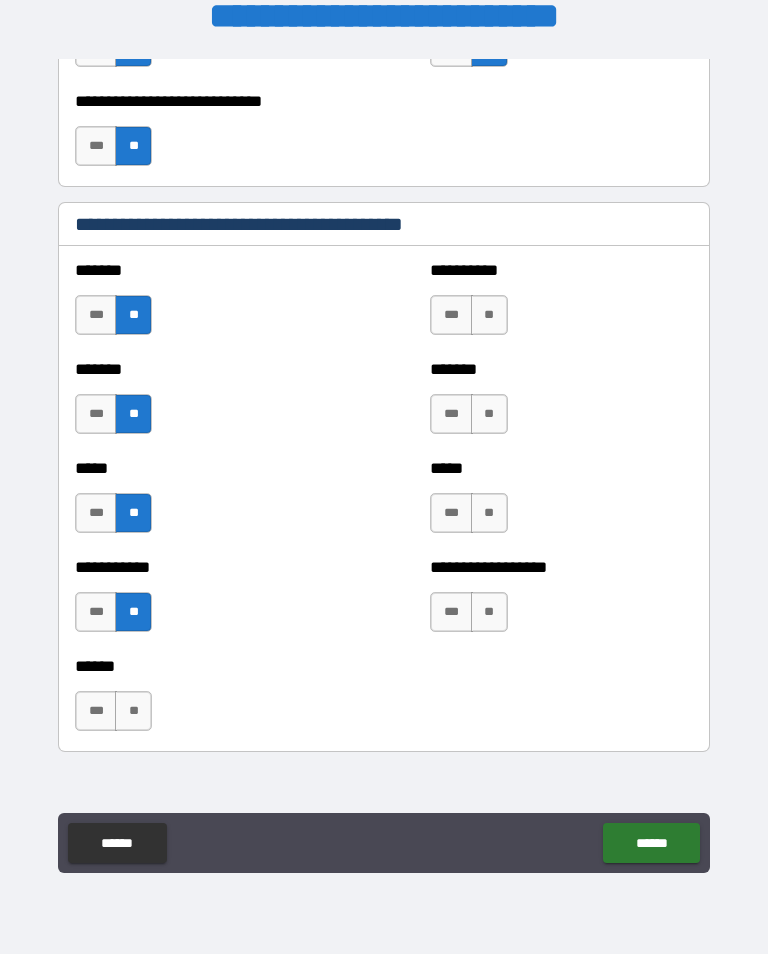 click on "**" at bounding box center [133, 711] 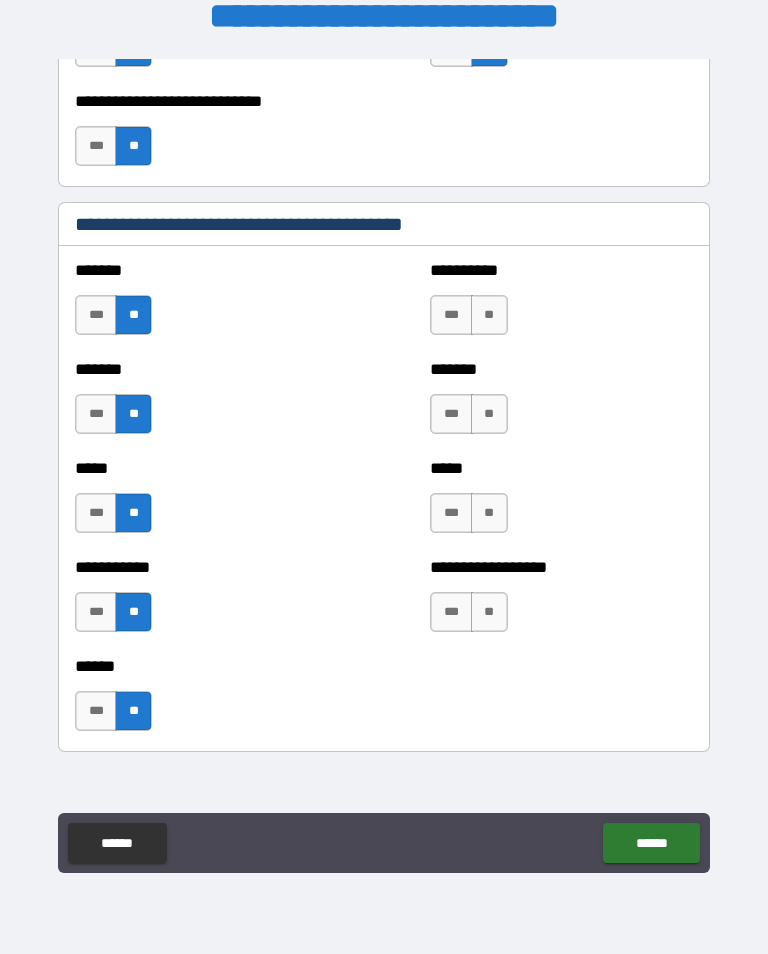 click on "**" at bounding box center (489, 315) 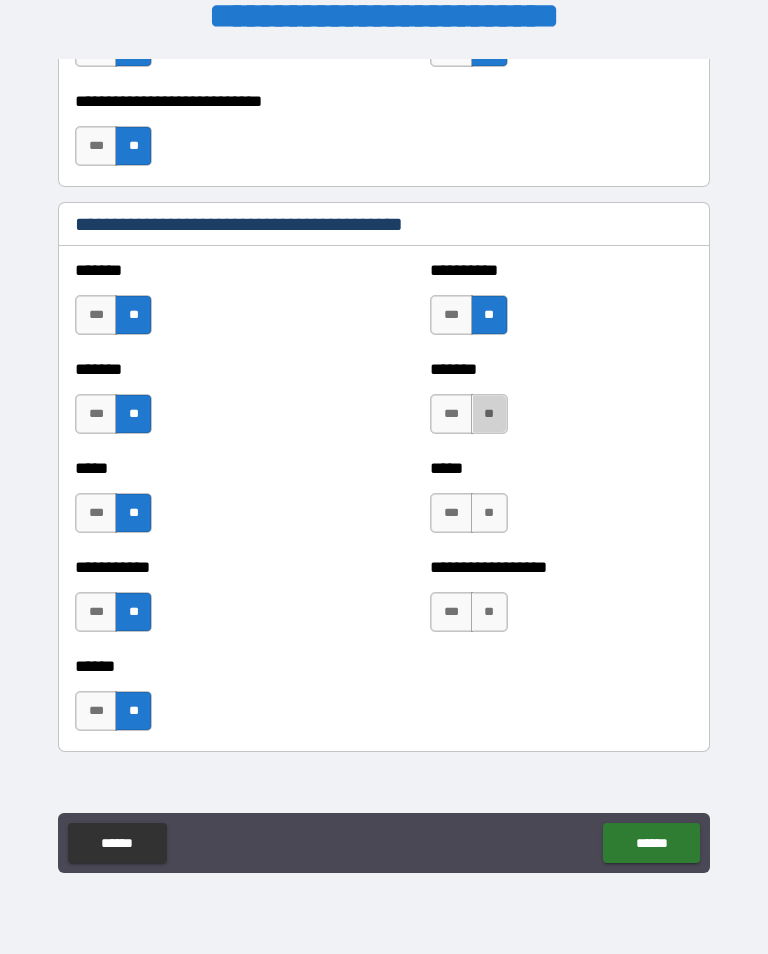 click on "**" at bounding box center [489, 414] 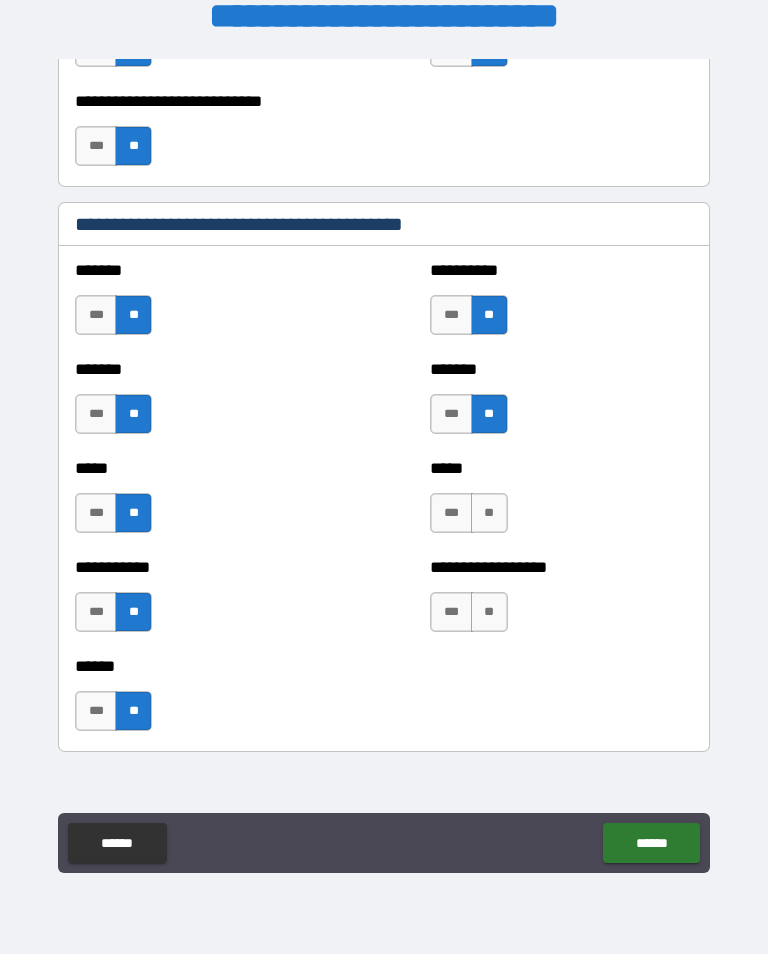 click on "**" at bounding box center [489, 513] 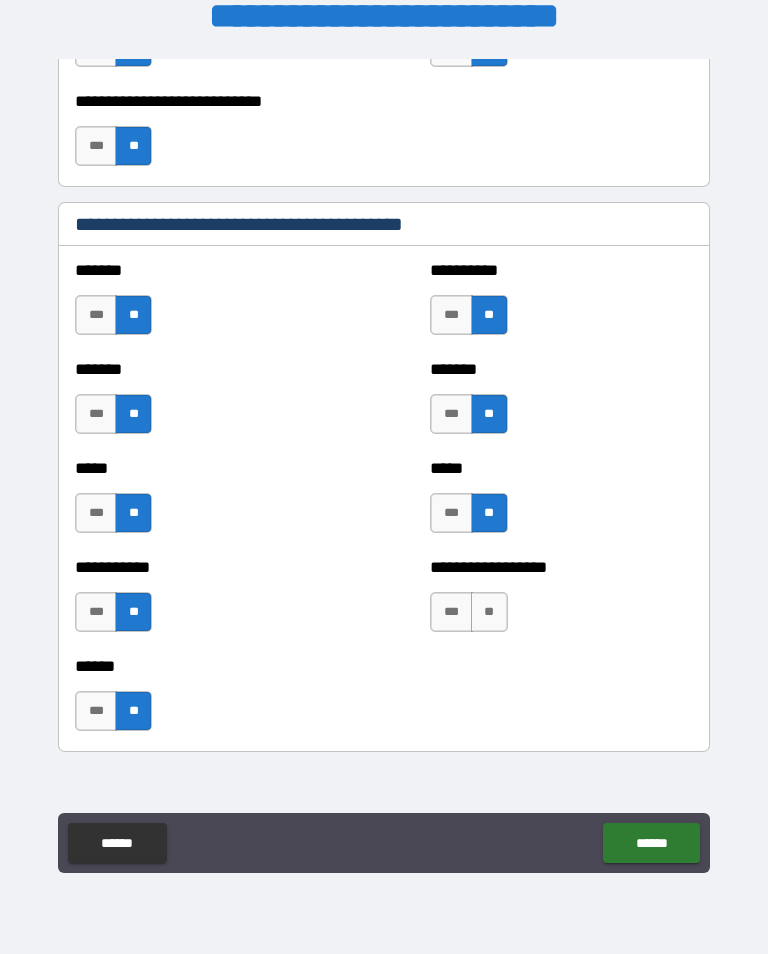click on "**" at bounding box center [489, 612] 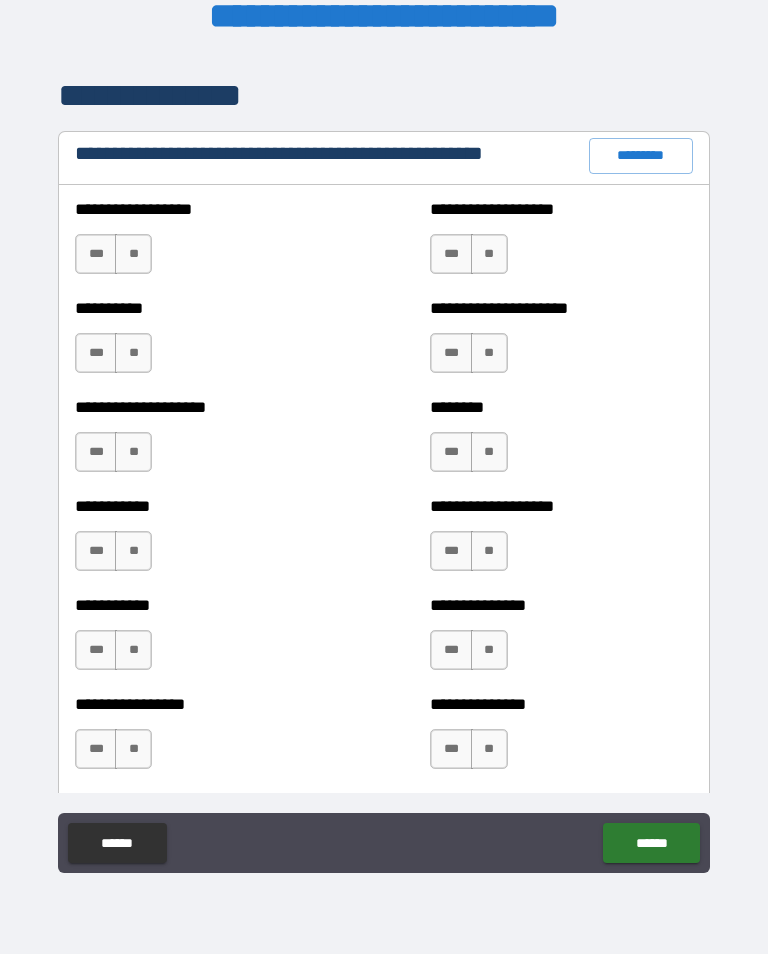 scroll, scrollTop: 2334, scrollLeft: 0, axis: vertical 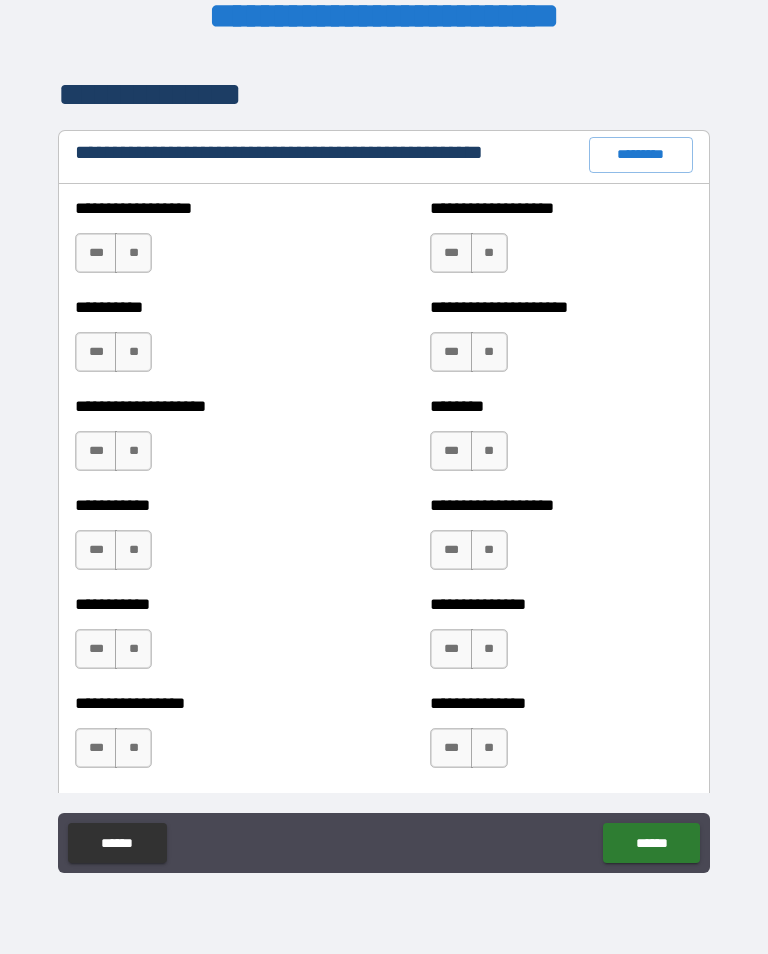 click on "**" at bounding box center (133, 253) 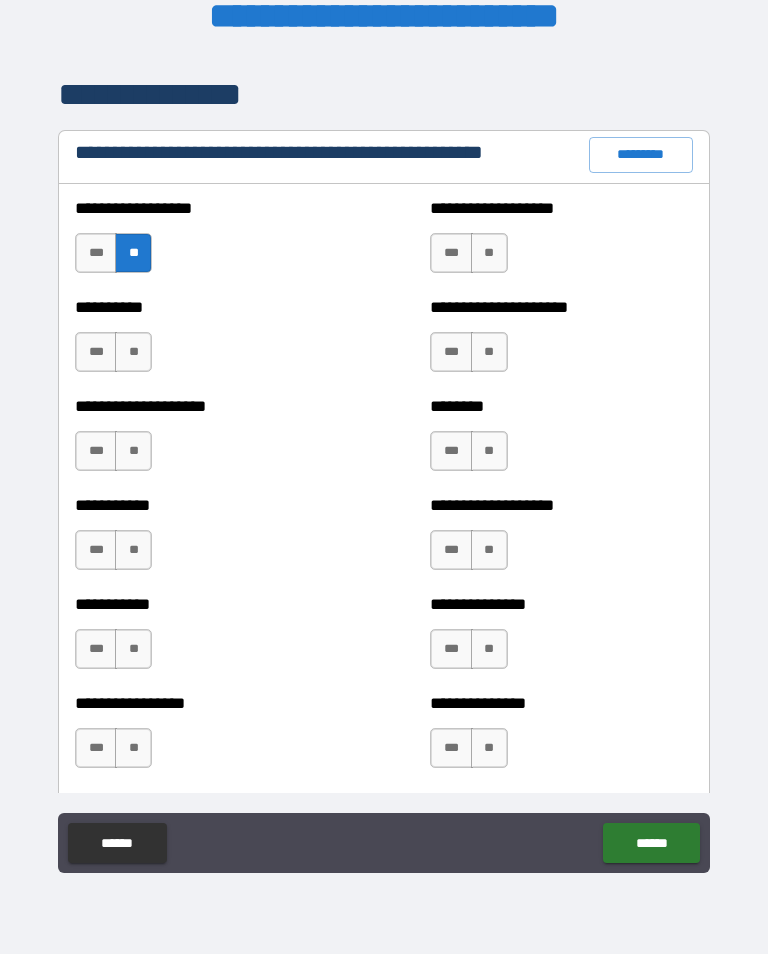 click on "**" at bounding box center [489, 253] 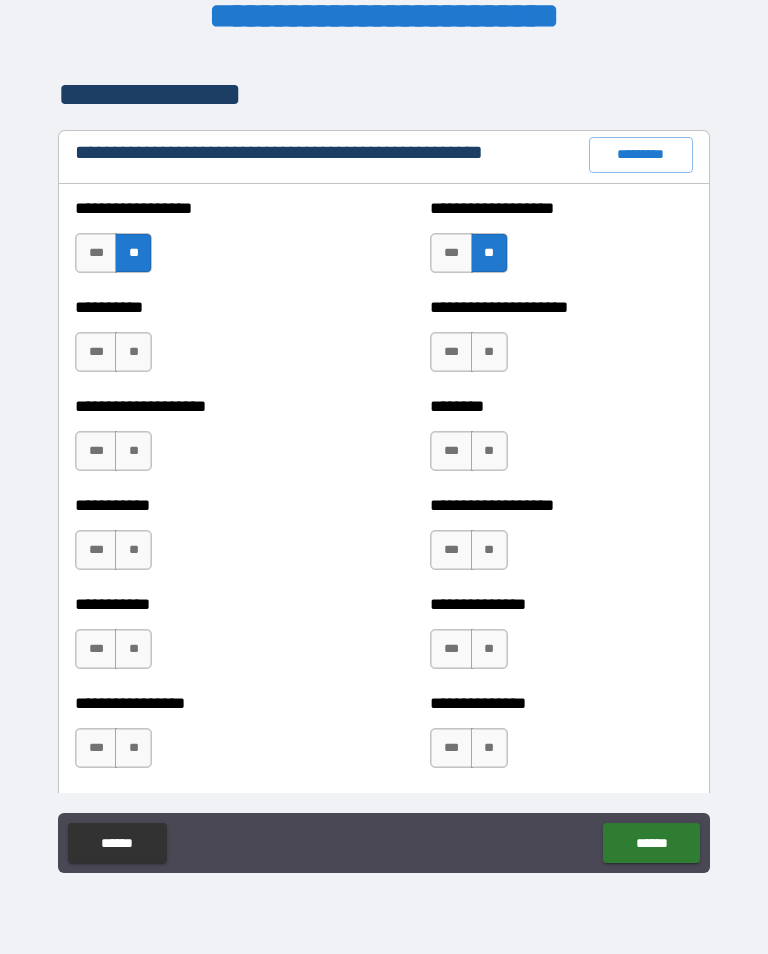 click on "**" at bounding box center [133, 352] 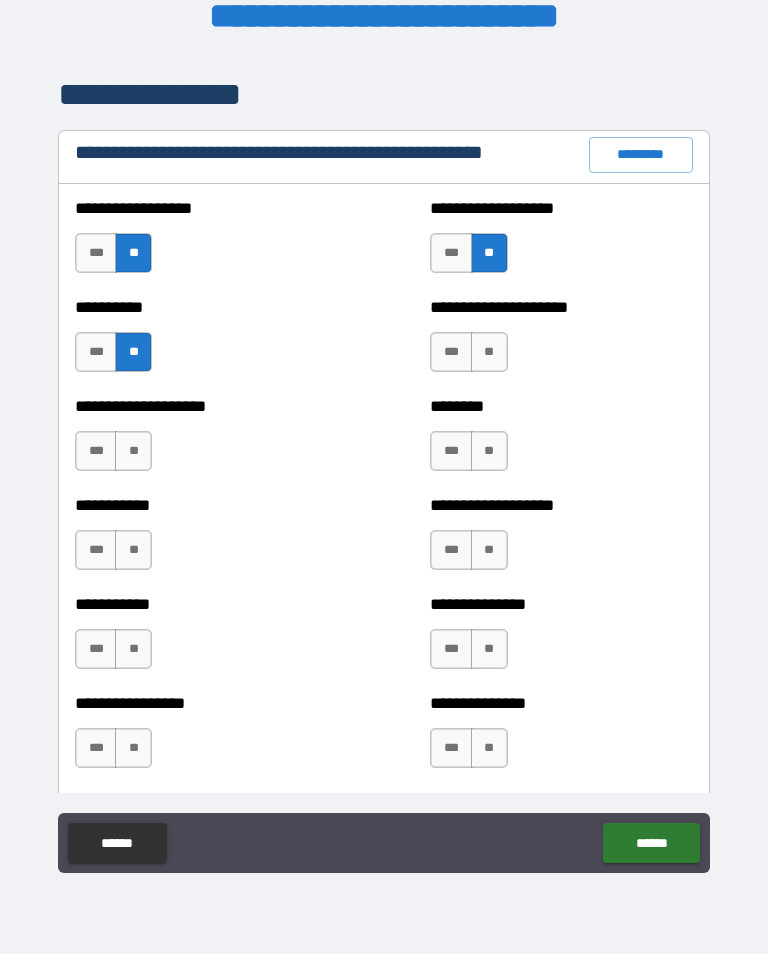 click on "**" at bounding box center [489, 352] 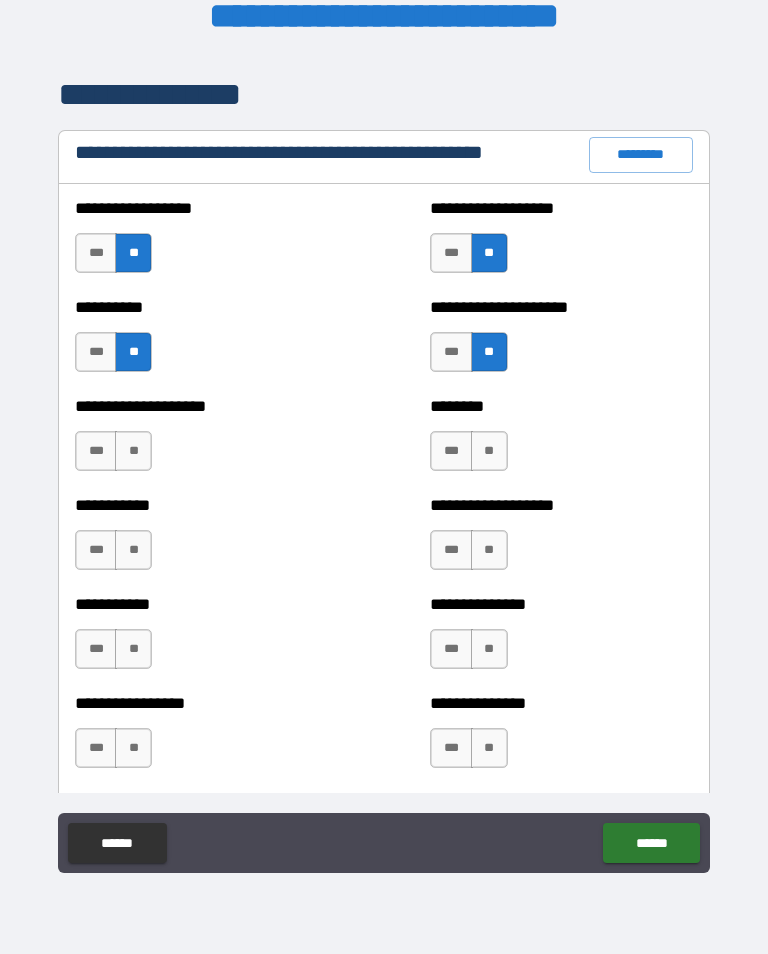 click on "**" at bounding box center [133, 451] 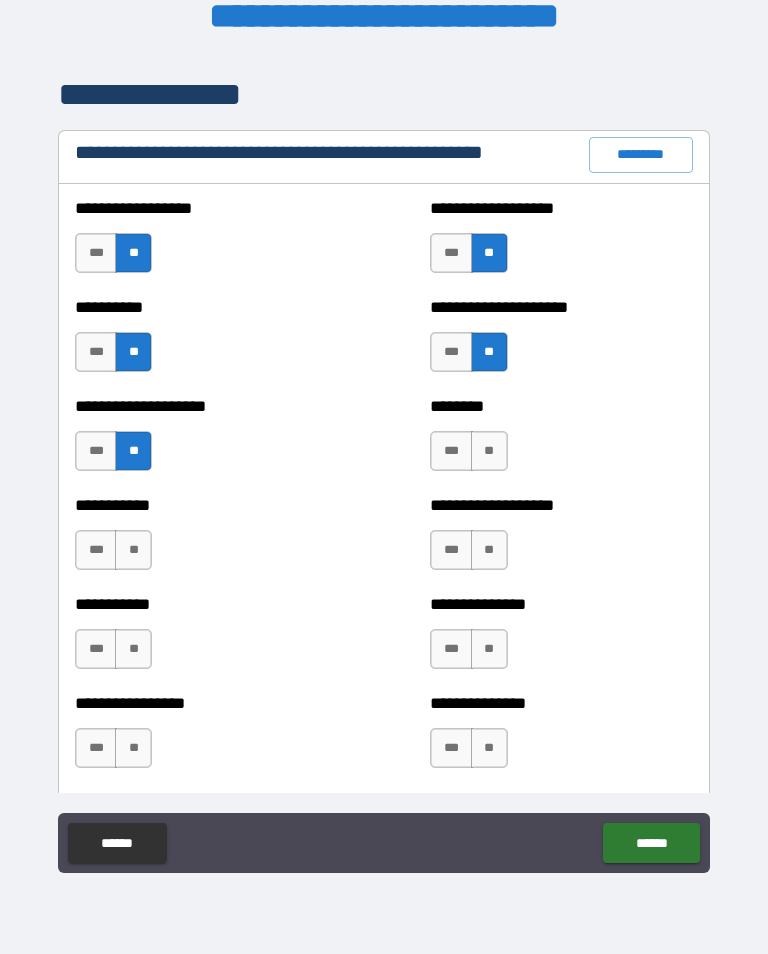 click on "**" at bounding box center (489, 451) 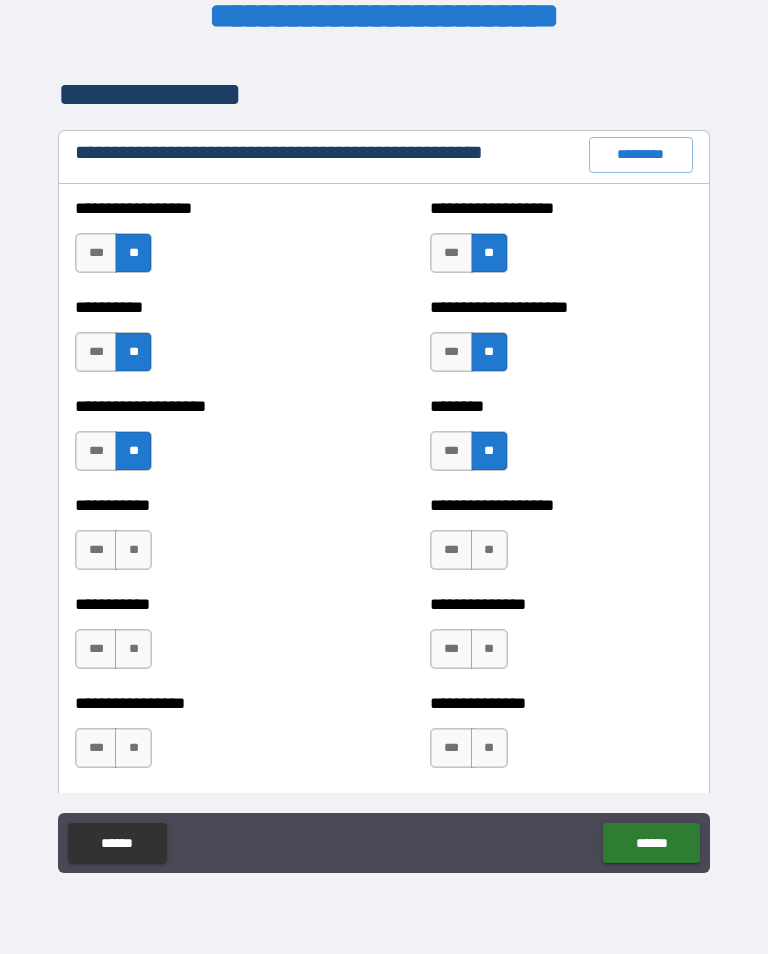 click on "**" at bounding box center (133, 550) 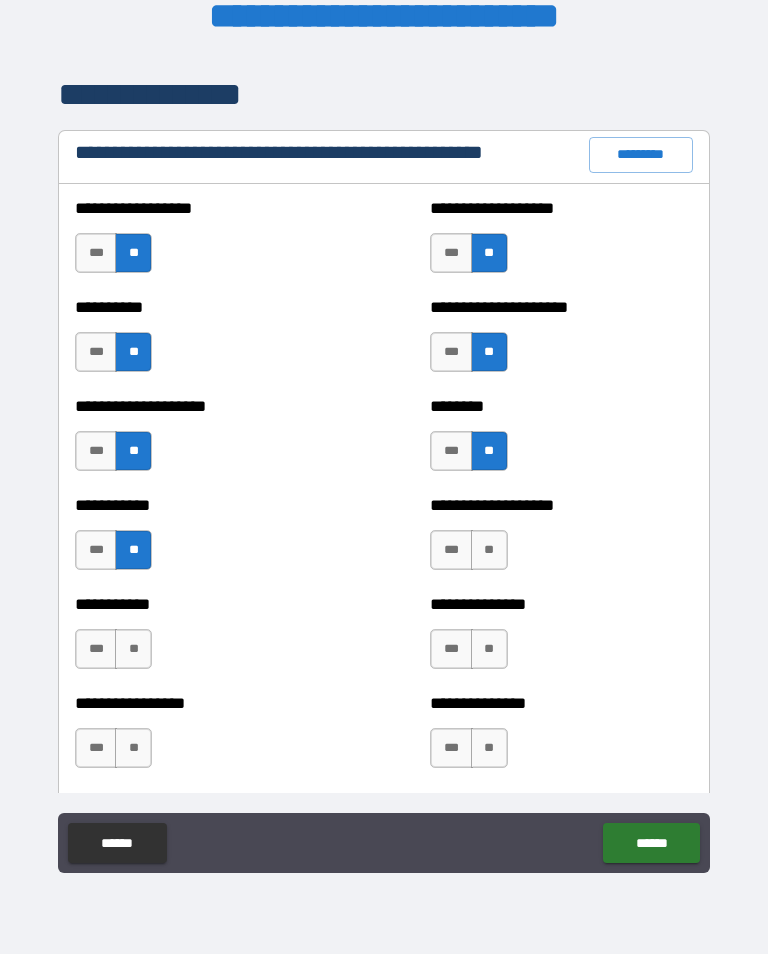 click on "**" at bounding box center (489, 550) 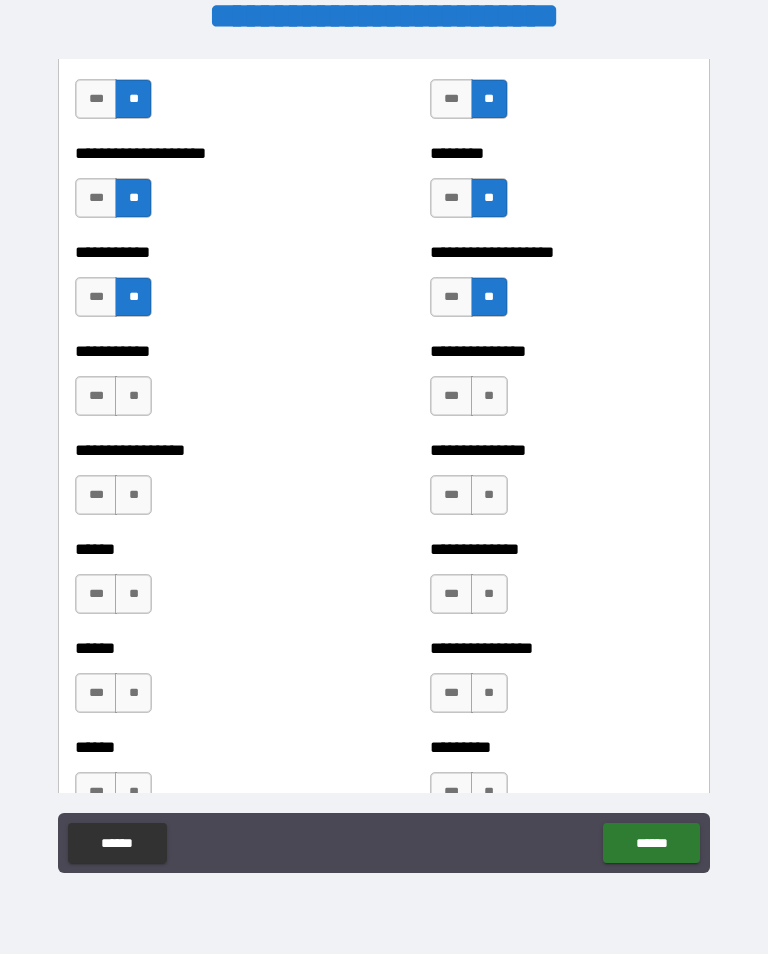 scroll, scrollTop: 2590, scrollLeft: 0, axis: vertical 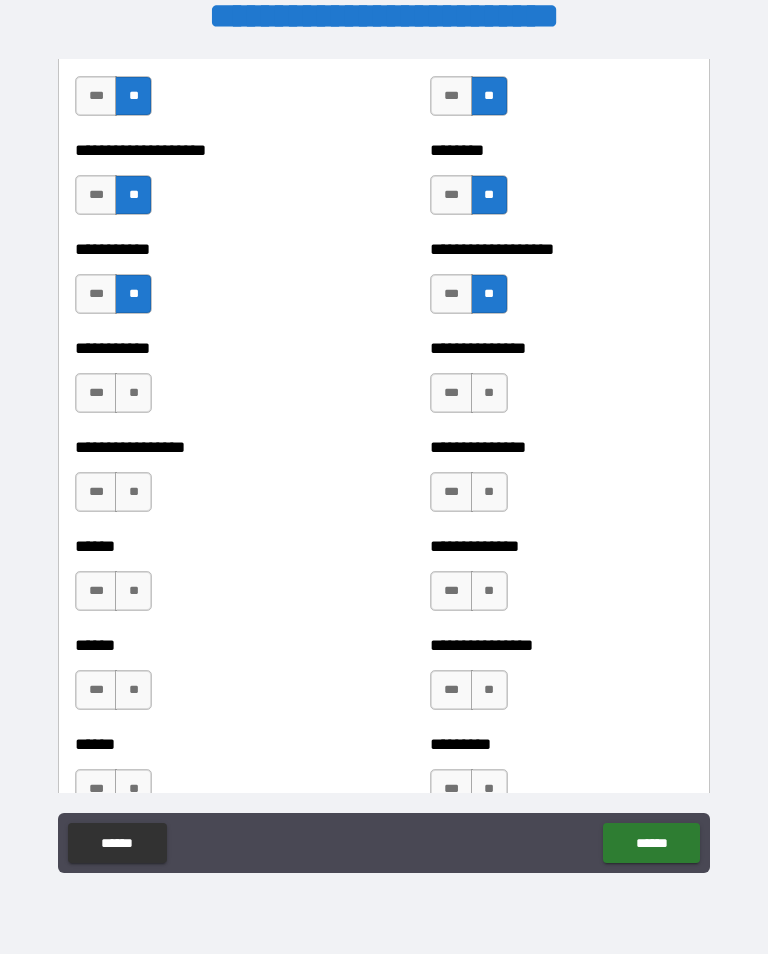 click on "**" at bounding box center (133, 393) 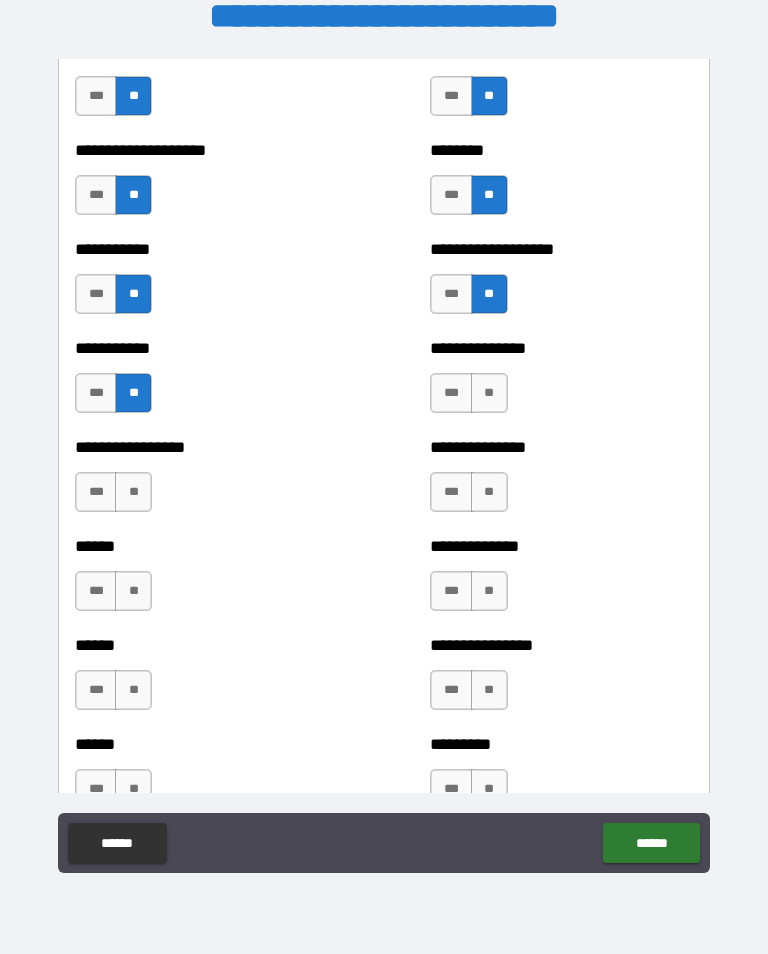 click on "**" at bounding box center (489, 393) 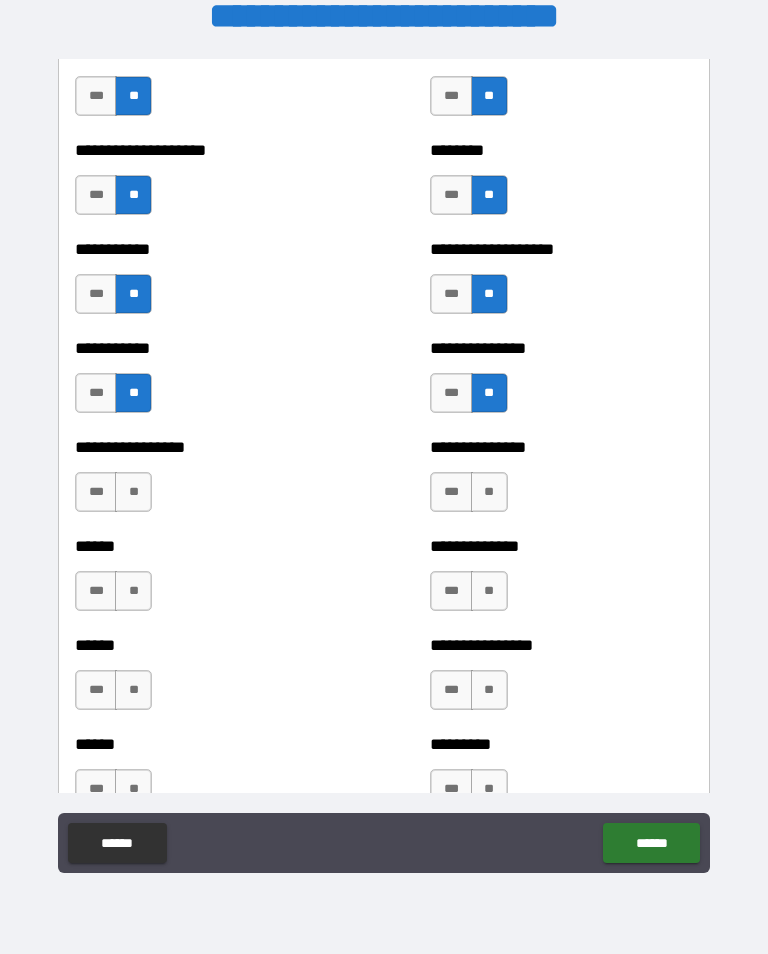 click on "**" at bounding box center [133, 492] 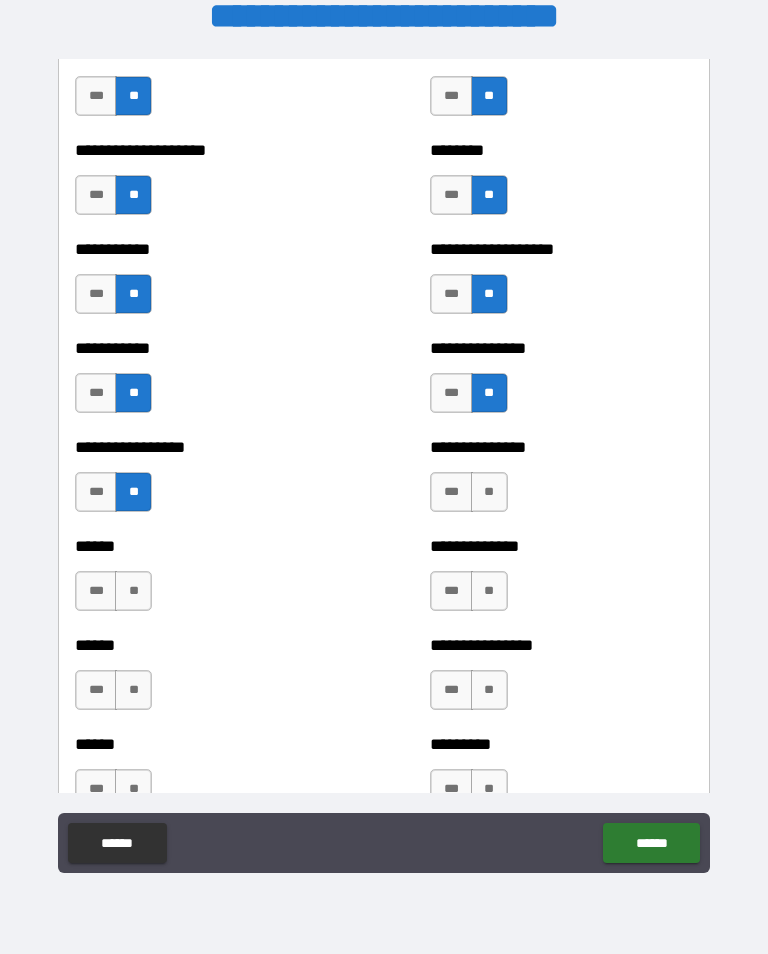 click on "**" at bounding box center (489, 492) 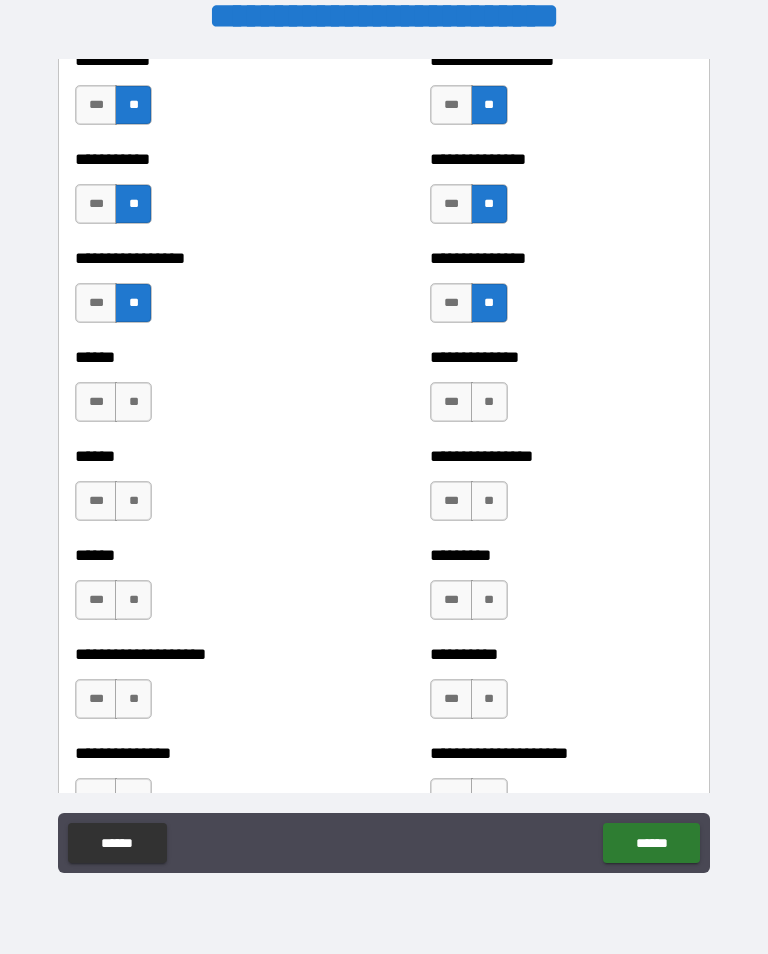 scroll, scrollTop: 2783, scrollLeft: 0, axis: vertical 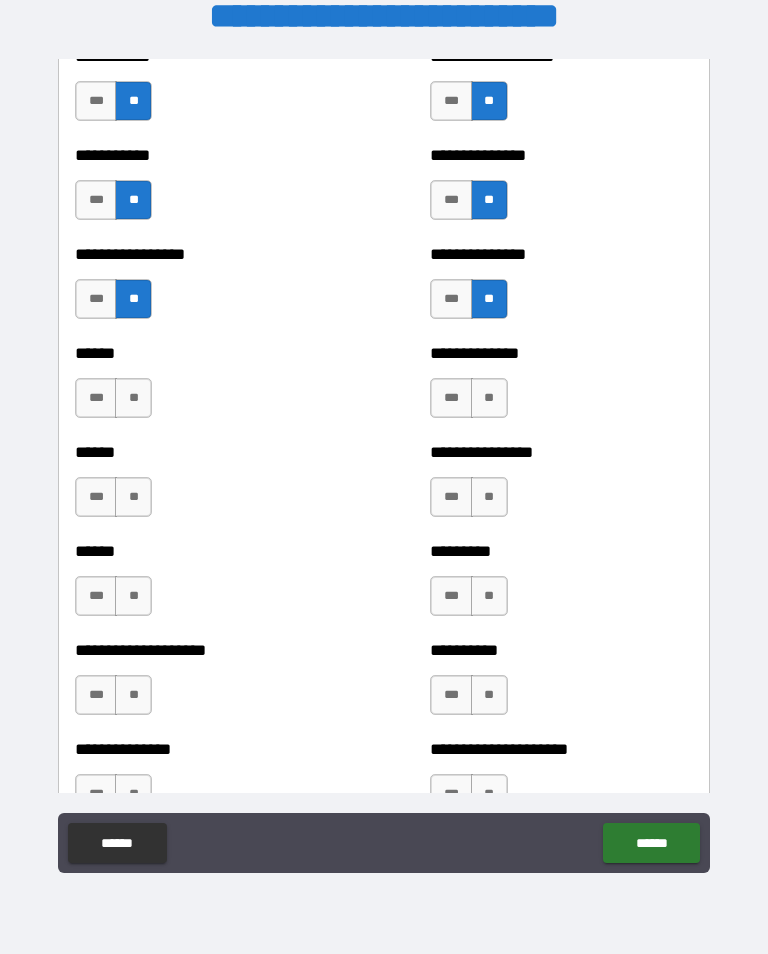 click on "**" at bounding box center (133, 398) 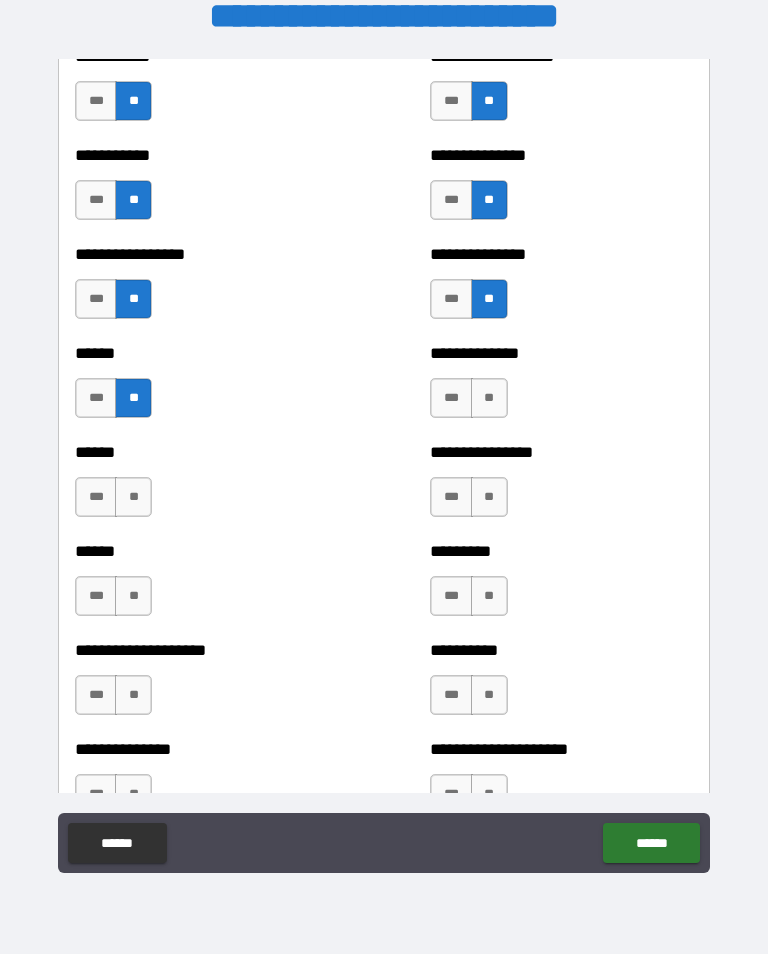 click on "**" at bounding box center (489, 398) 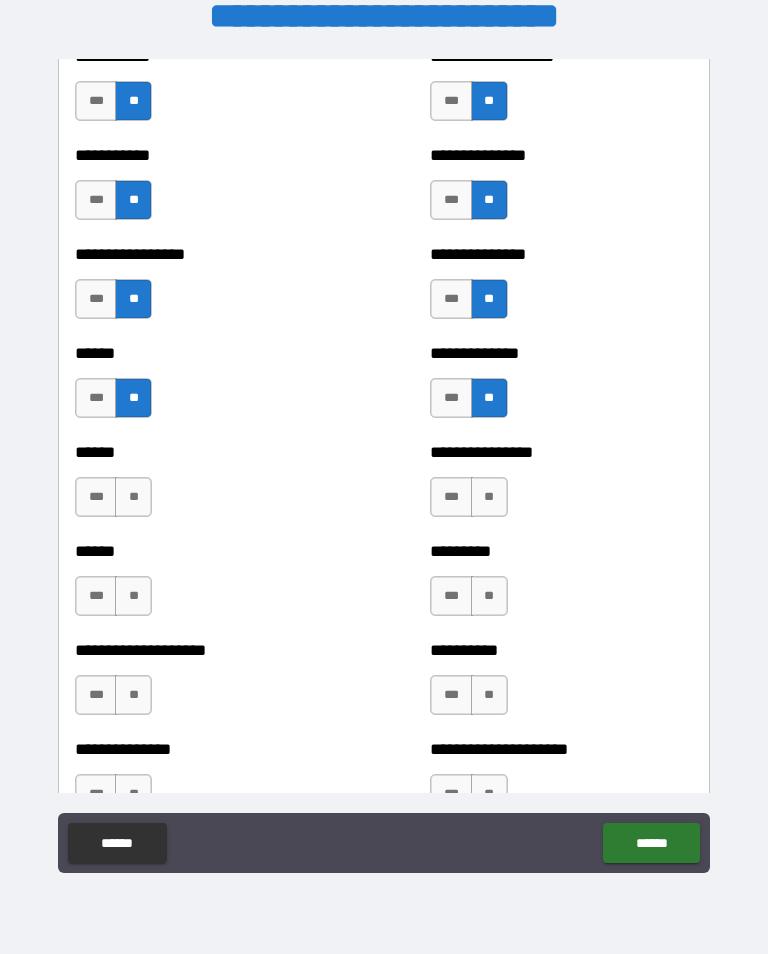 click on "**" at bounding box center [133, 497] 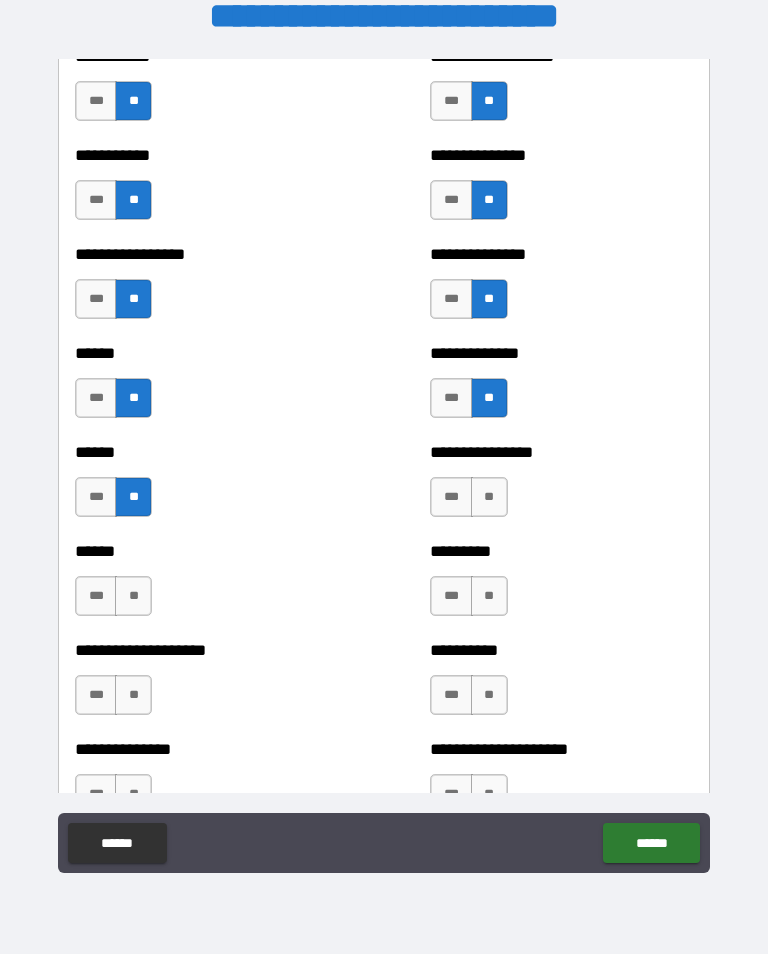 click on "**" at bounding box center (489, 497) 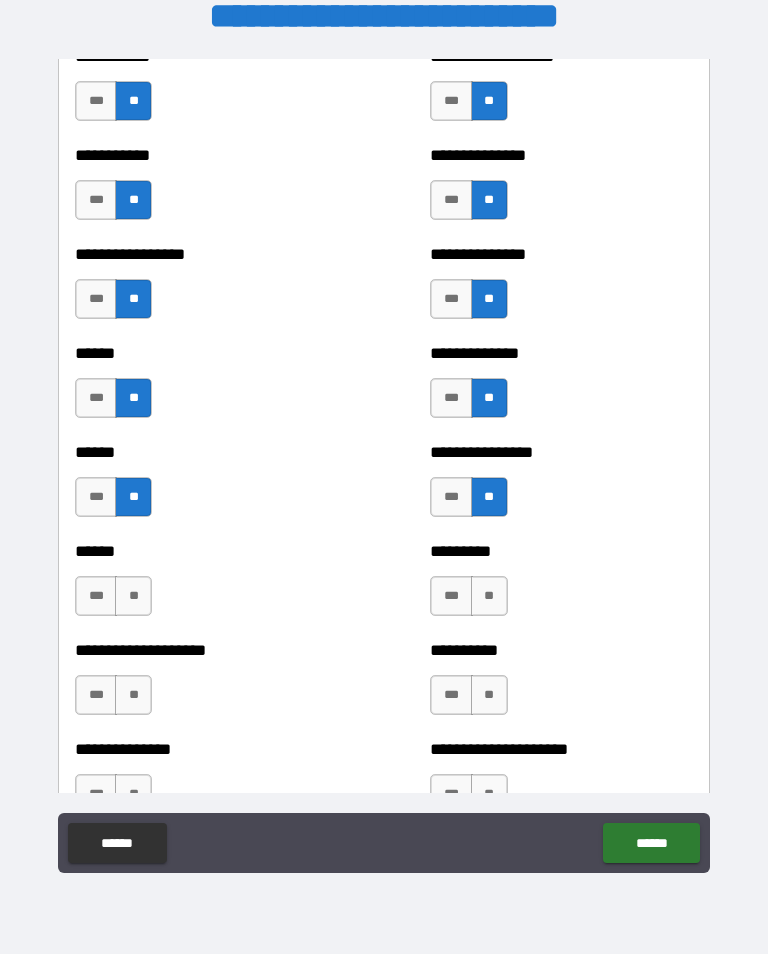 click on "**" at bounding box center [133, 596] 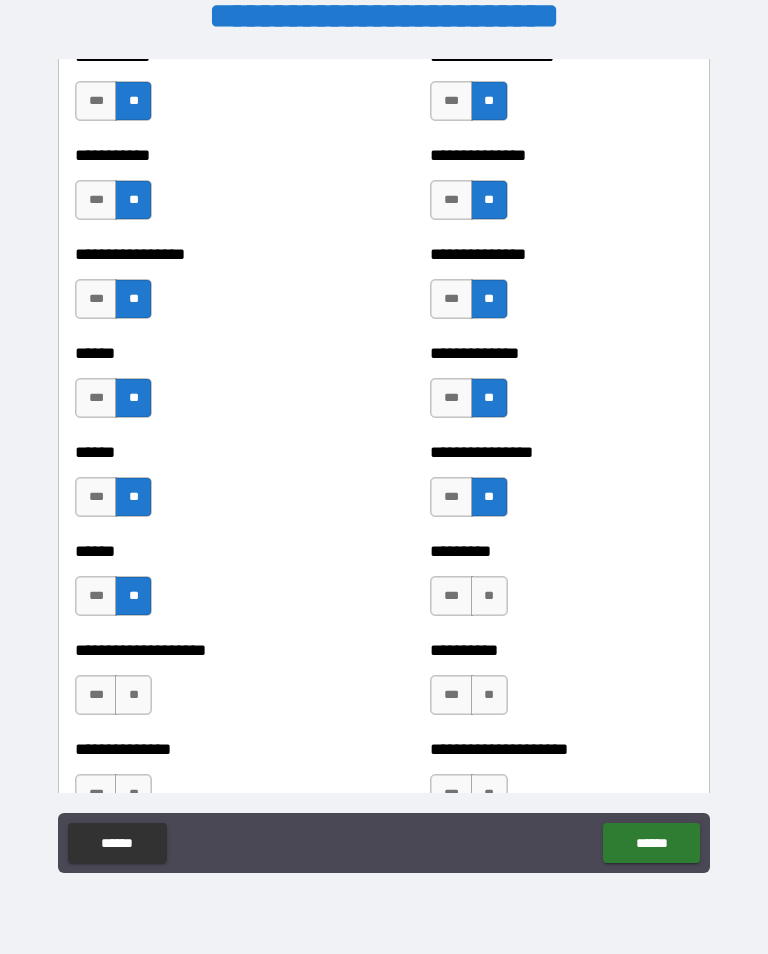 click on "**" at bounding box center [489, 596] 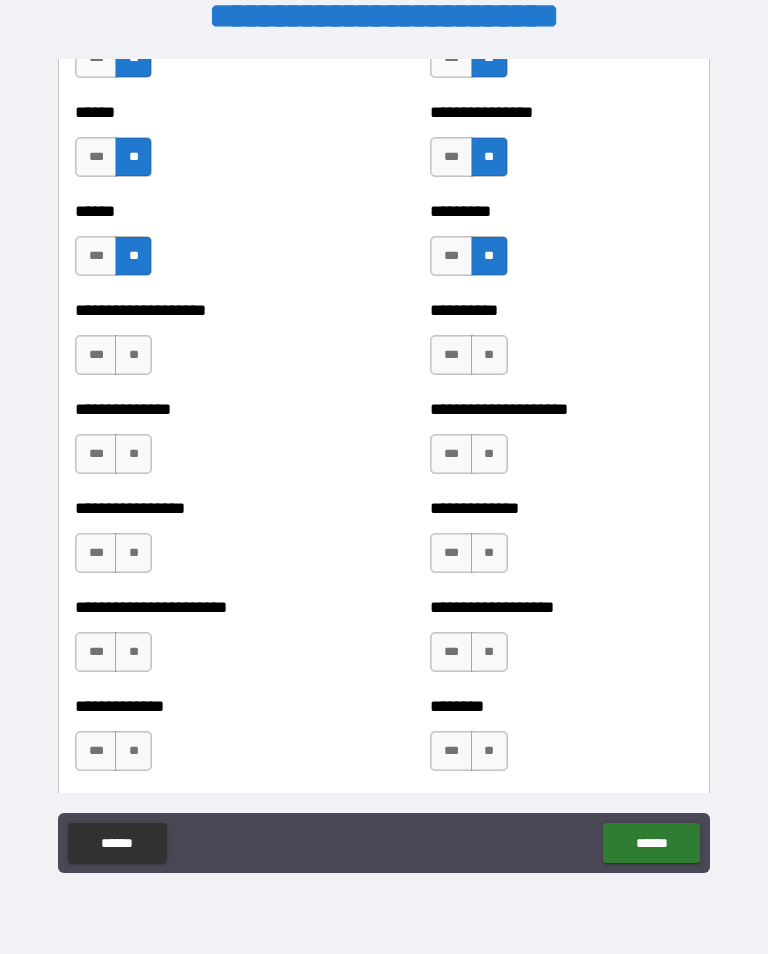 scroll, scrollTop: 3133, scrollLeft: 0, axis: vertical 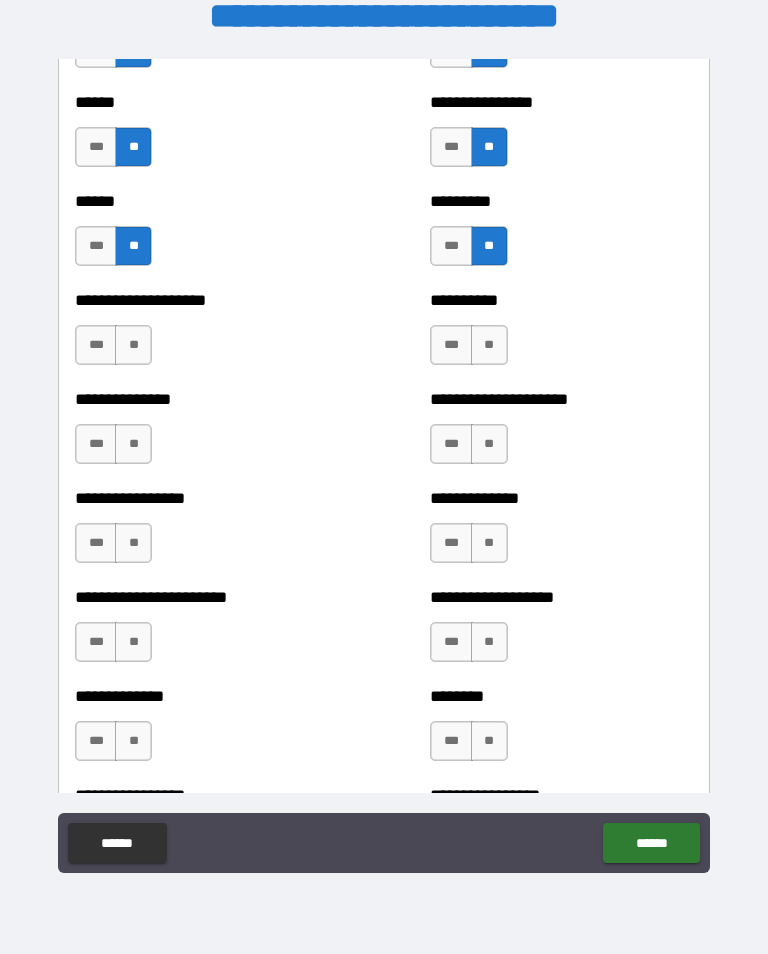 click on "**" at bounding box center [133, 345] 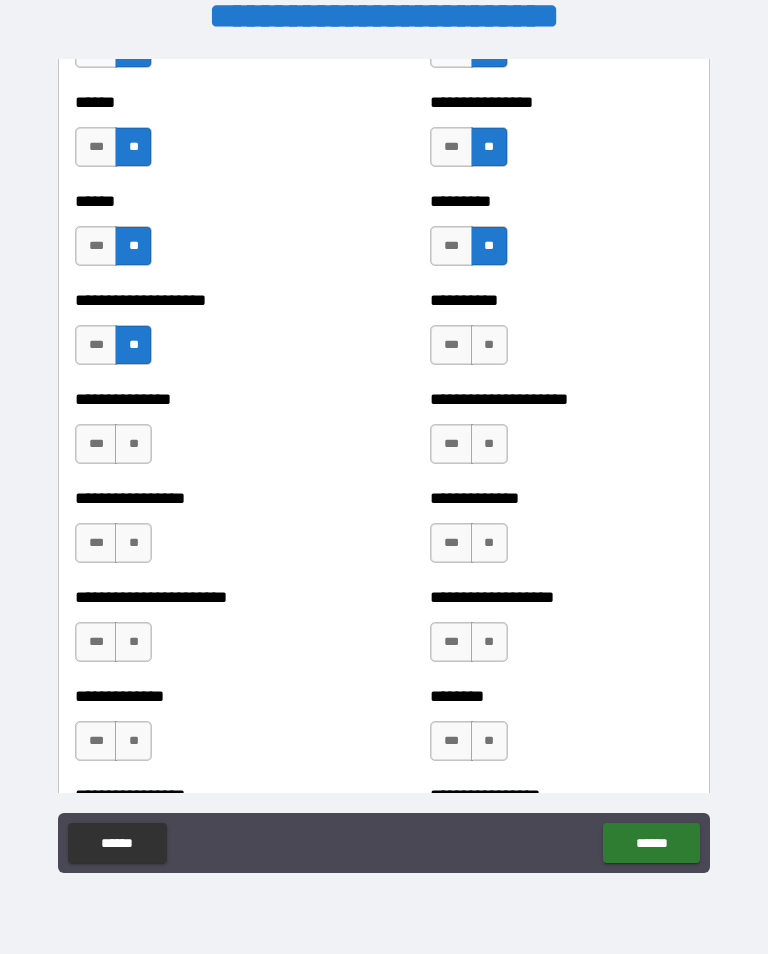 click on "**" at bounding box center [489, 345] 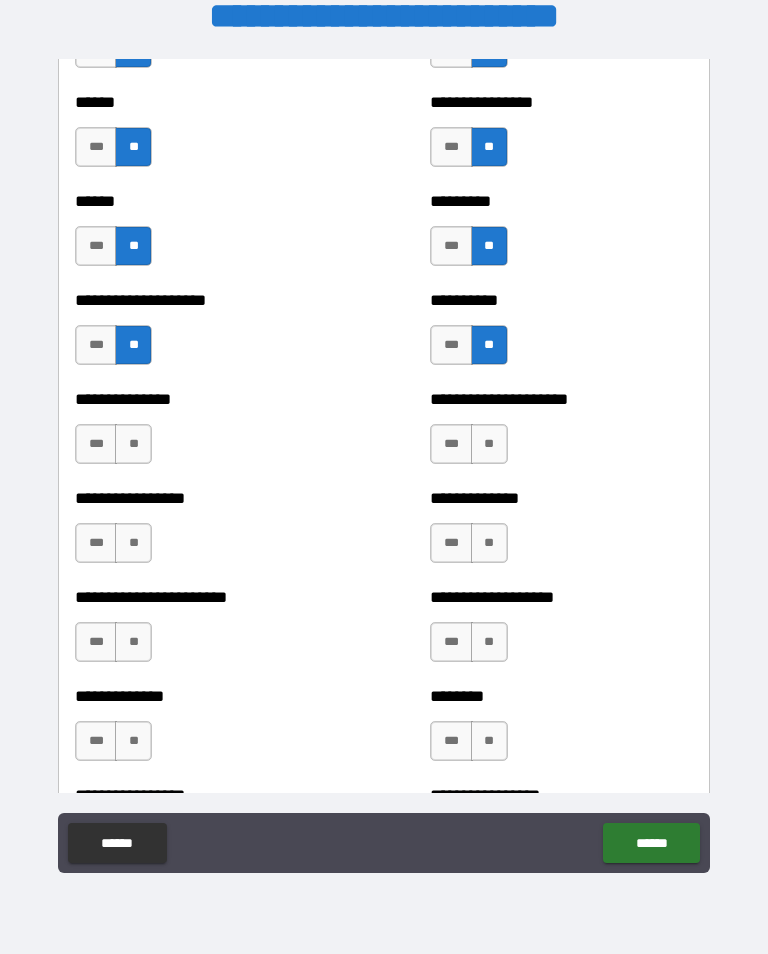 click on "**" at bounding box center (133, 444) 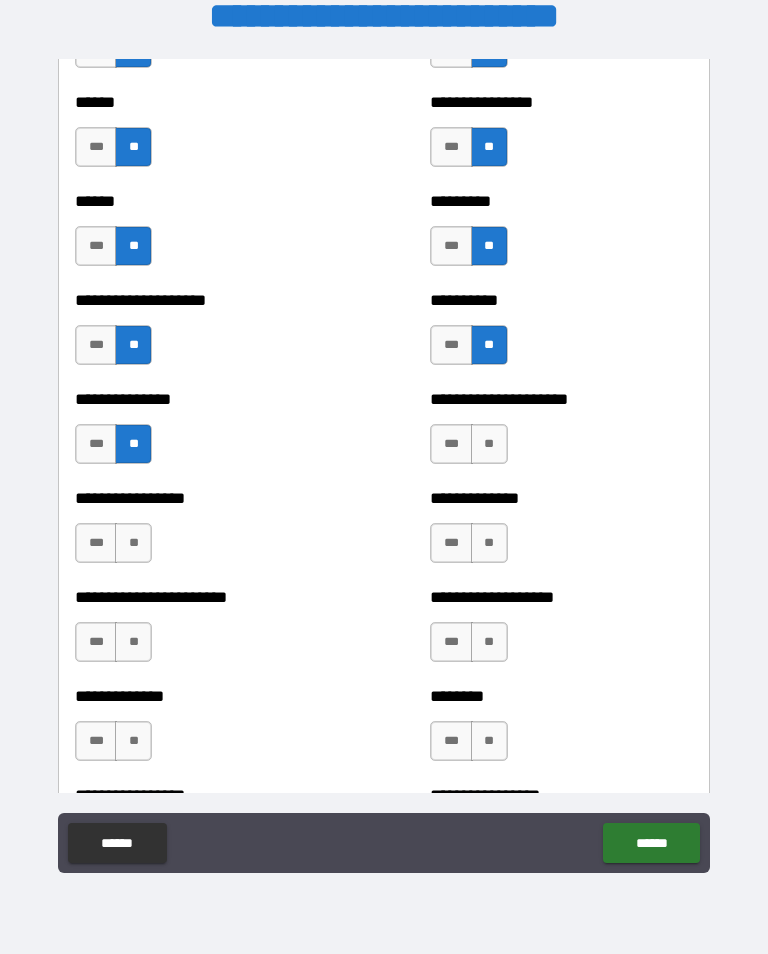 click on "**" at bounding box center (489, 444) 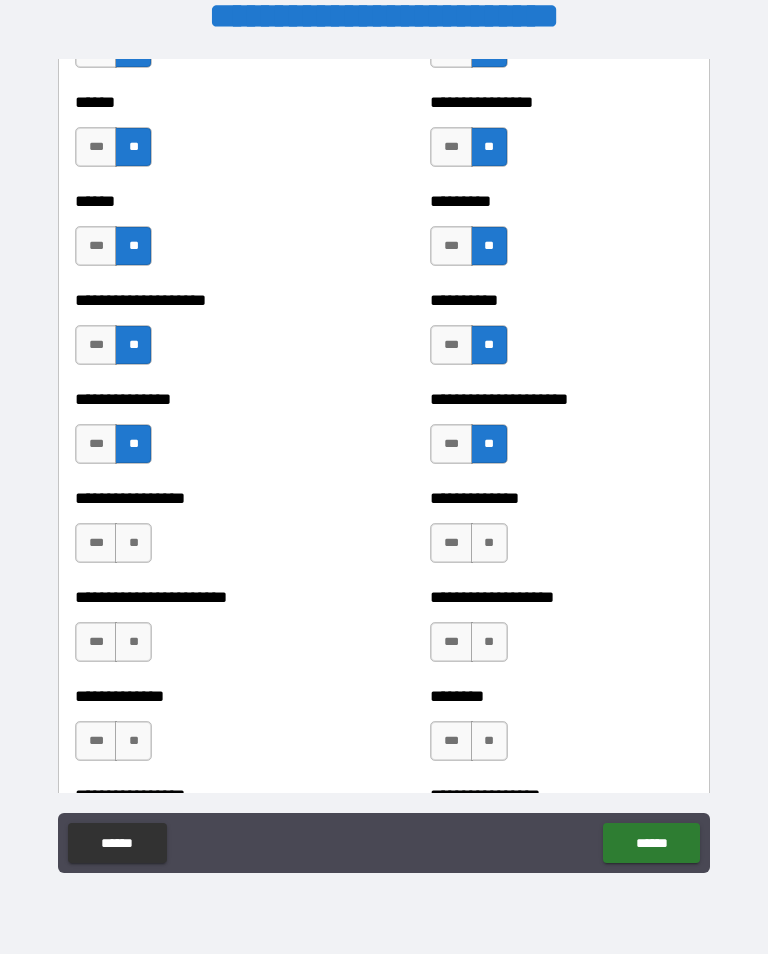 click on "**" at bounding box center [133, 543] 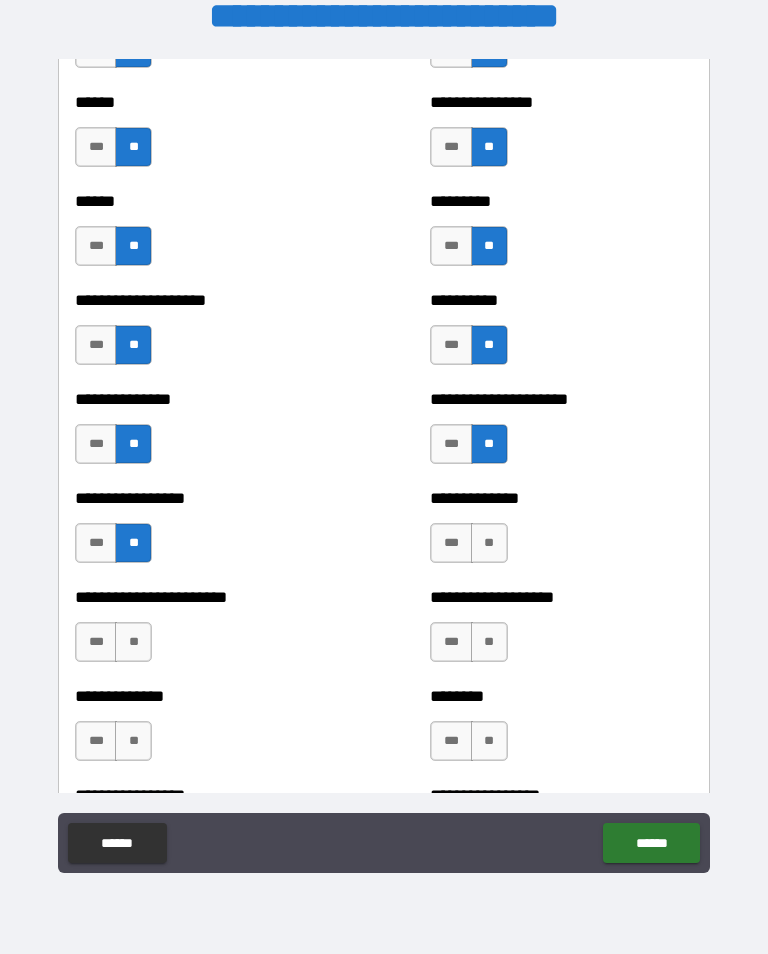 click on "**" at bounding box center [489, 543] 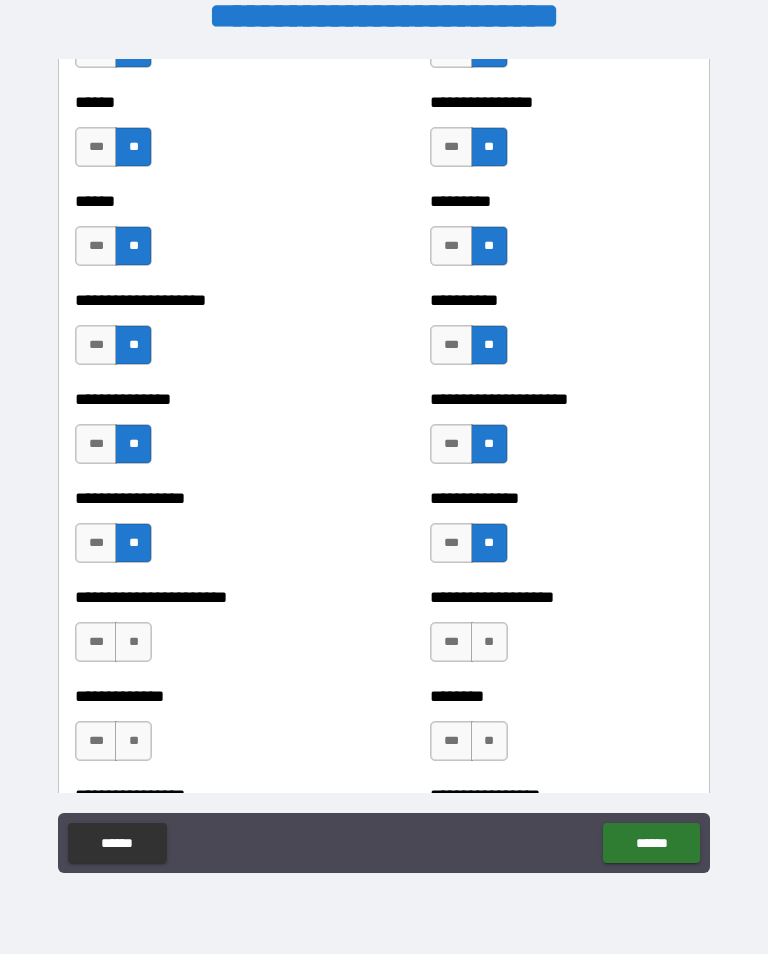 click on "**" at bounding box center (133, 642) 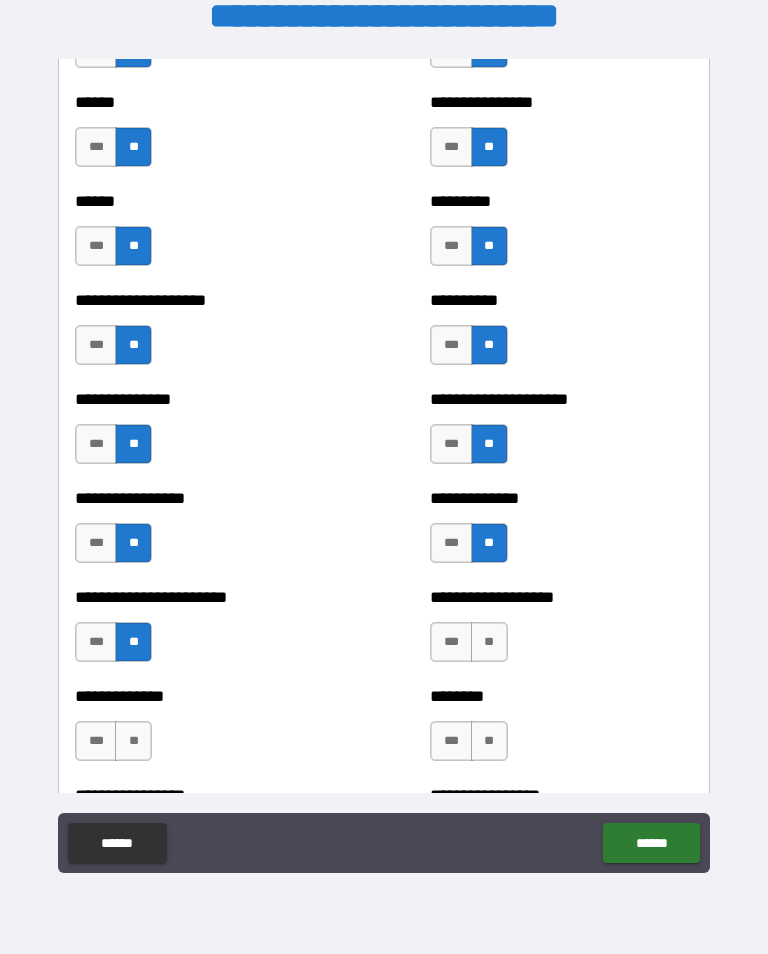 click on "**" at bounding box center (489, 642) 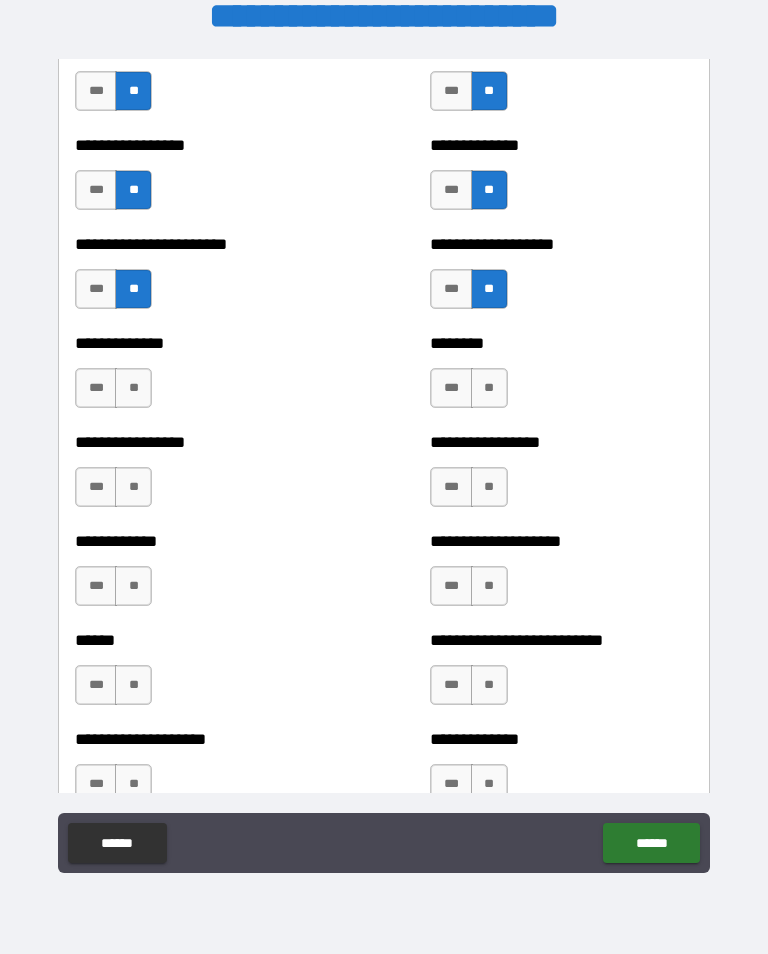 scroll, scrollTop: 3490, scrollLeft: 0, axis: vertical 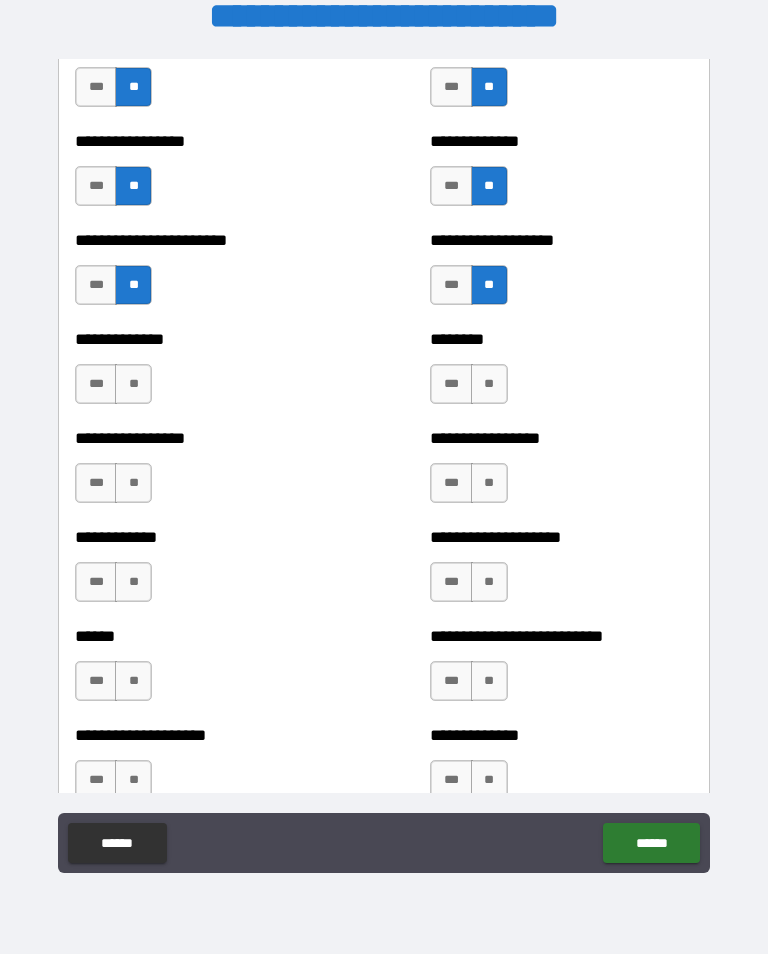click on "**" at bounding box center (133, 384) 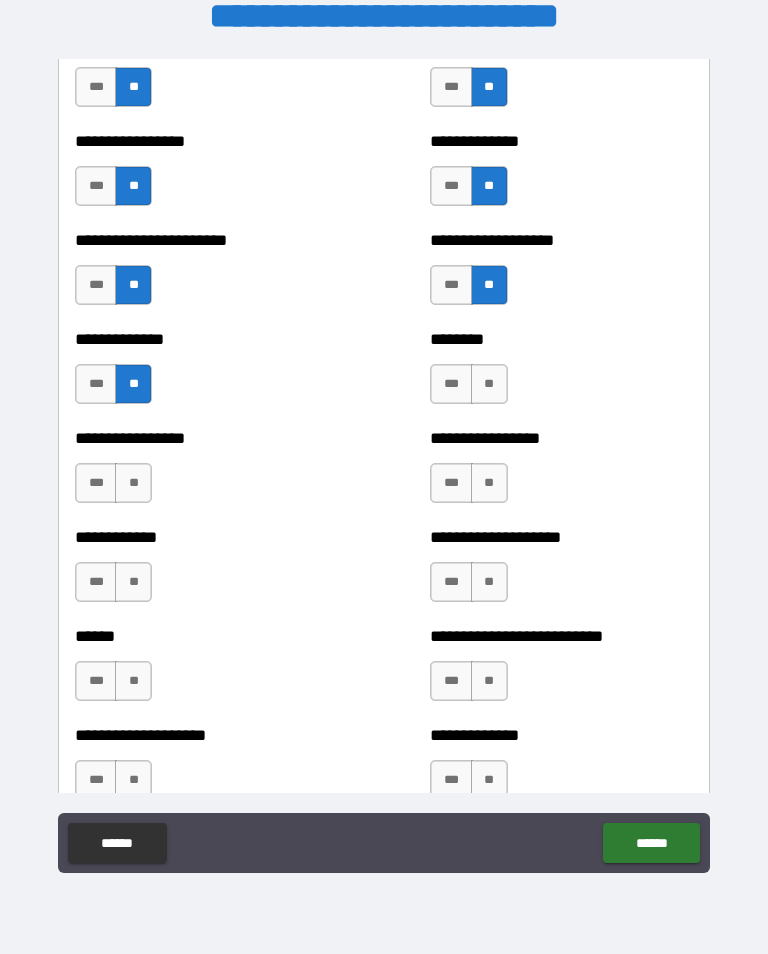 click on "**" at bounding box center [489, 384] 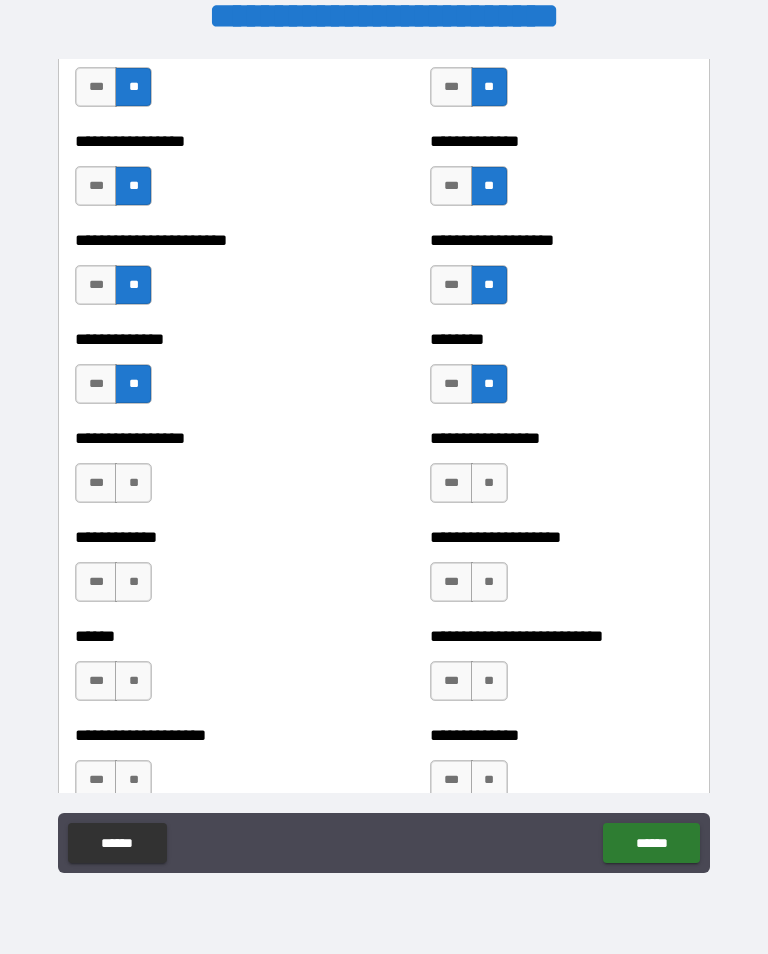 click on "**" at bounding box center (133, 483) 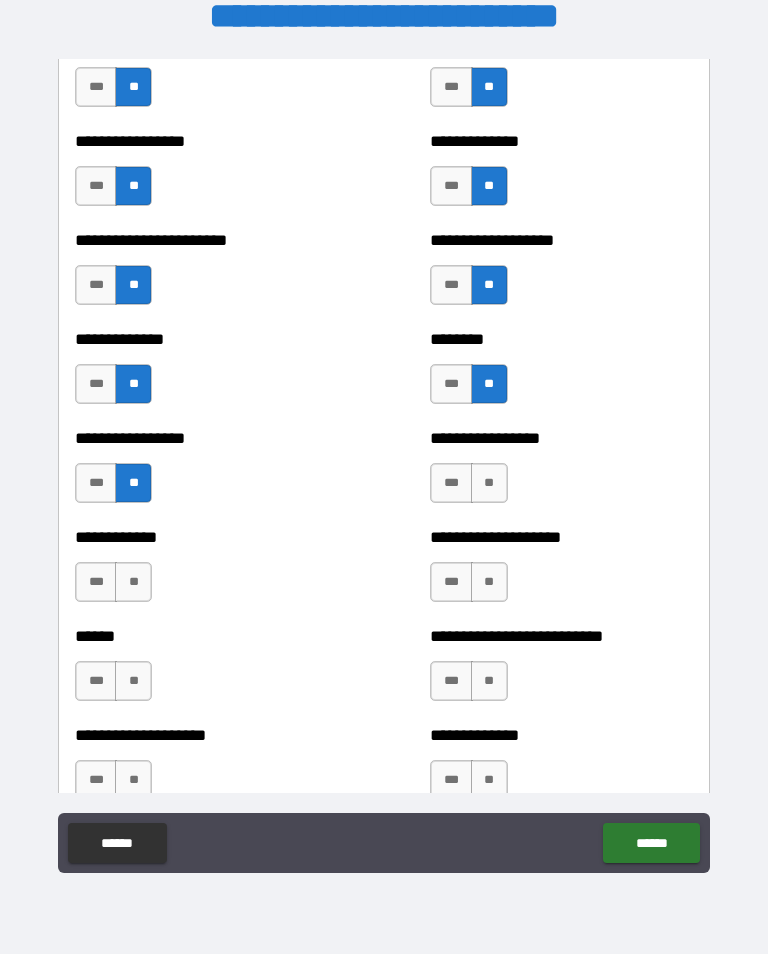 click on "**" at bounding box center (489, 483) 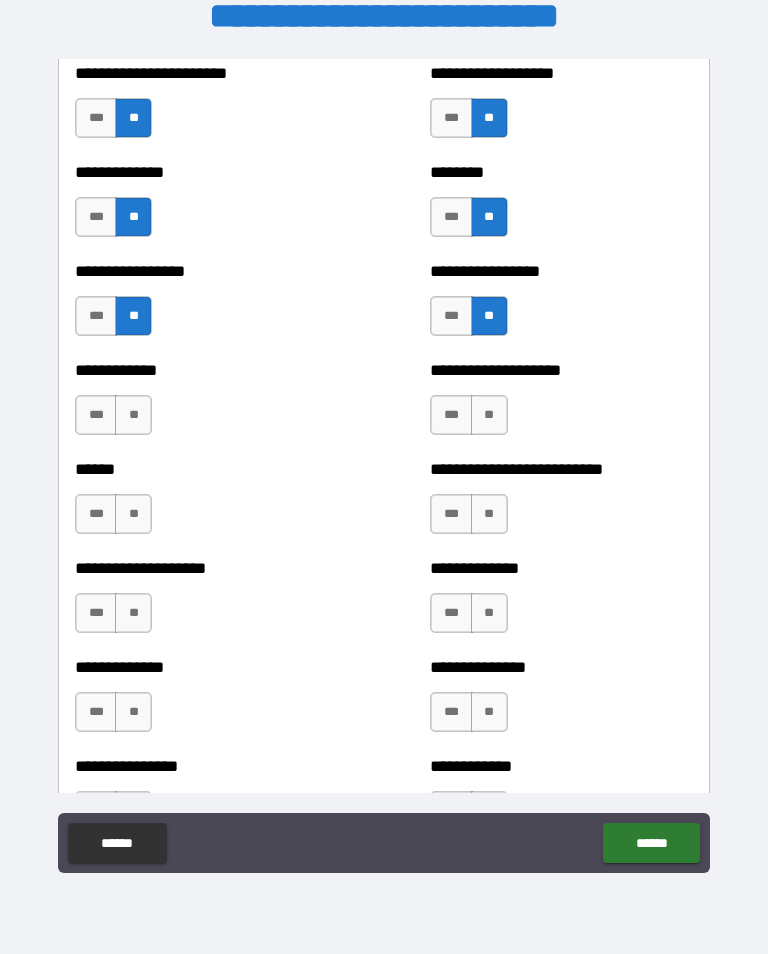 scroll, scrollTop: 3662, scrollLeft: 0, axis: vertical 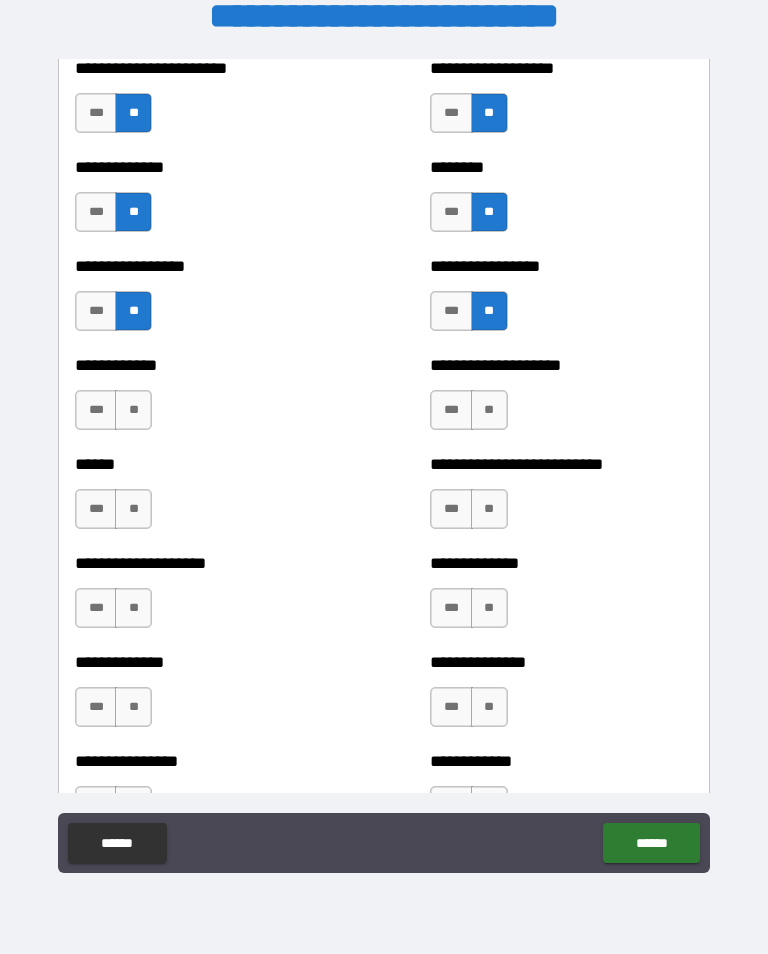 click on "**" at bounding box center (133, 410) 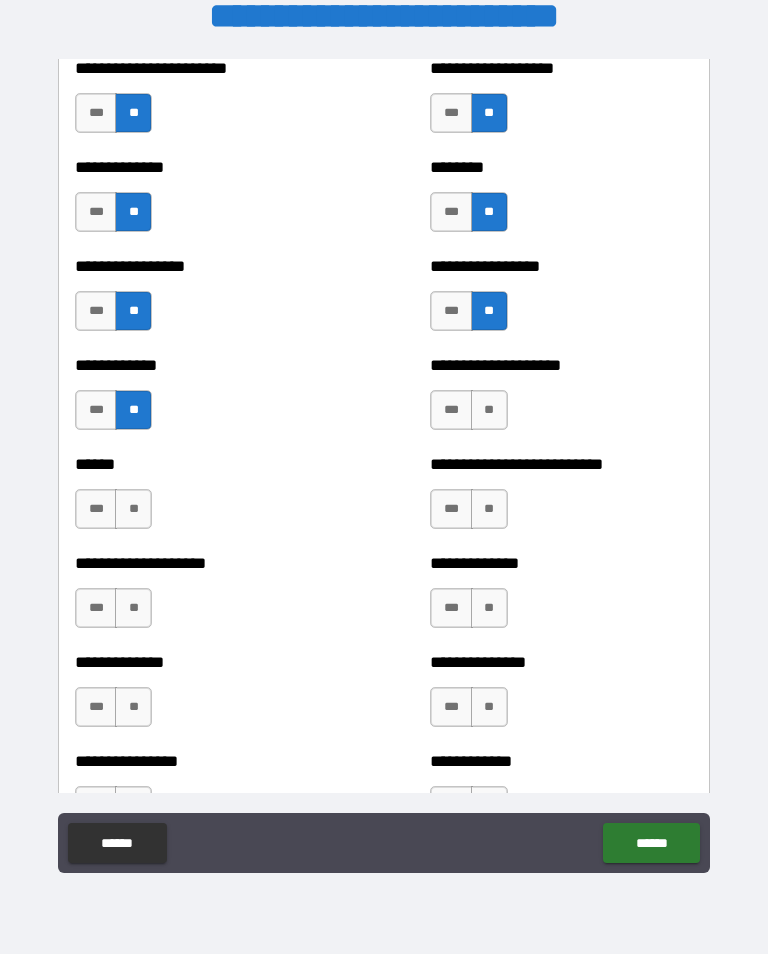 click on "**" at bounding box center [489, 410] 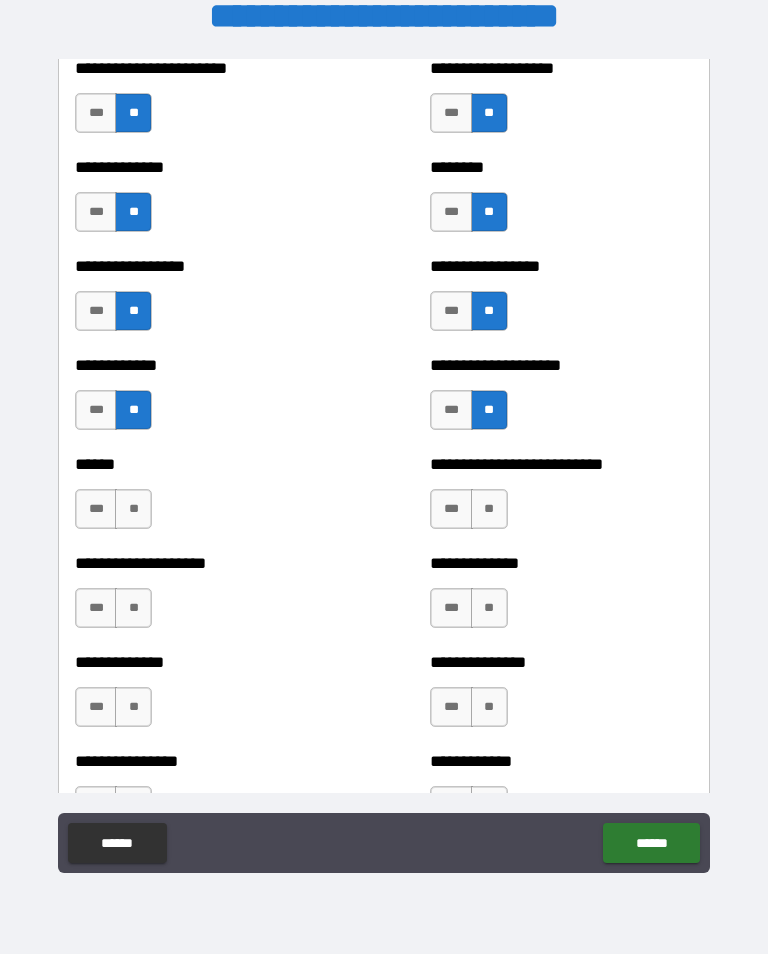 click on "**" at bounding box center [133, 509] 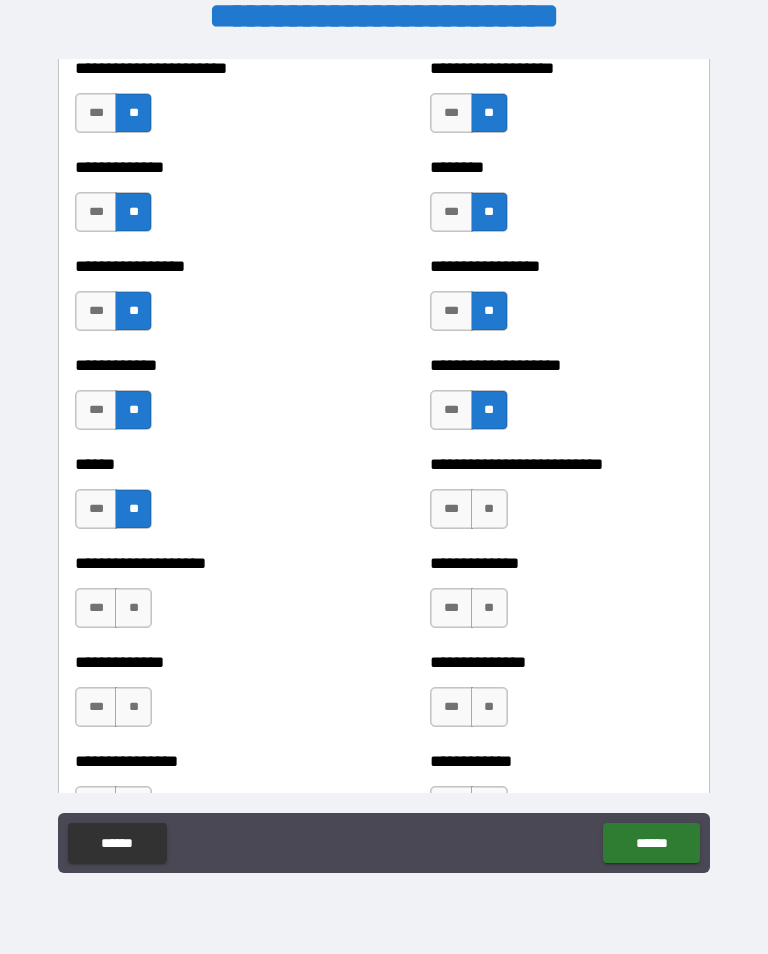 click on "**" at bounding box center [489, 509] 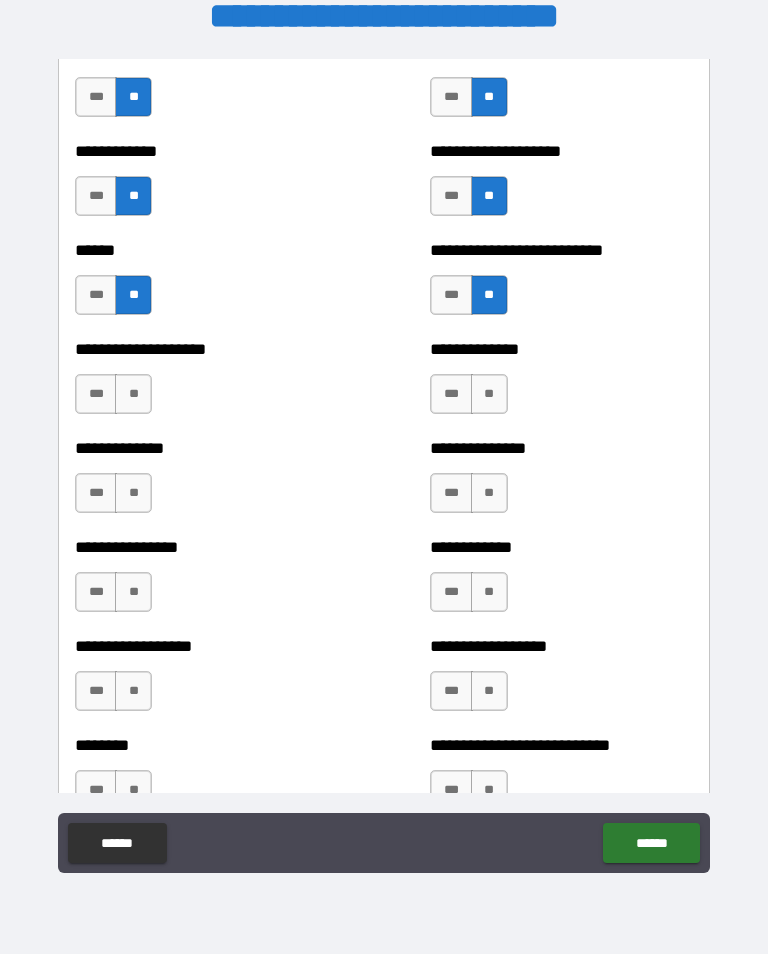 scroll, scrollTop: 3893, scrollLeft: 0, axis: vertical 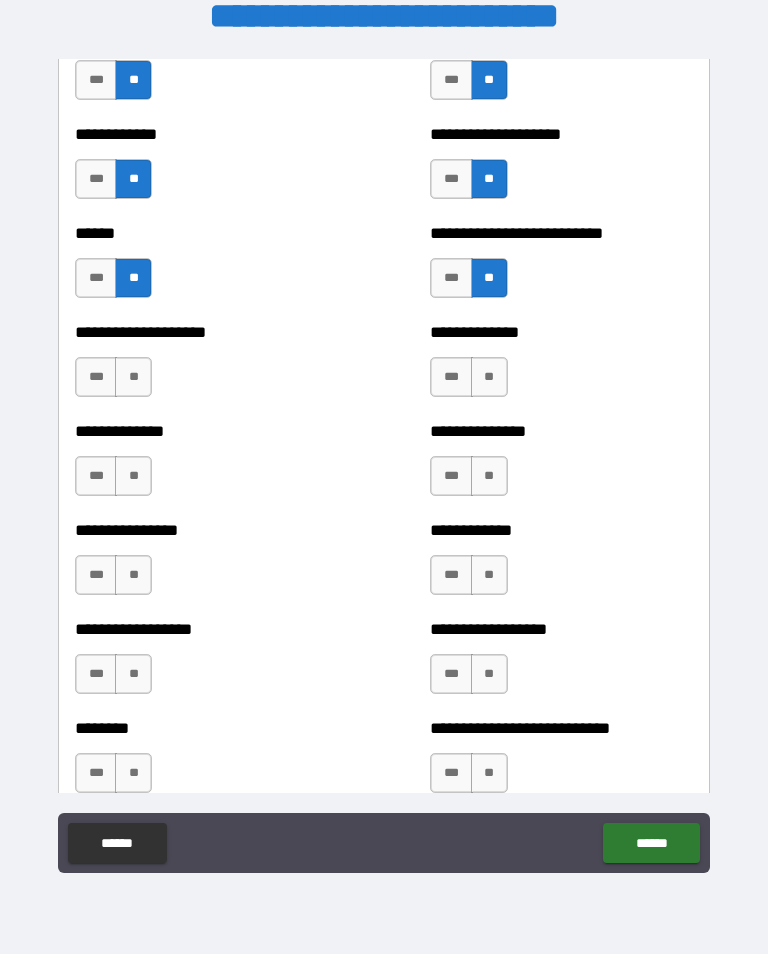 click on "**" at bounding box center [133, 377] 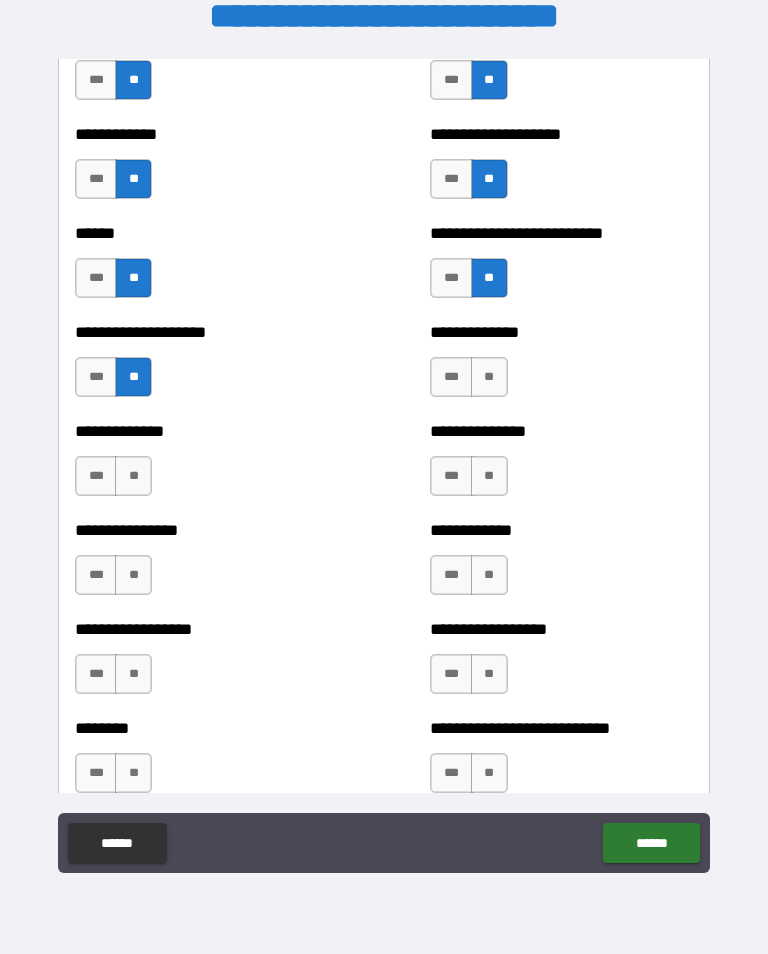 click on "**" at bounding box center [489, 377] 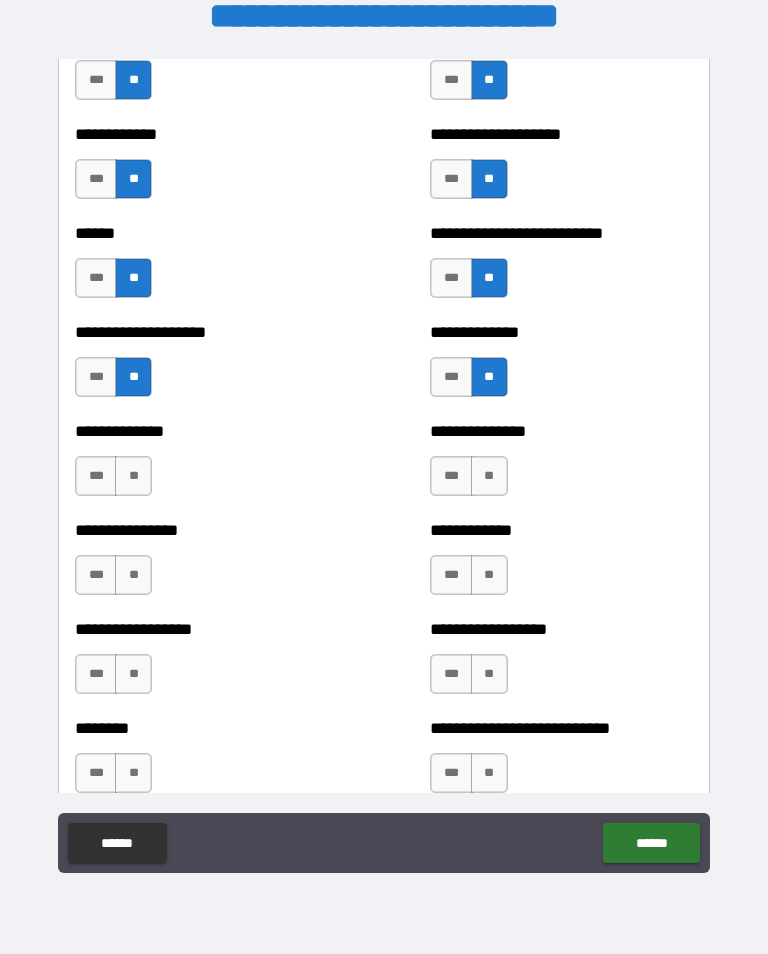 click on "**" at bounding box center [133, 476] 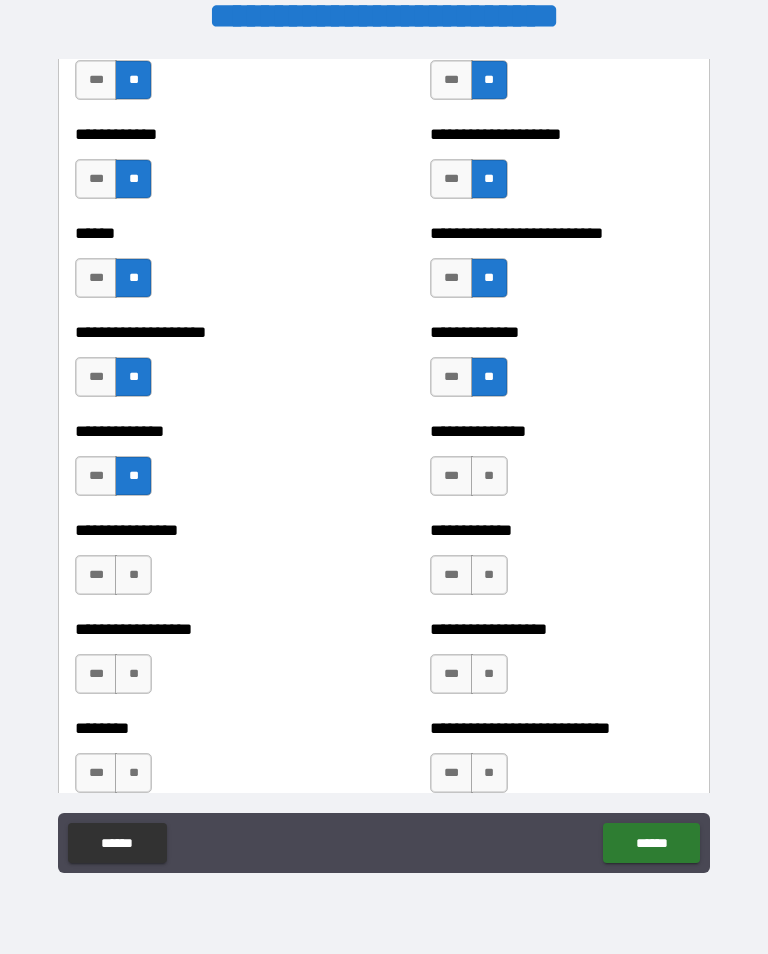 click on "**" at bounding box center [489, 476] 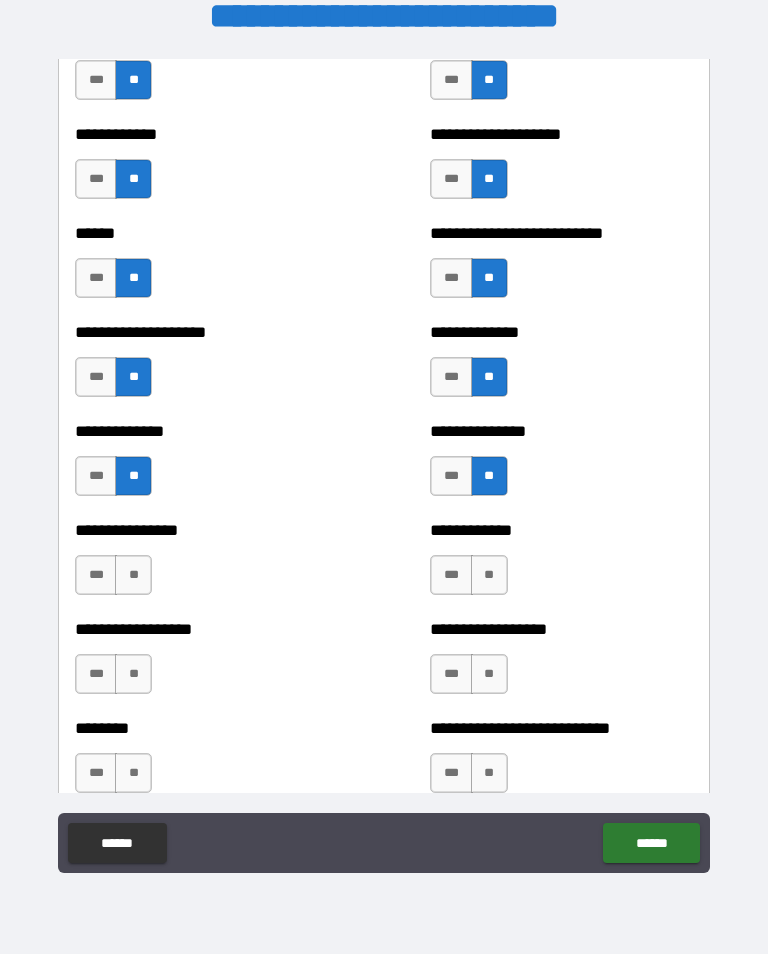 click on "**" at bounding box center (133, 575) 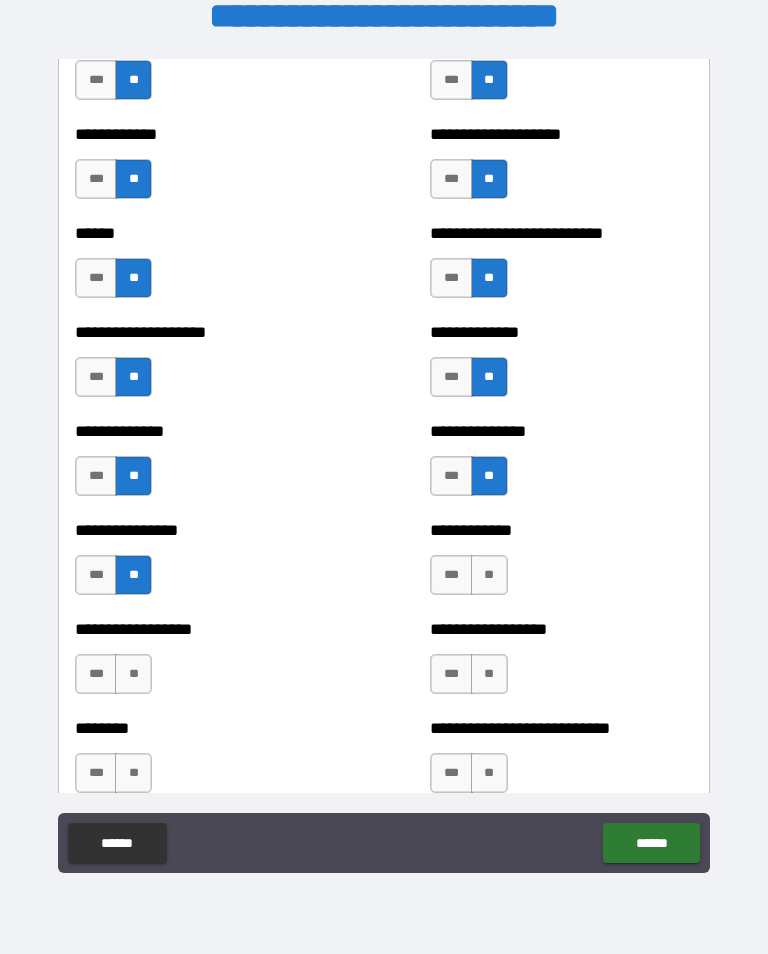 click on "**" at bounding box center [489, 575] 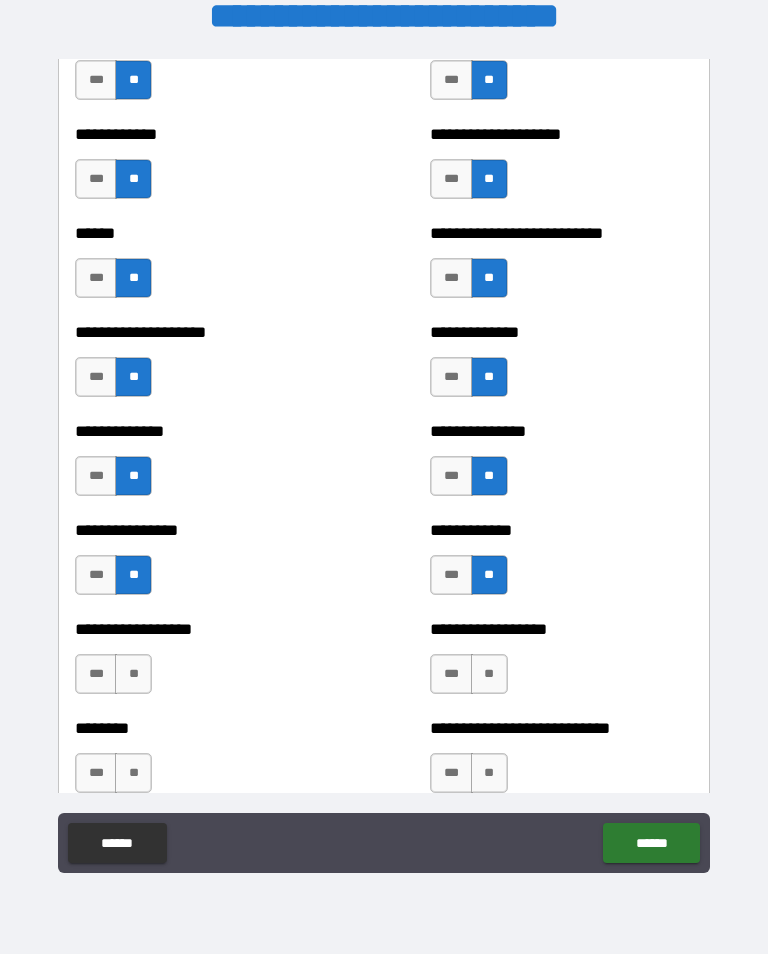 click on "**" at bounding box center [133, 674] 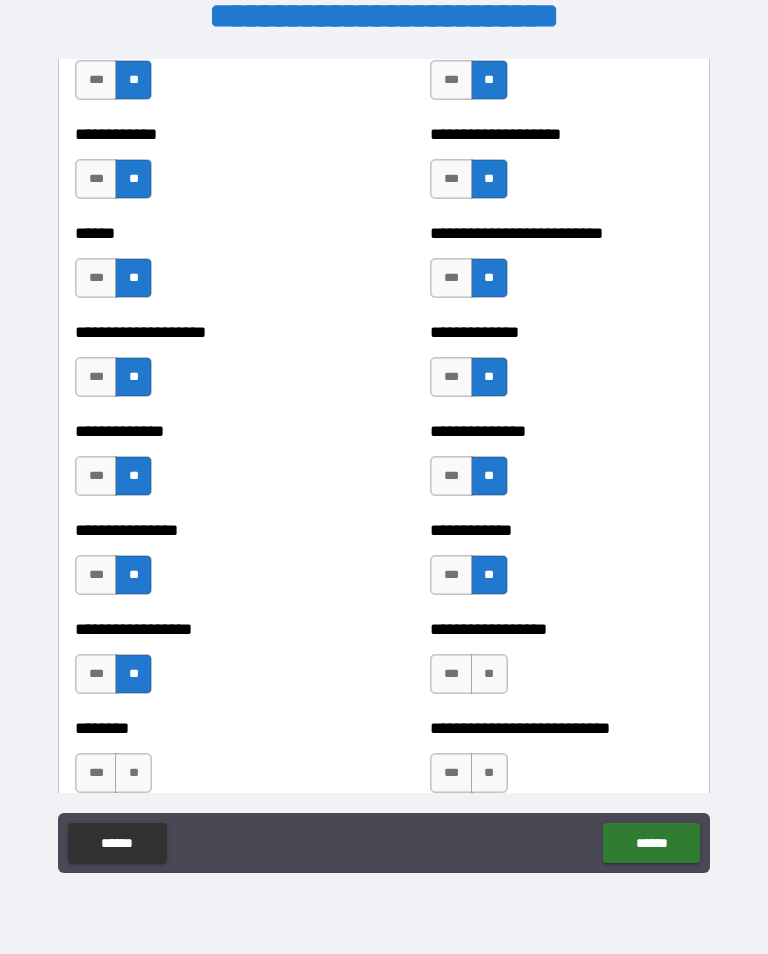 click on "**" at bounding box center [489, 674] 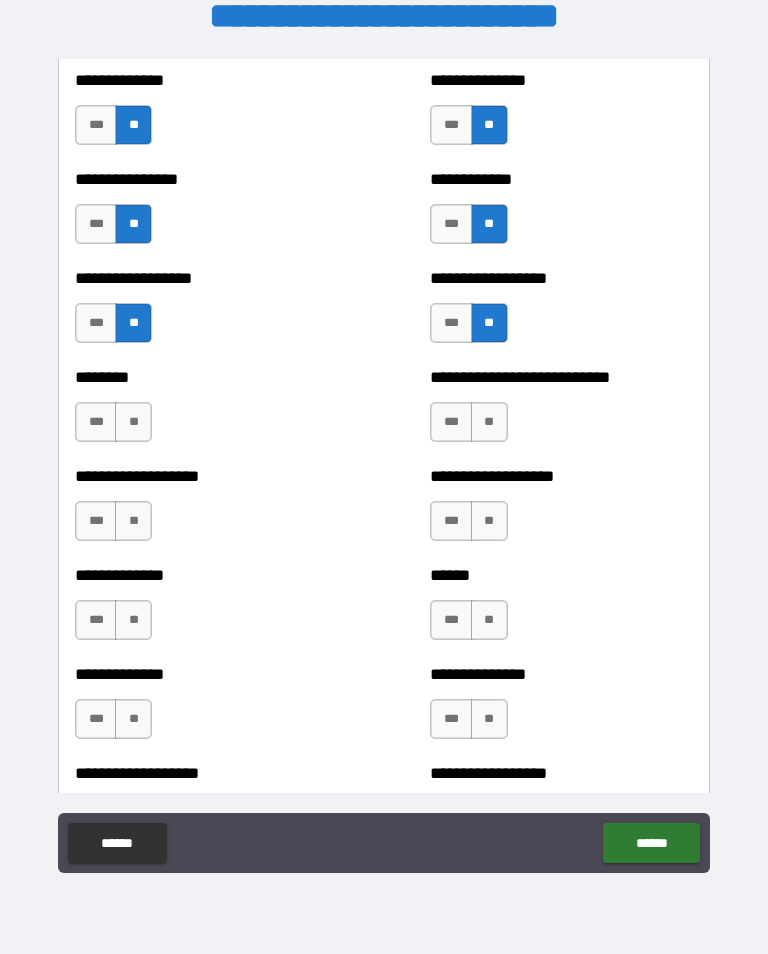 scroll, scrollTop: 4245, scrollLeft: 0, axis: vertical 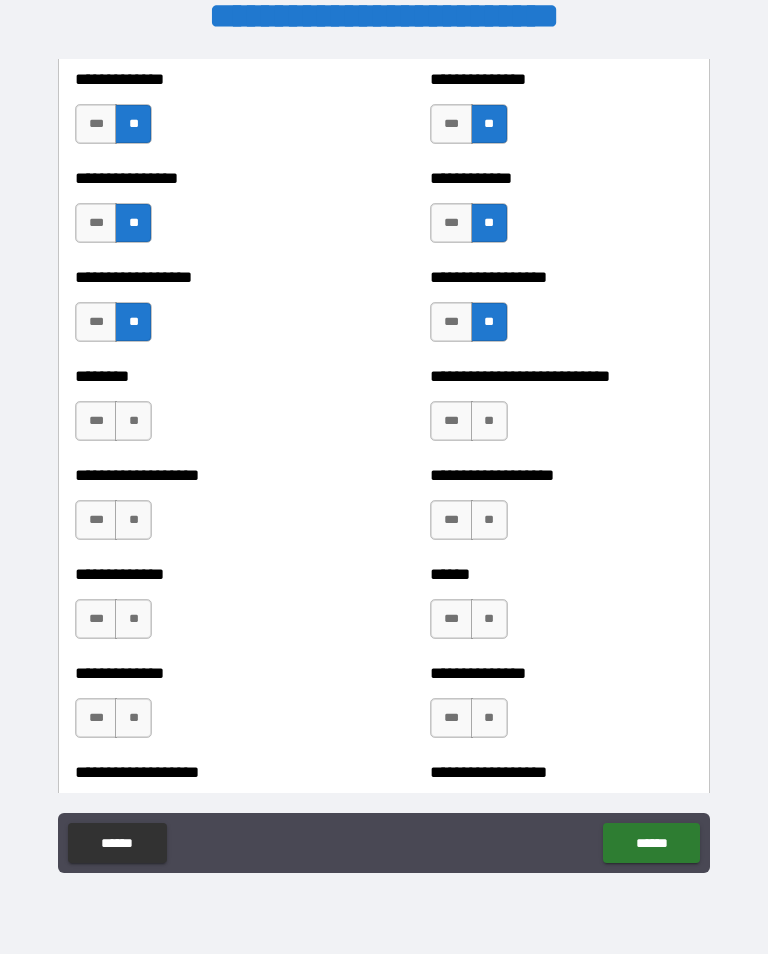 click on "**" at bounding box center [133, 421] 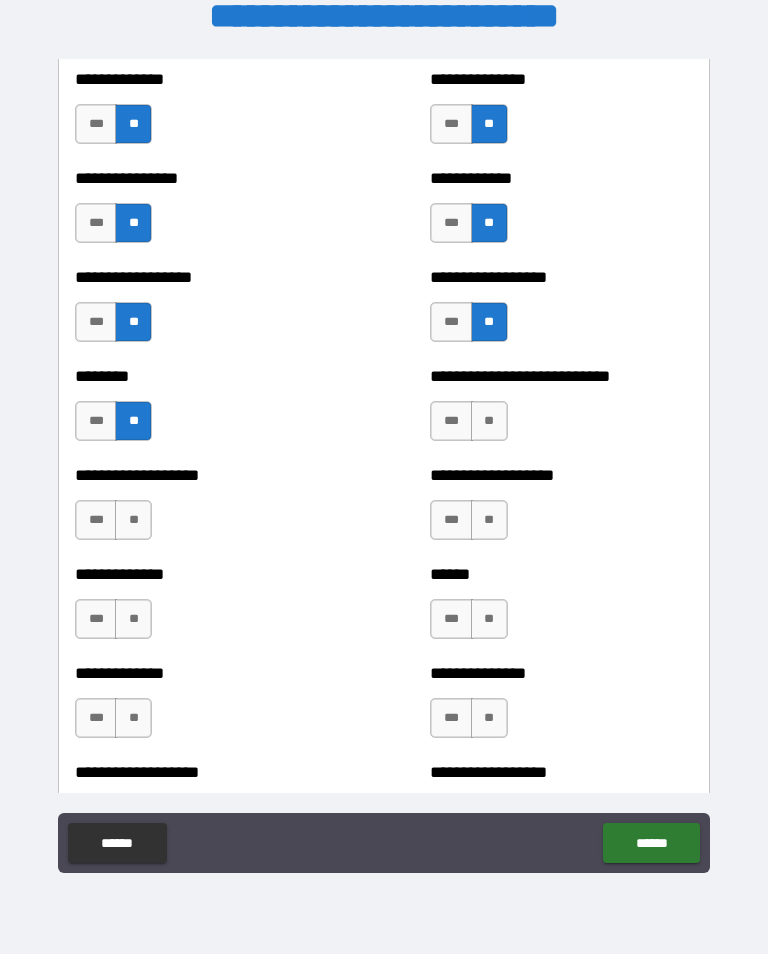 click on "**" at bounding box center [489, 421] 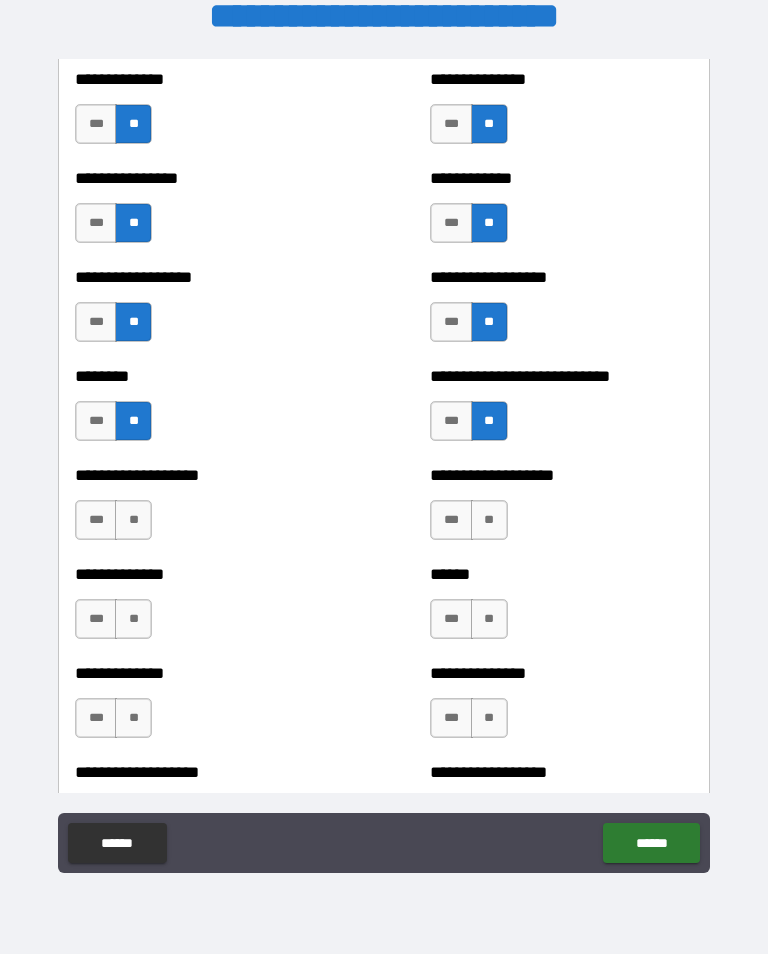 click on "**" at bounding box center (133, 520) 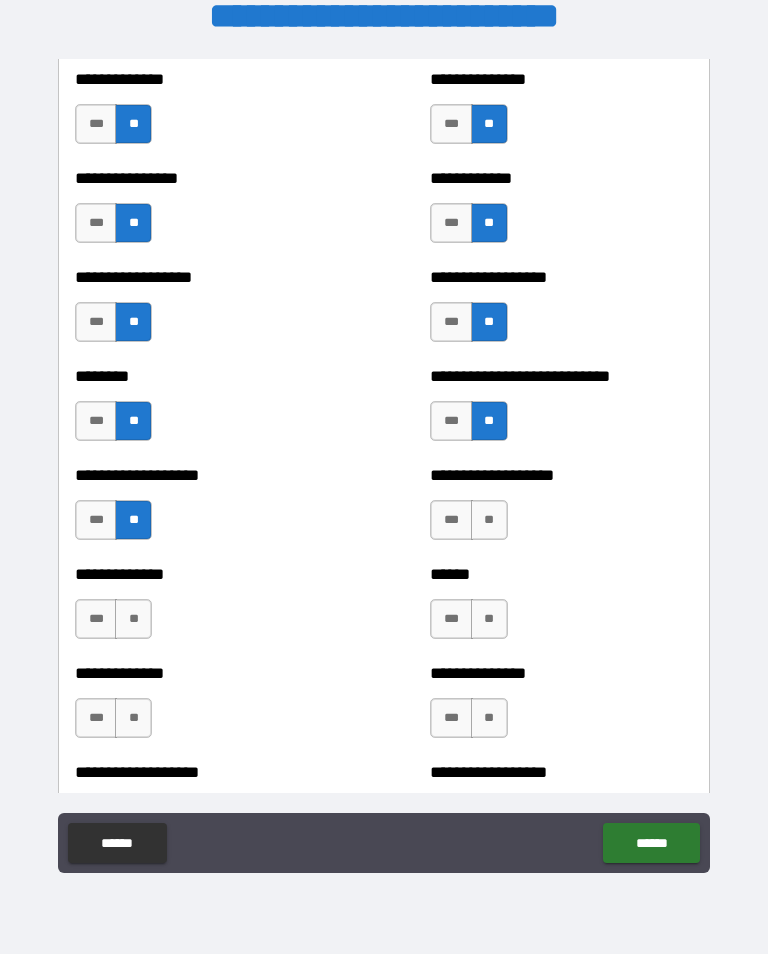 click on "**" at bounding box center (489, 520) 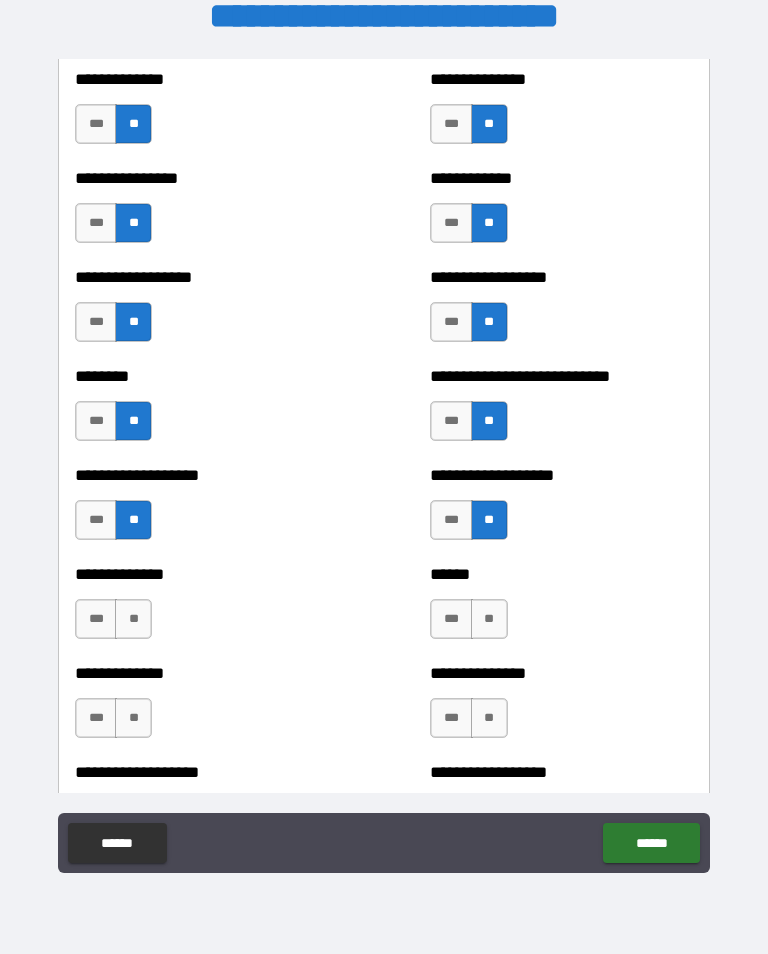click on "**" at bounding box center [133, 619] 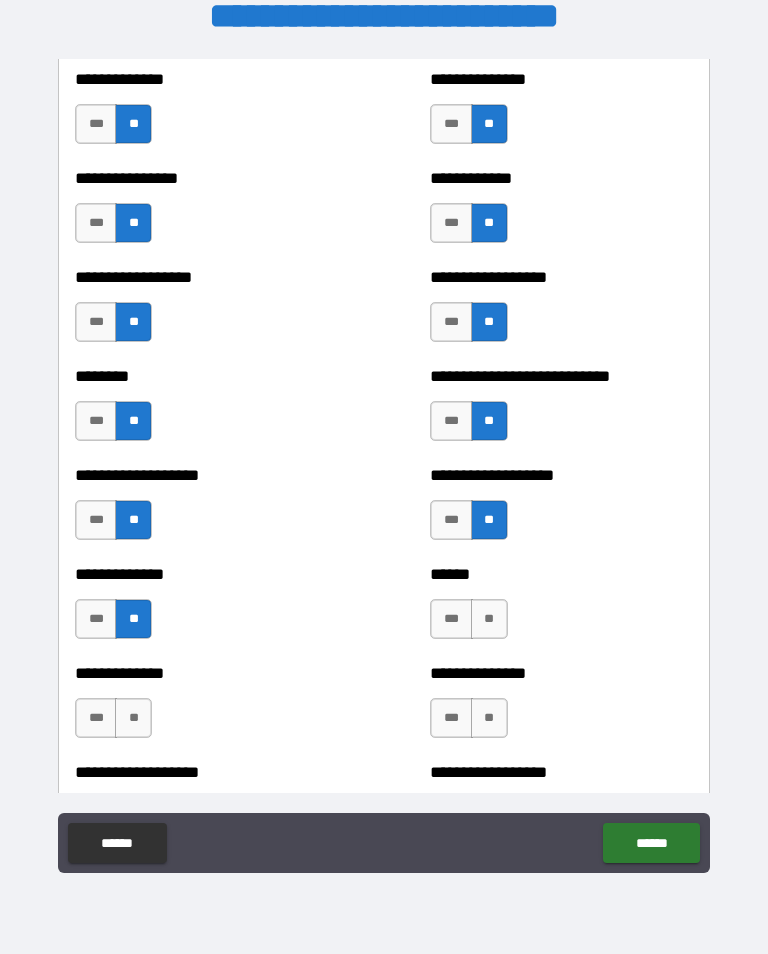 click on "**" at bounding box center (489, 619) 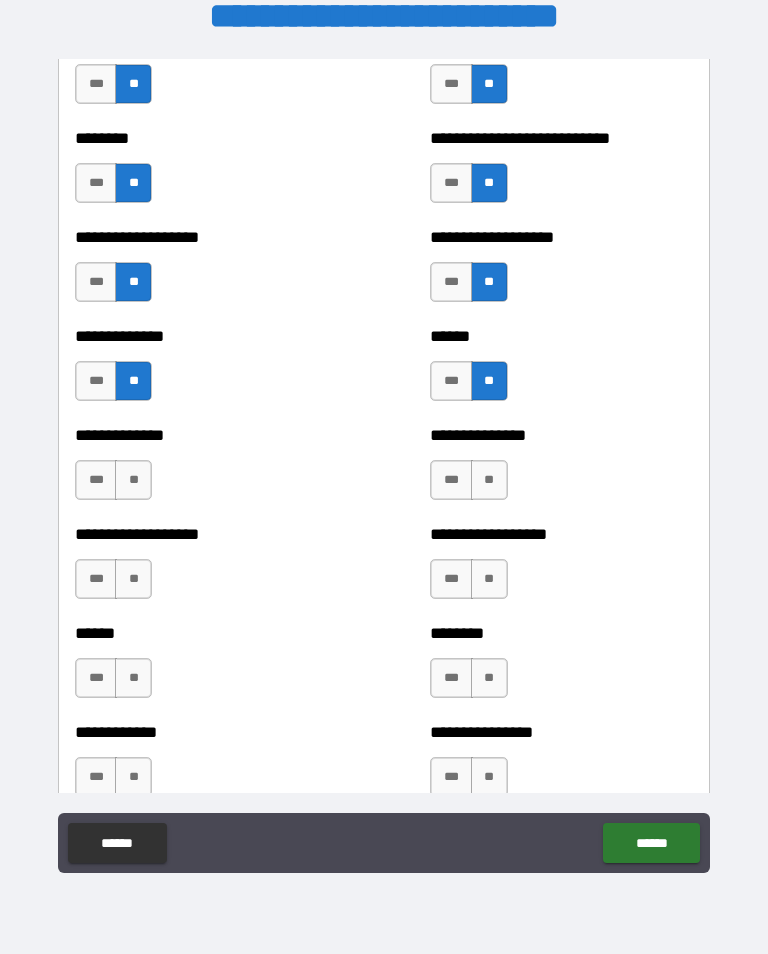 scroll, scrollTop: 4489, scrollLeft: 0, axis: vertical 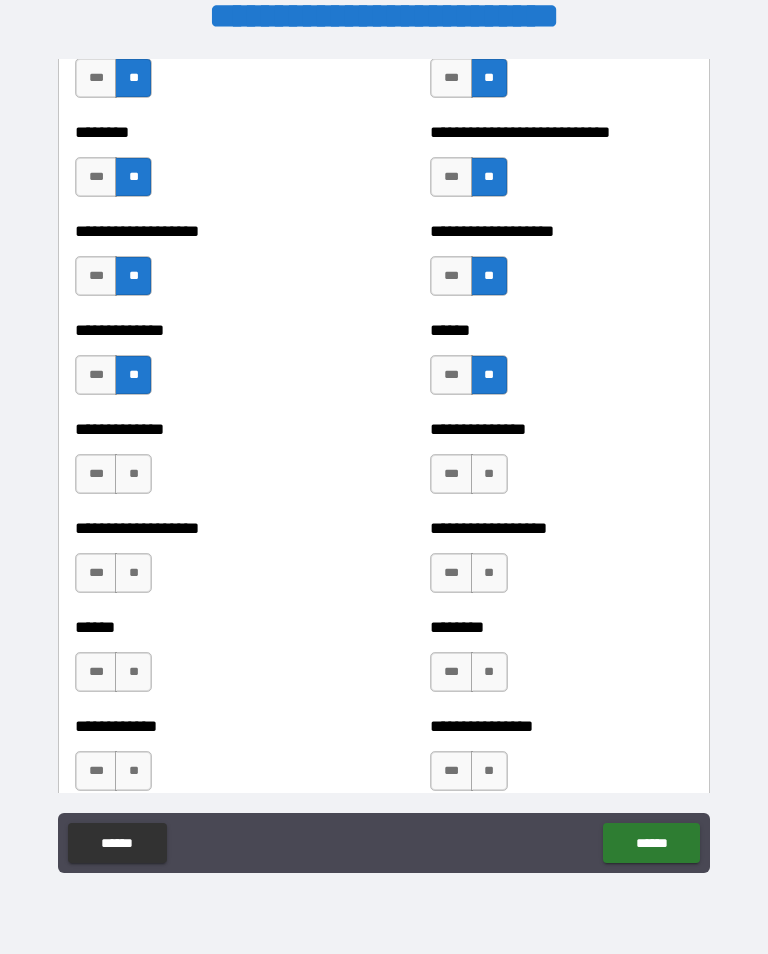 click on "**" at bounding box center [133, 474] 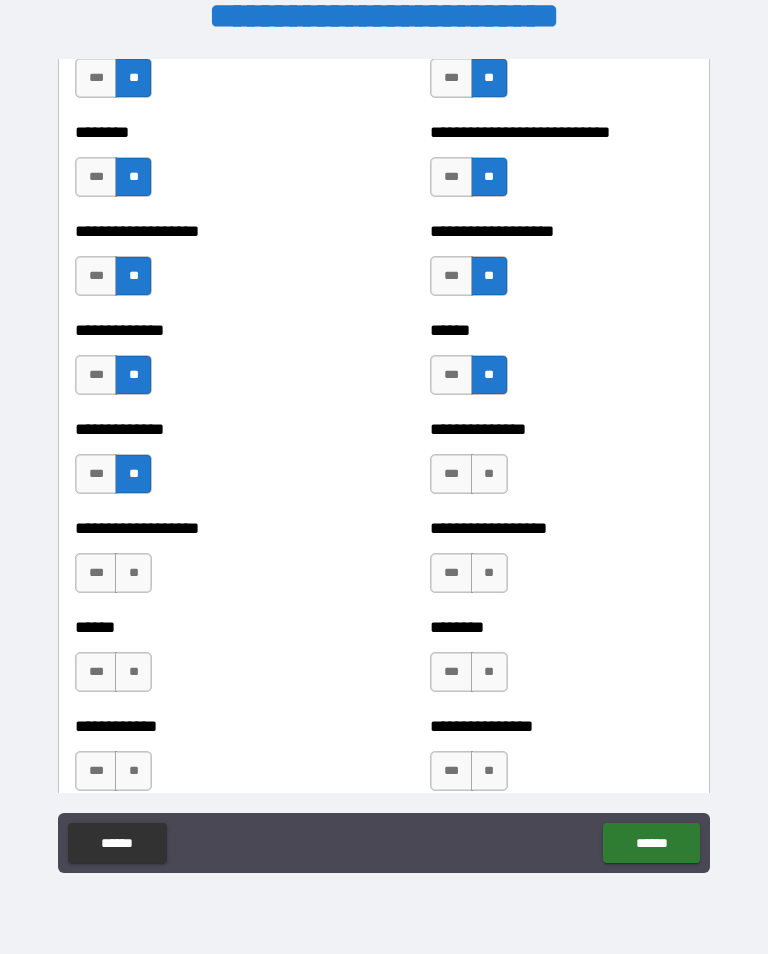 click on "**" at bounding box center (489, 474) 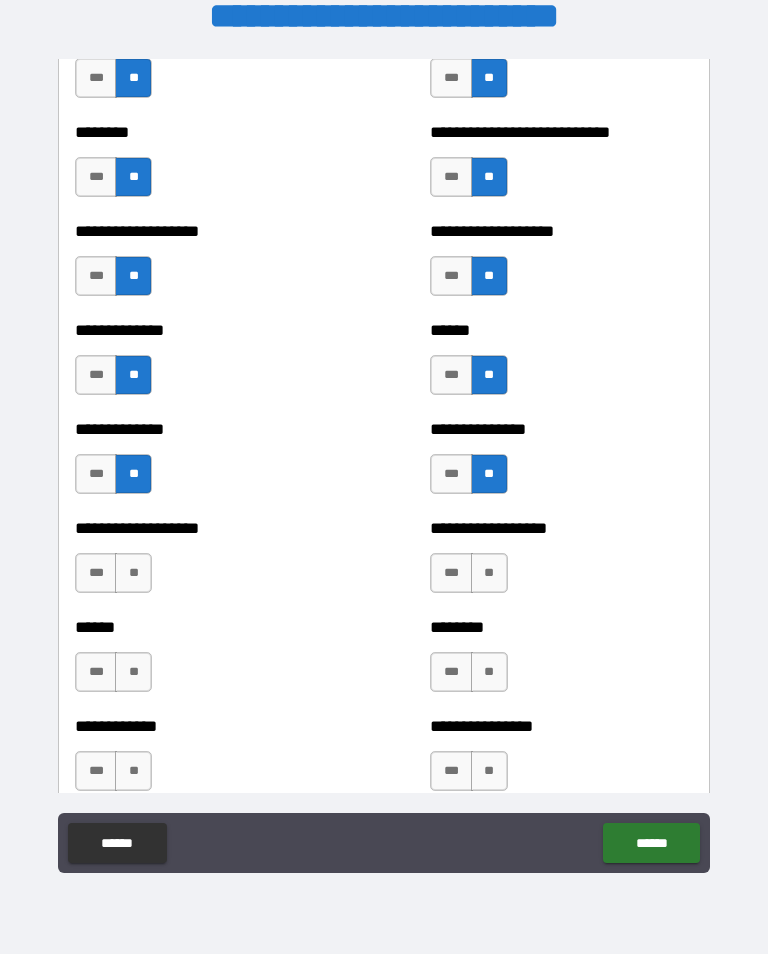 click on "**" at bounding box center (133, 573) 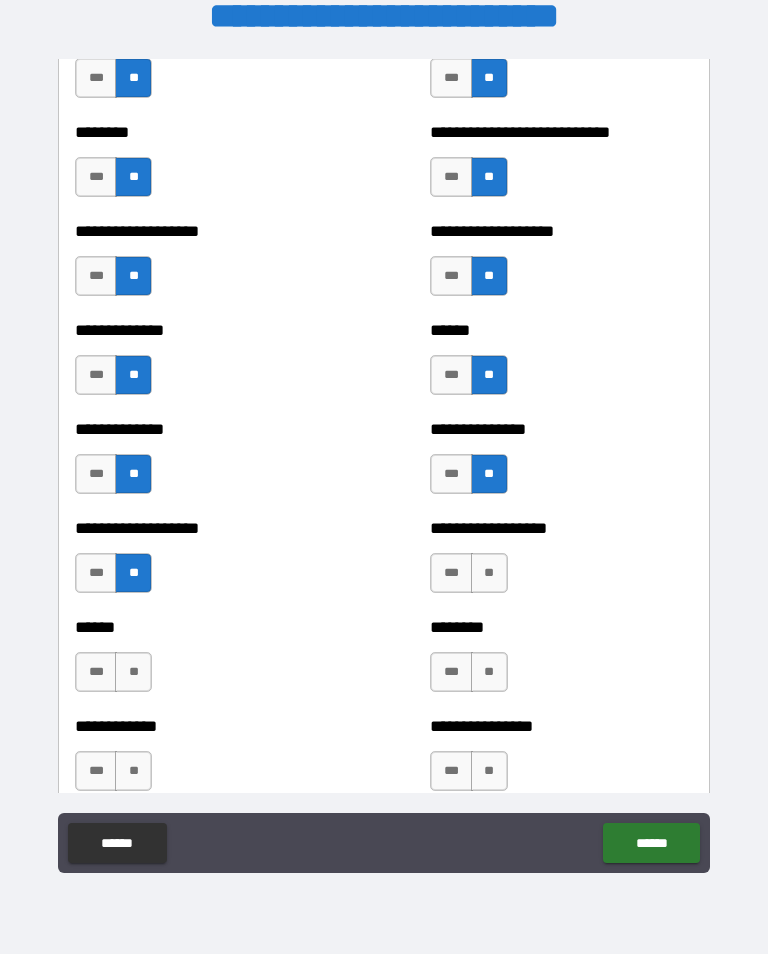 click on "**" at bounding box center [489, 573] 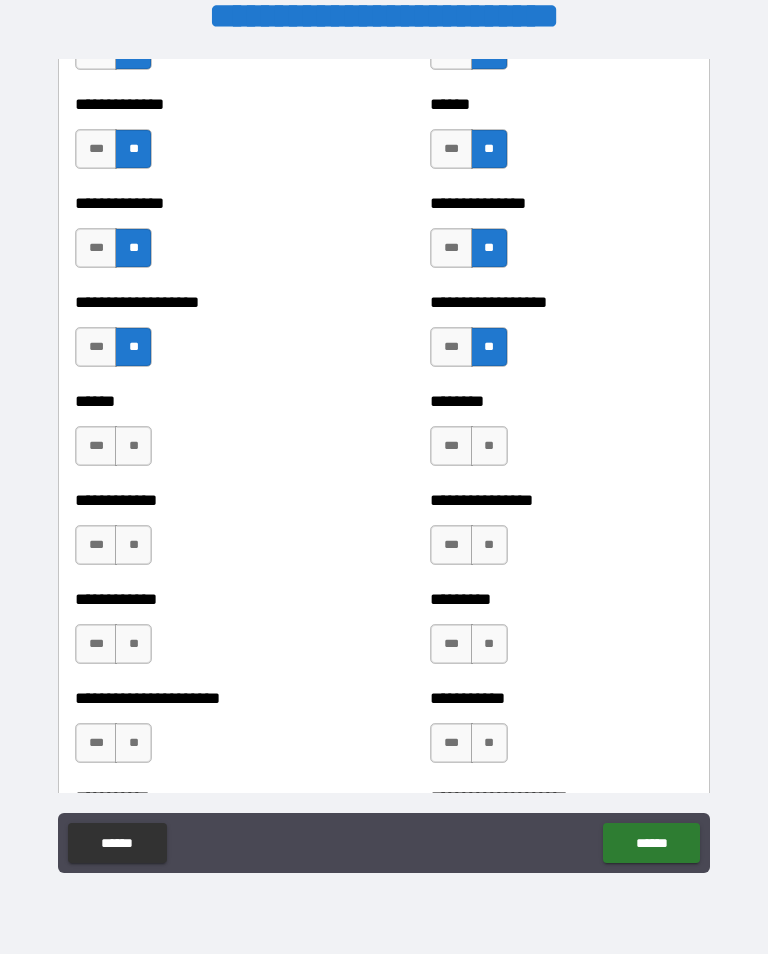 scroll, scrollTop: 4763, scrollLeft: 0, axis: vertical 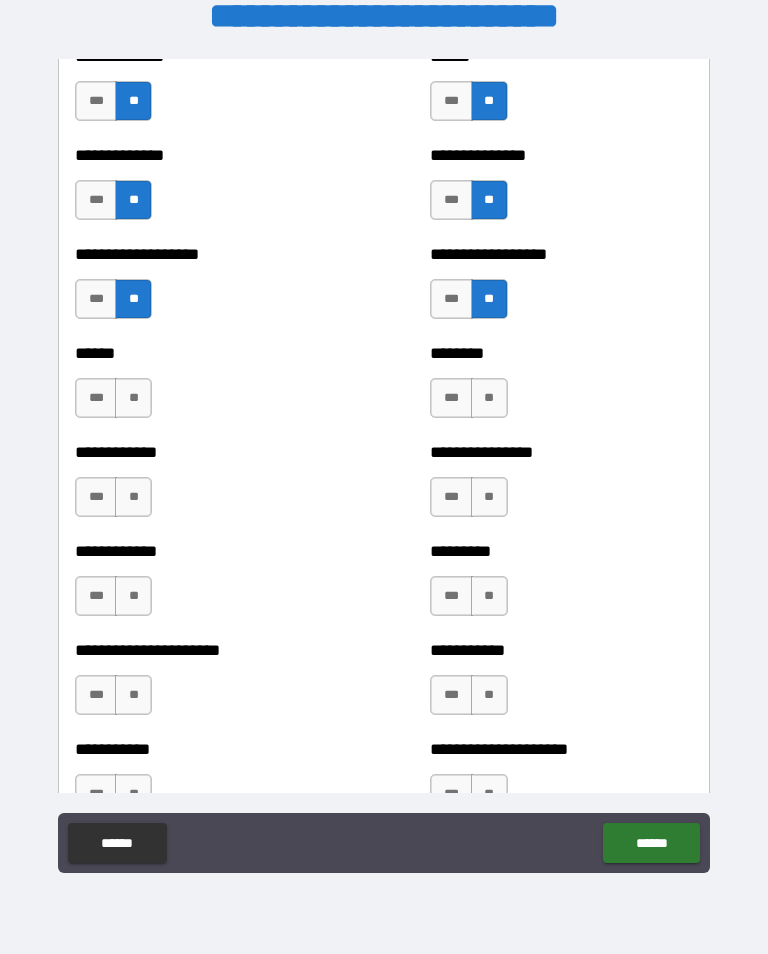 click on "**" at bounding box center (133, 398) 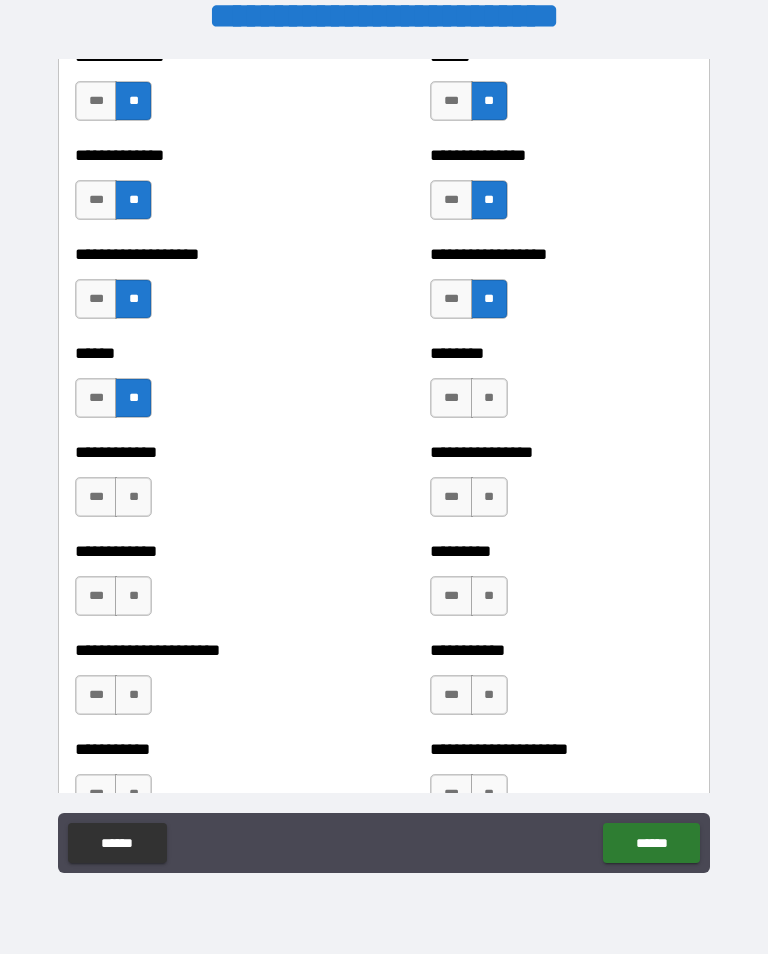 click on "**" at bounding box center (489, 398) 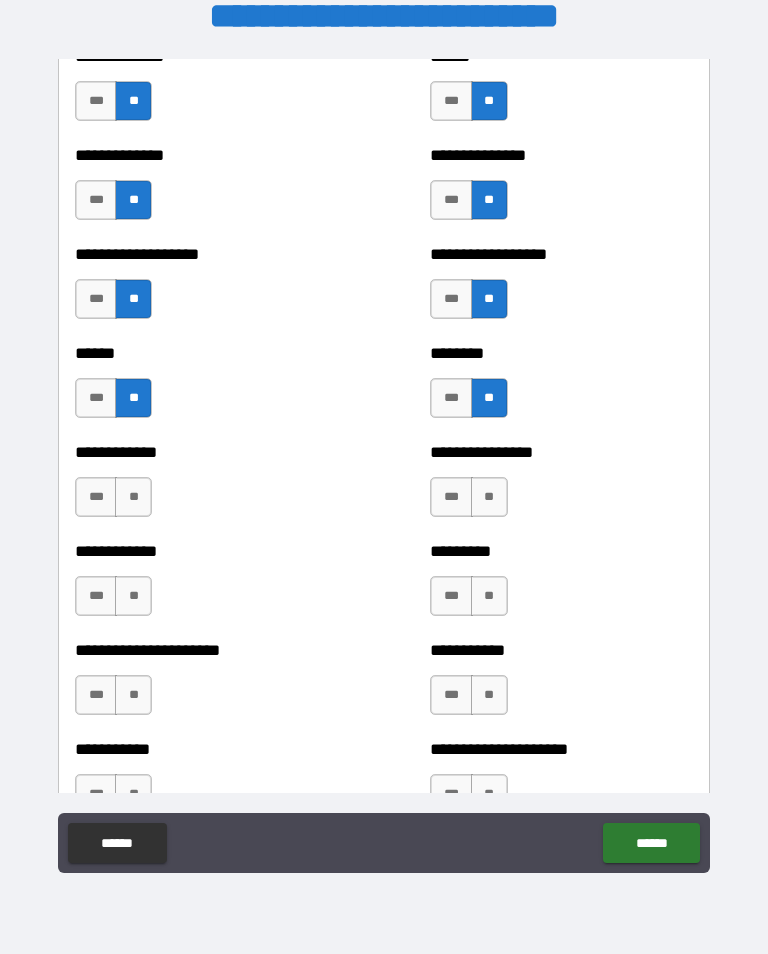 click on "**" at bounding box center [133, 497] 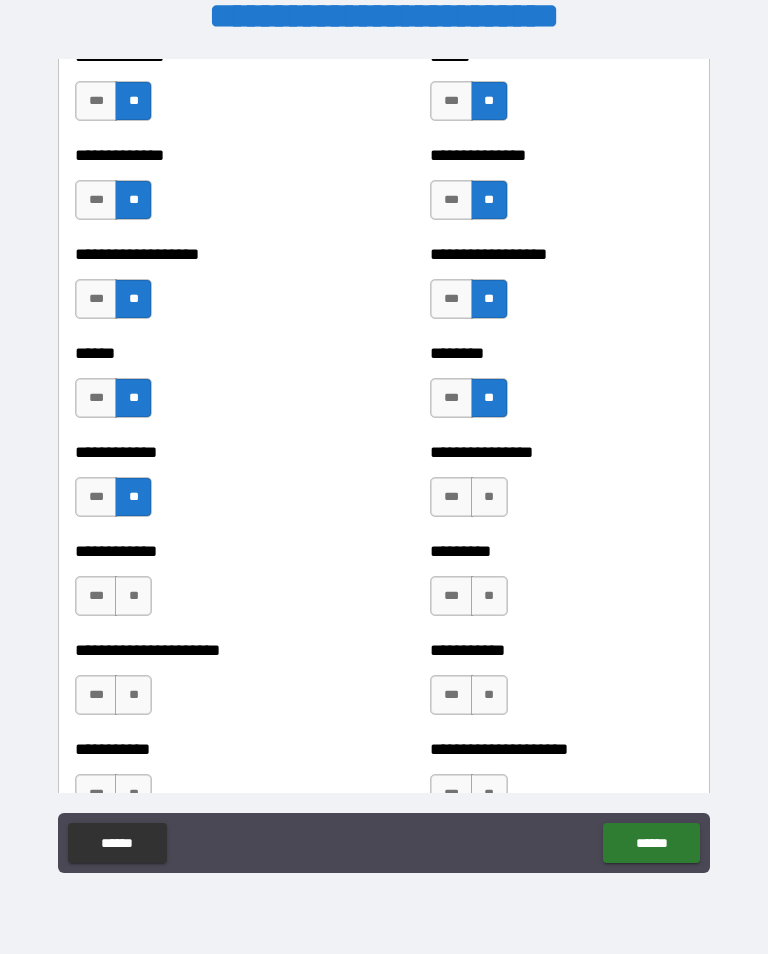 click on "**" at bounding box center [489, 497] 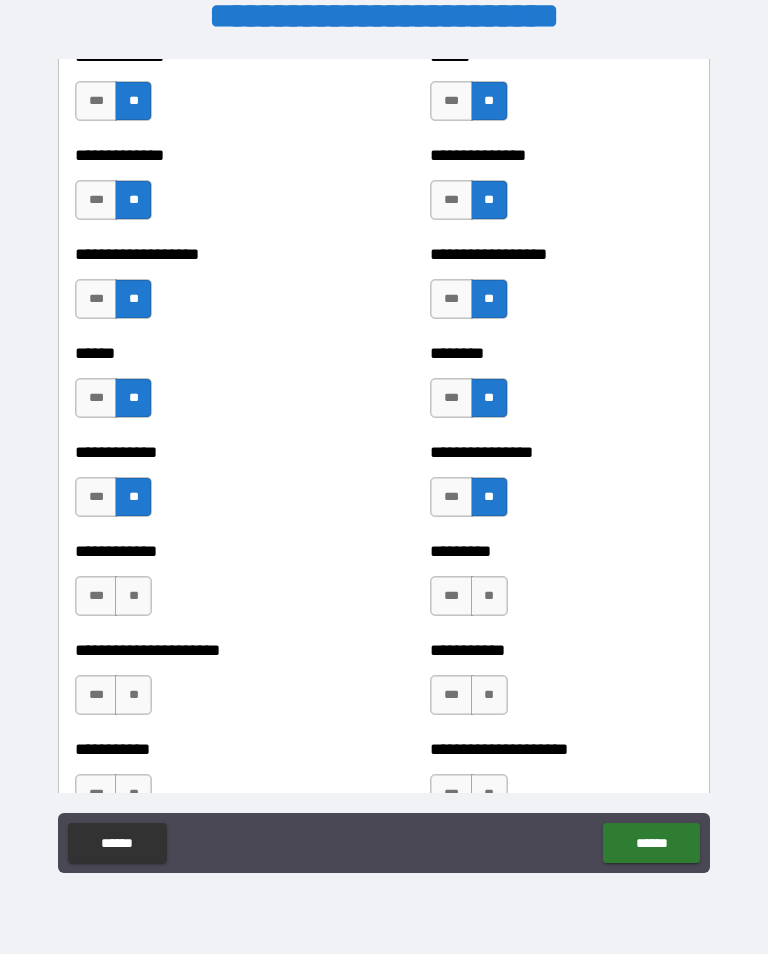 click on "**" at bounding box center [133, 596] 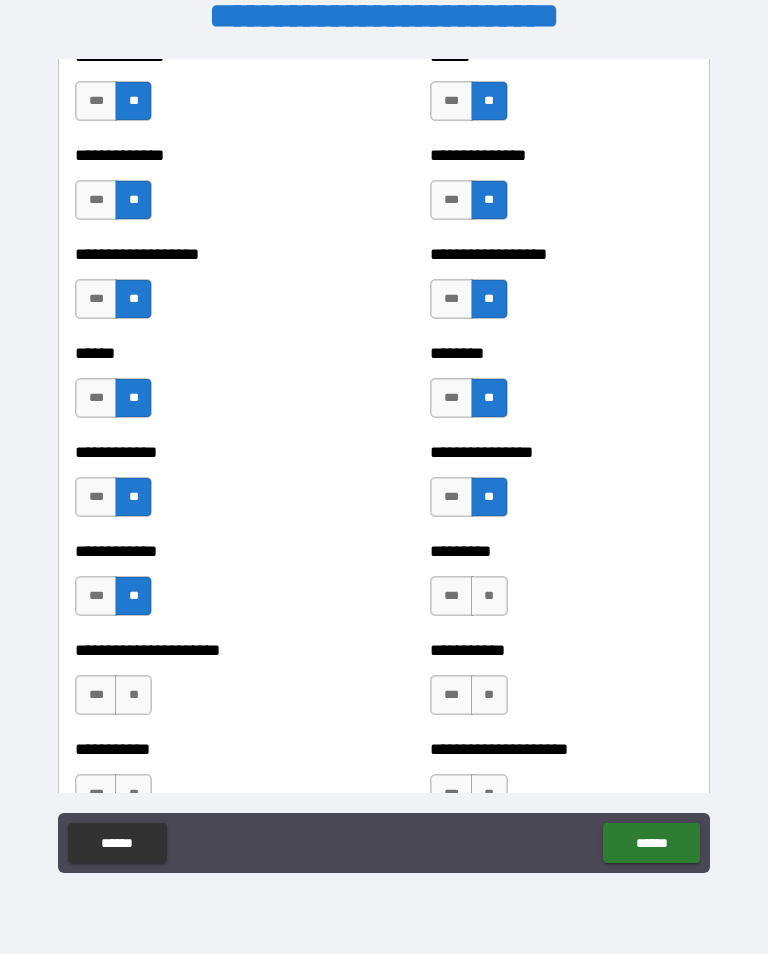 click on "**" at bounding box center [489, 596] 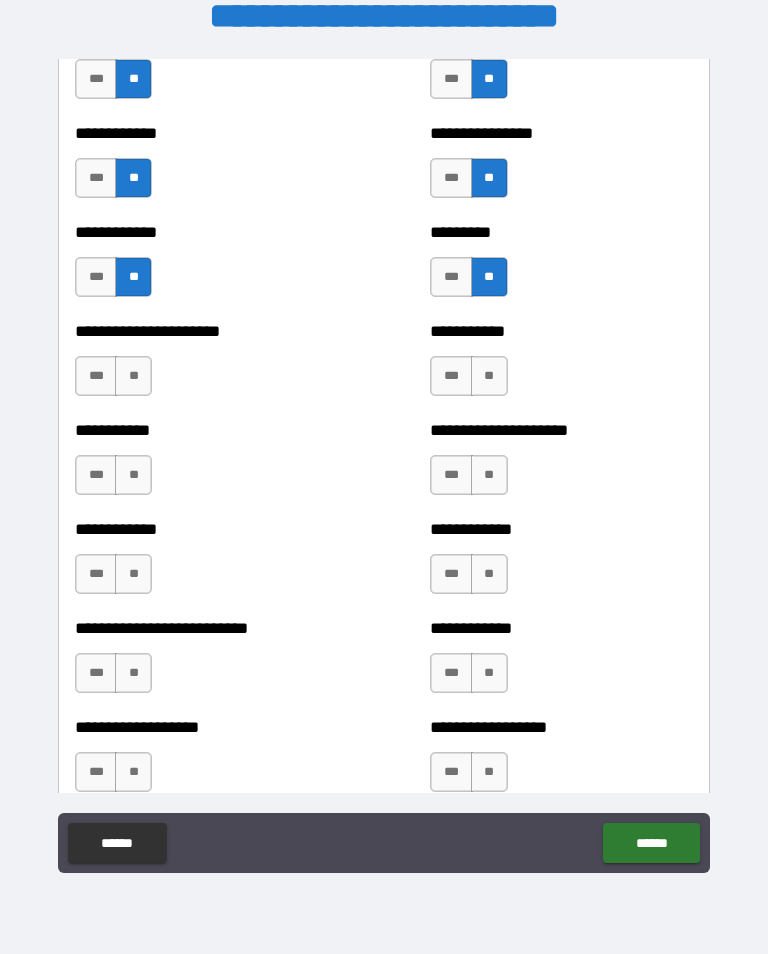 scroll, scrollTop: 5082, scrollLeft: 0, axis: vertical 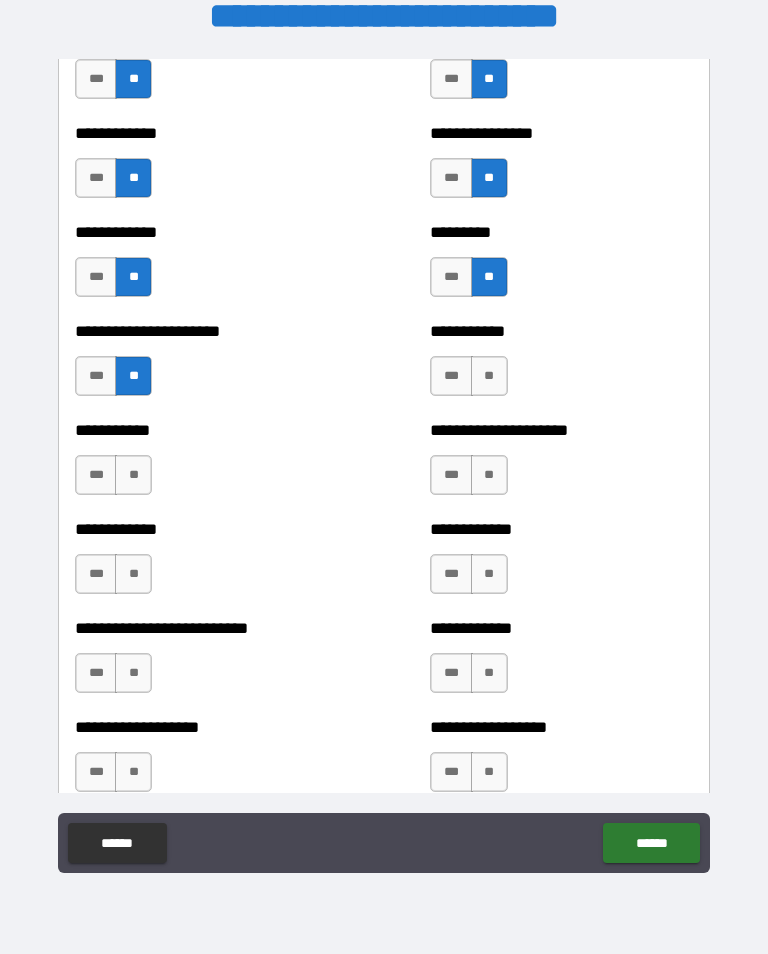 click on "**" at bounding box center (489, 376) 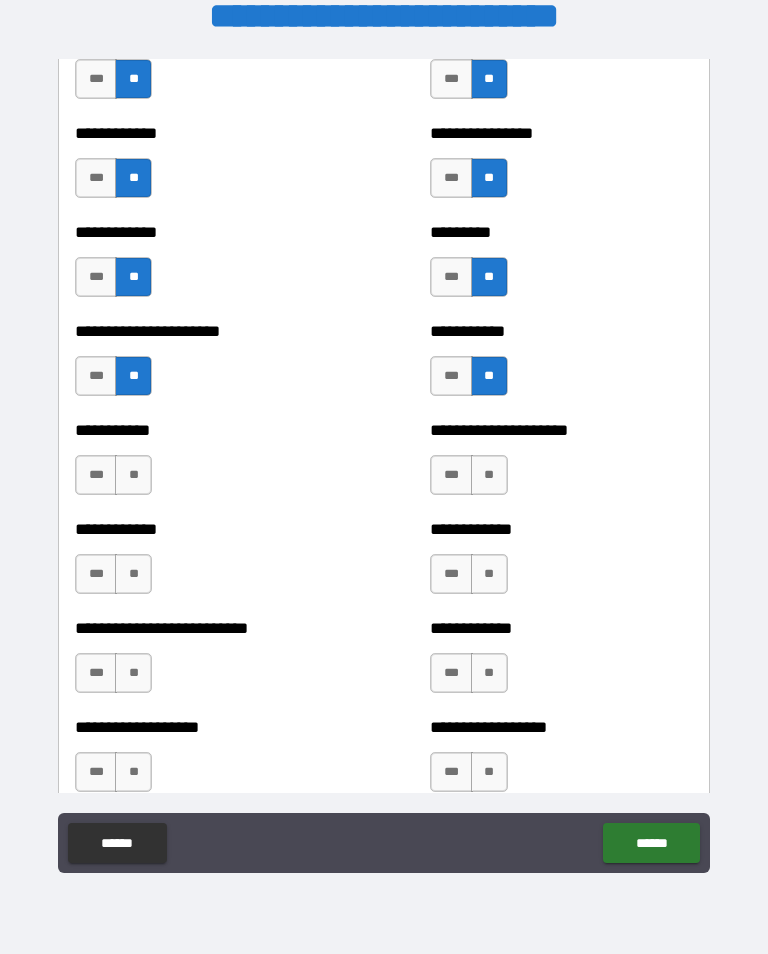 click on "**" at bounding box center (133, 475) 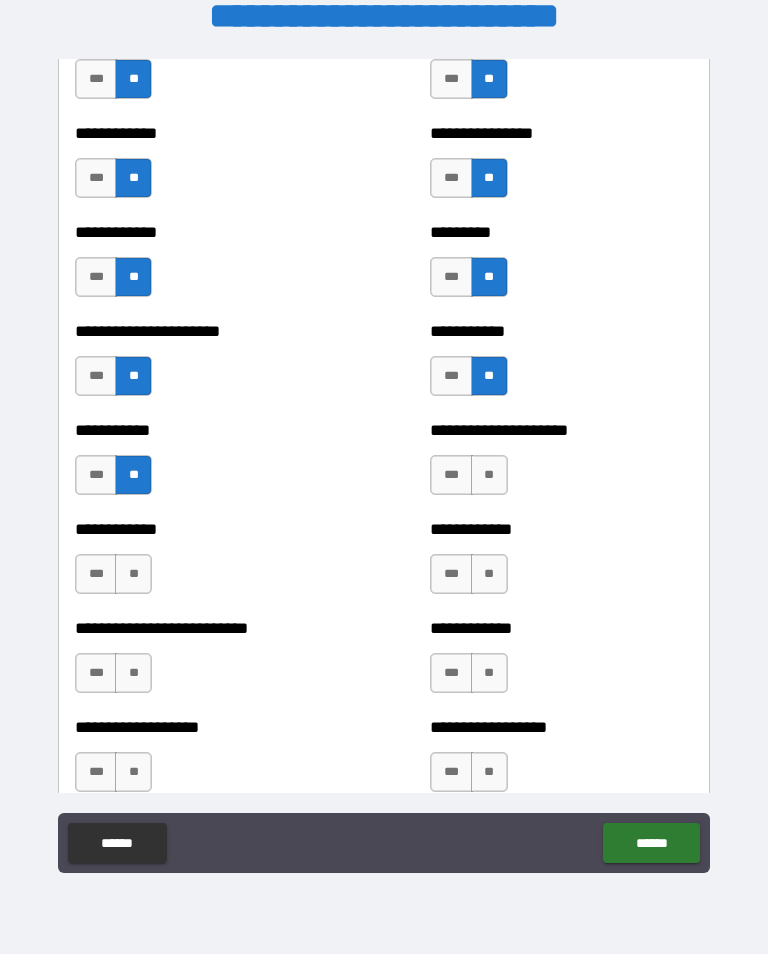 click on "**" at bounding box center [489, 475] 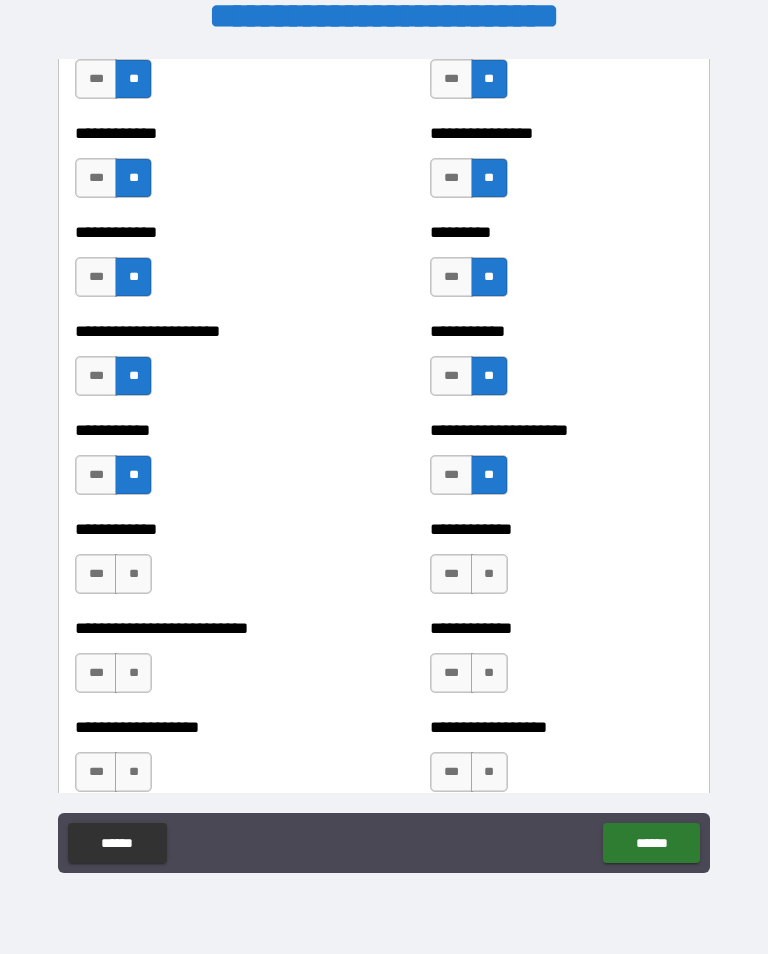 click on "**" at bounding box center [133, 574] 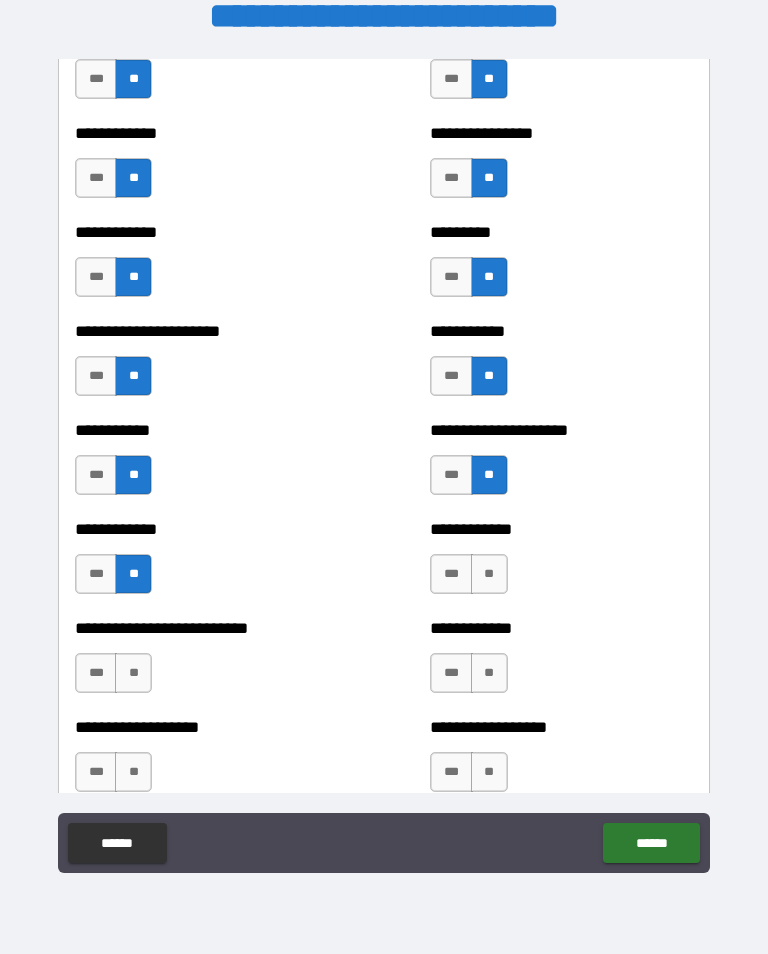 click on "**" at bounding box center (489, 574) 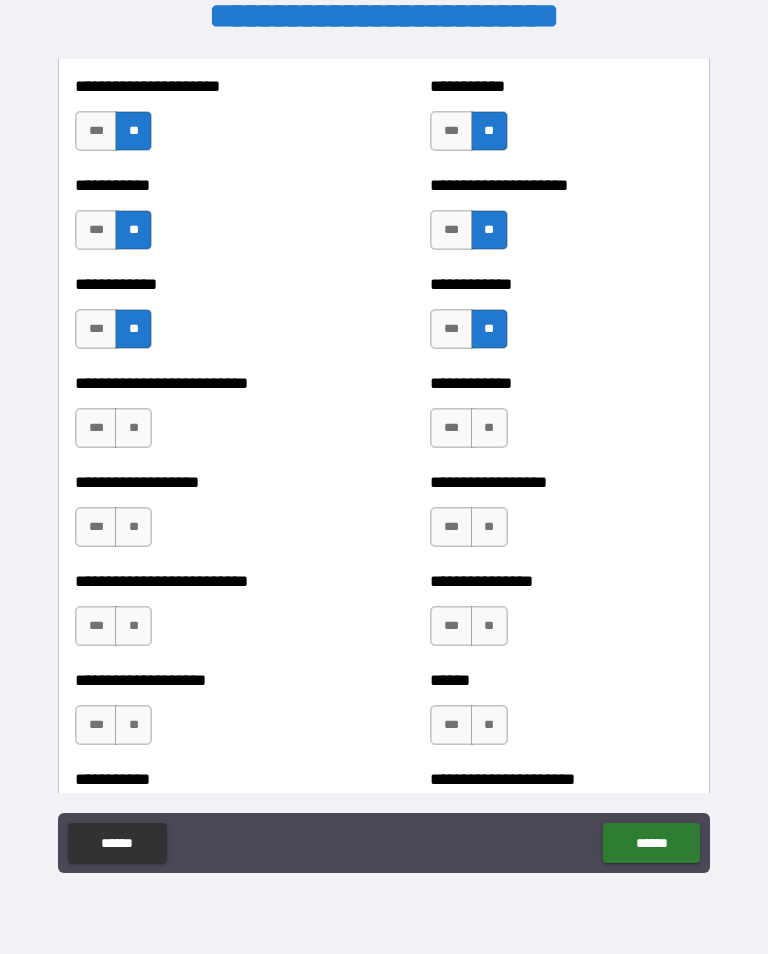 scroll, scrollTop: 5330, scrollLeft: 0, axis: vertical 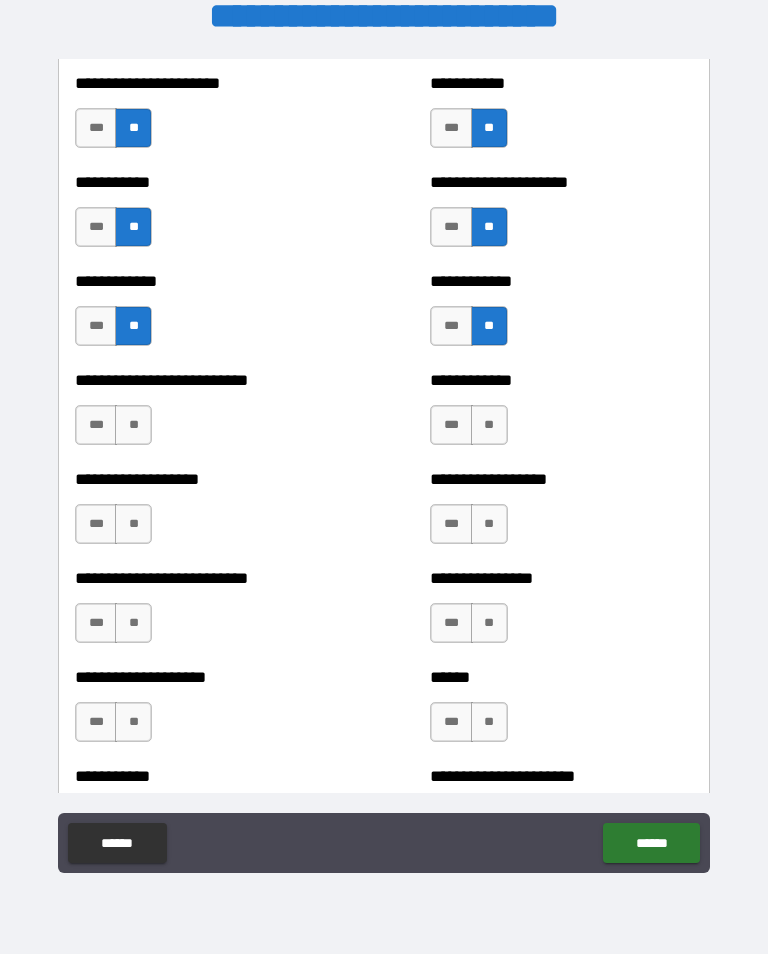 click on "**" at bounding box center [133, 425] 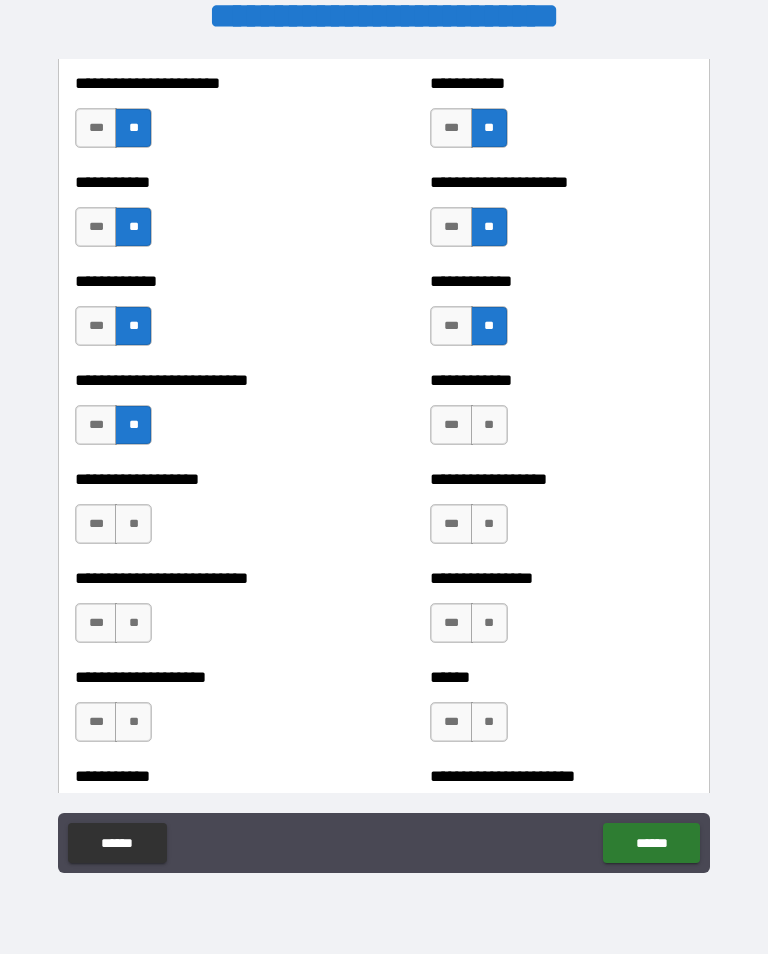 click on "**" at bounding box center (489, 425) 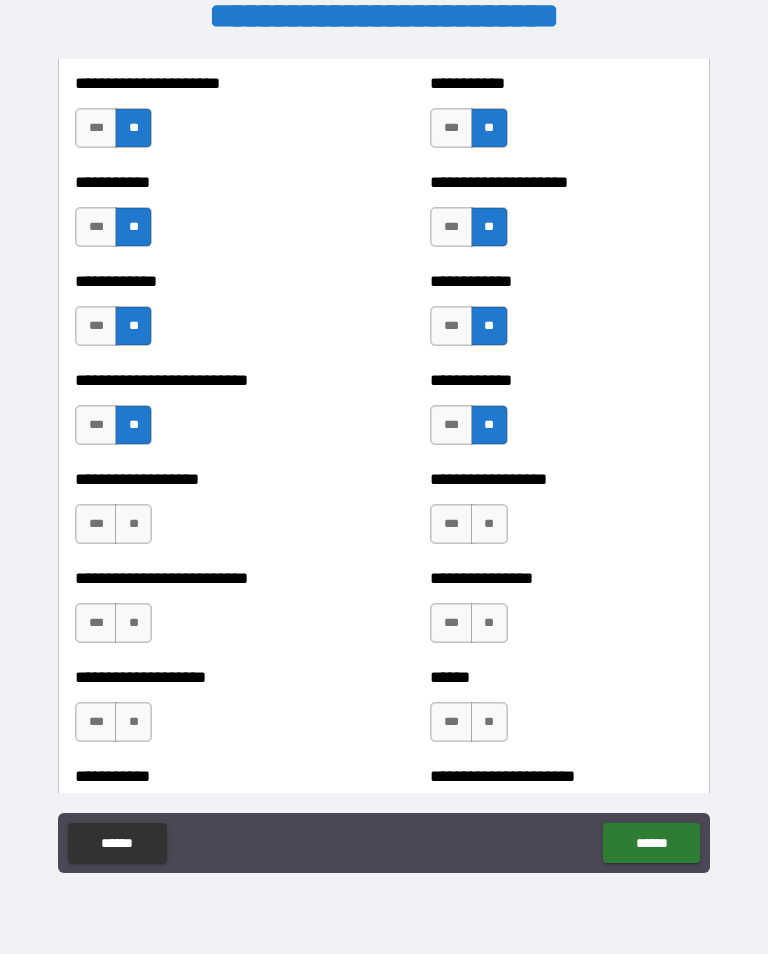 click on "***" at bounding box center [96, 425] 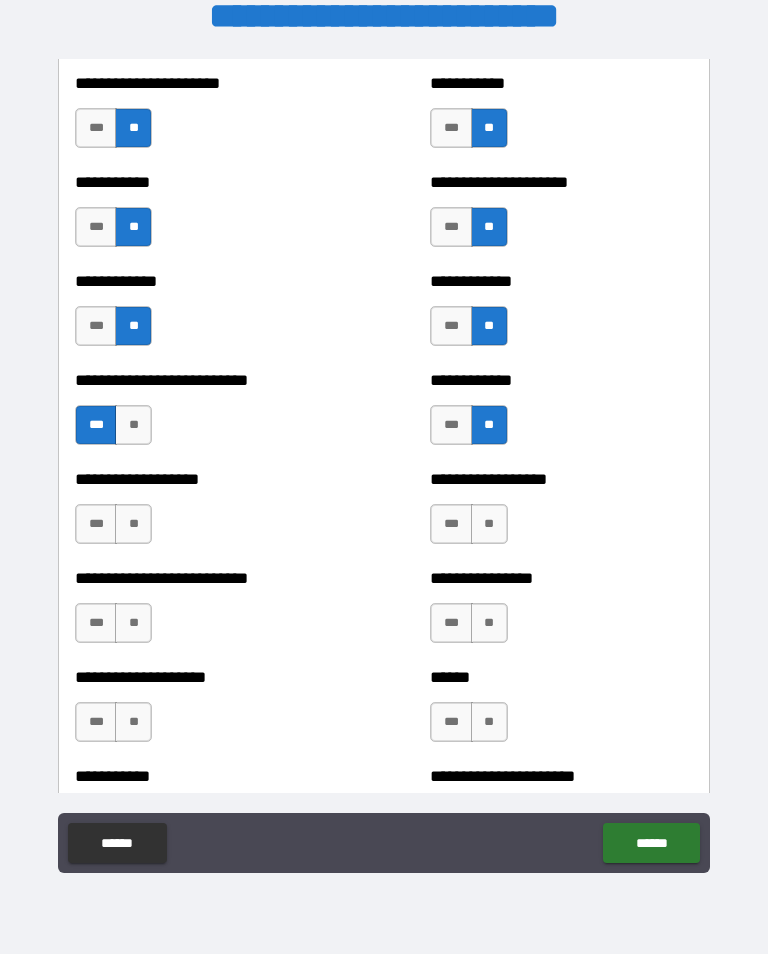 click on "**" at bounding box center (133, 524) 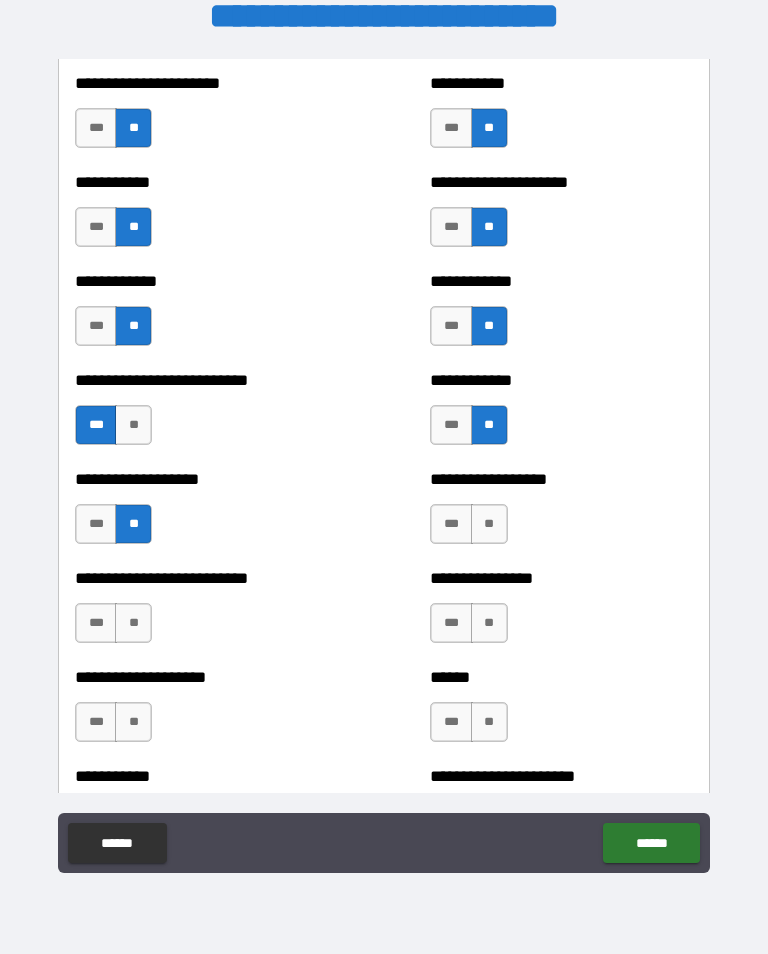 click on "**" at bounding box center (489, 524) 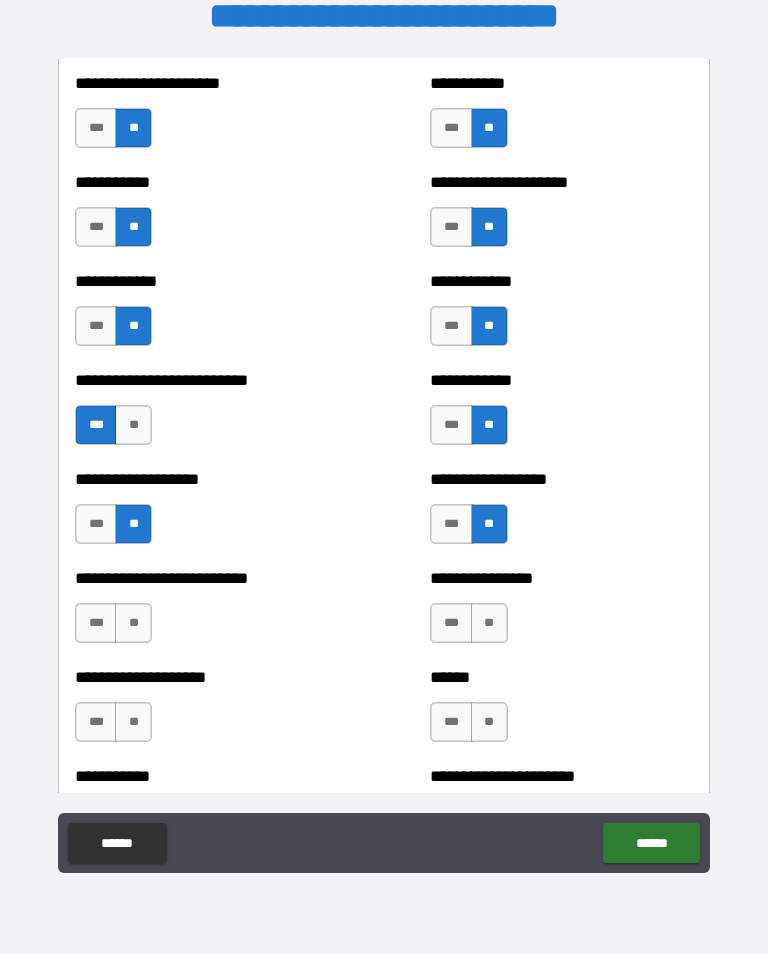 click on "**" at bounding box center [133, 623] 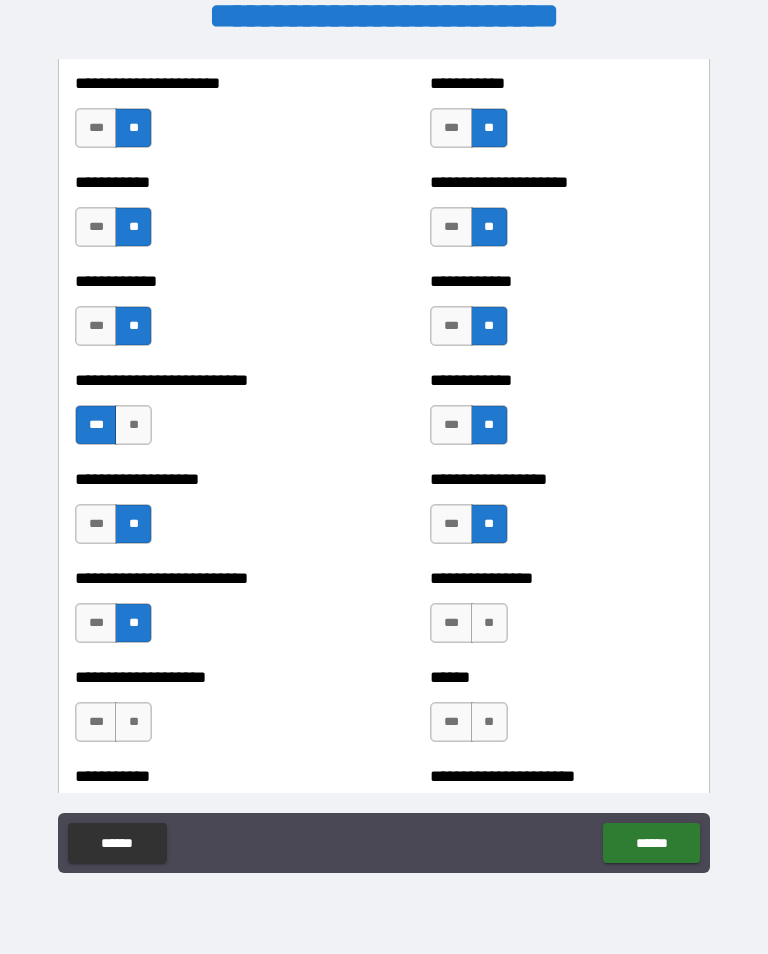 click on "**" at bounding box center (489, 623) 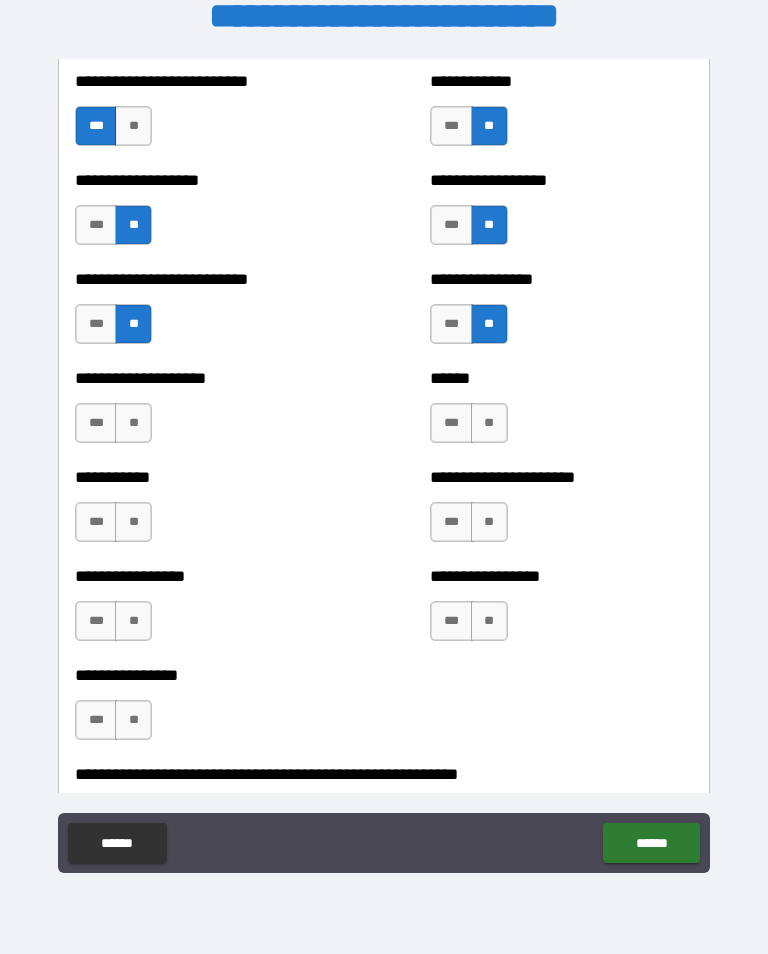 scroll, scrollTop: 5633, scrollLeft: 0, axis: vertical 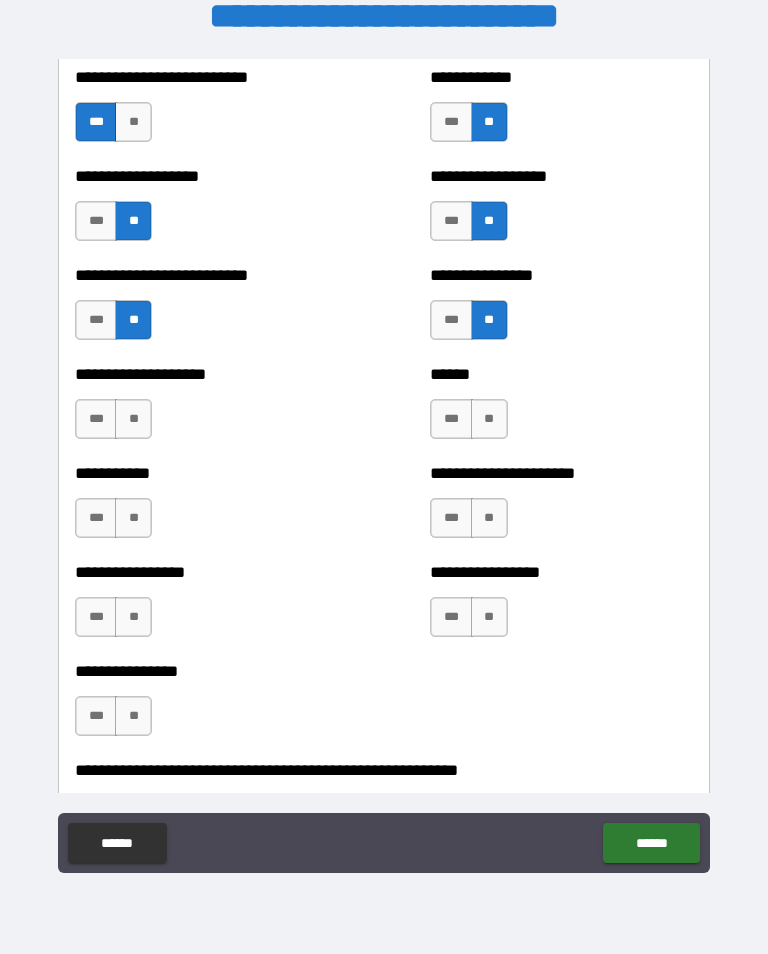 click on "**" at bounding box center (133, 419) 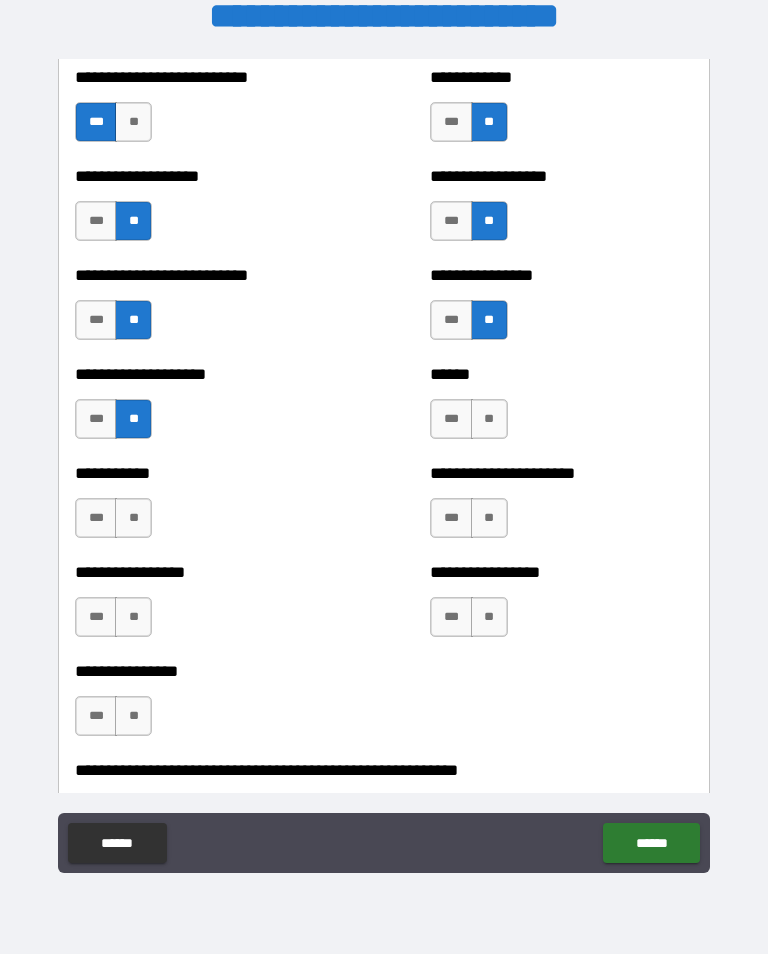 click on "**" at bounding box center [489, 419] 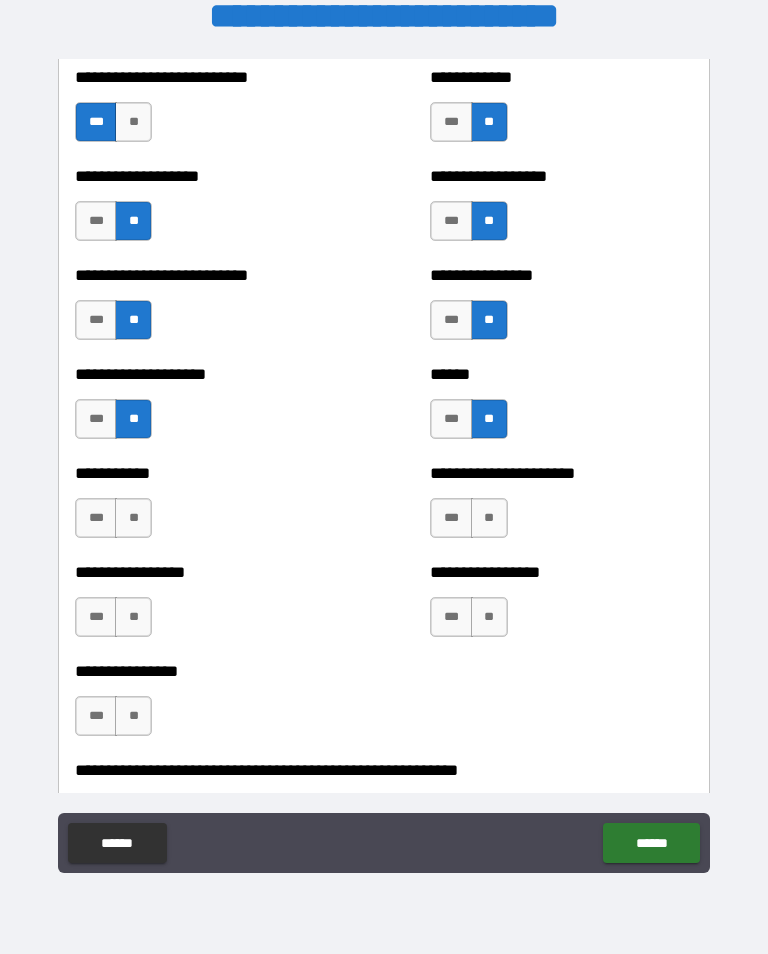 click on "**" at bounding box center (133, 518) 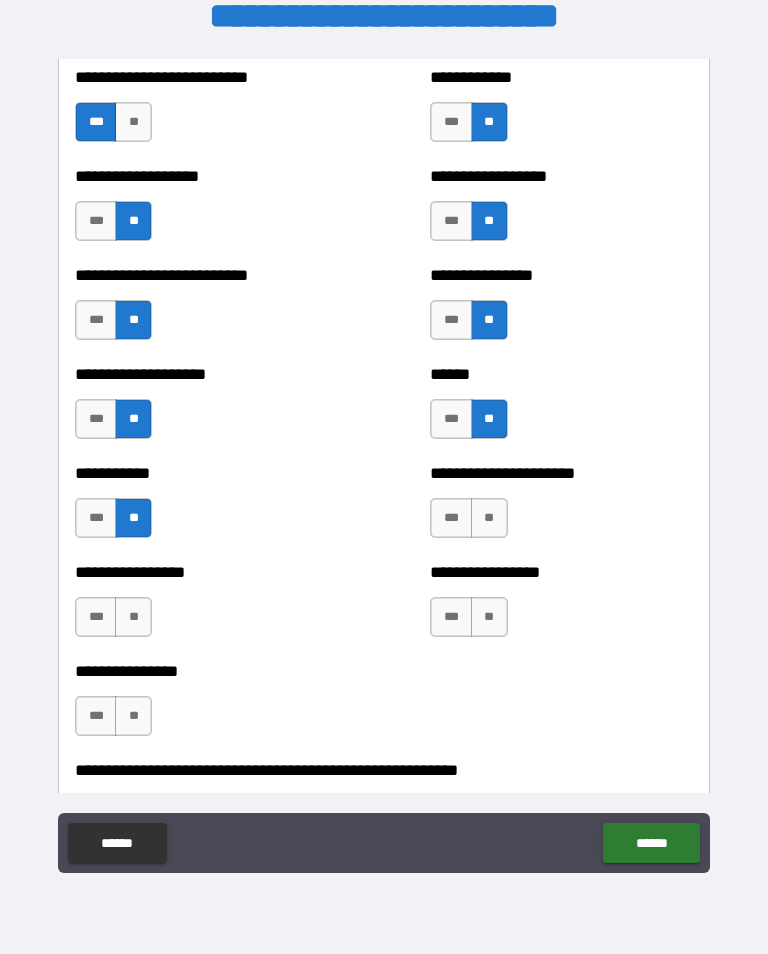 click on "**" at bounding box center [489, 518] 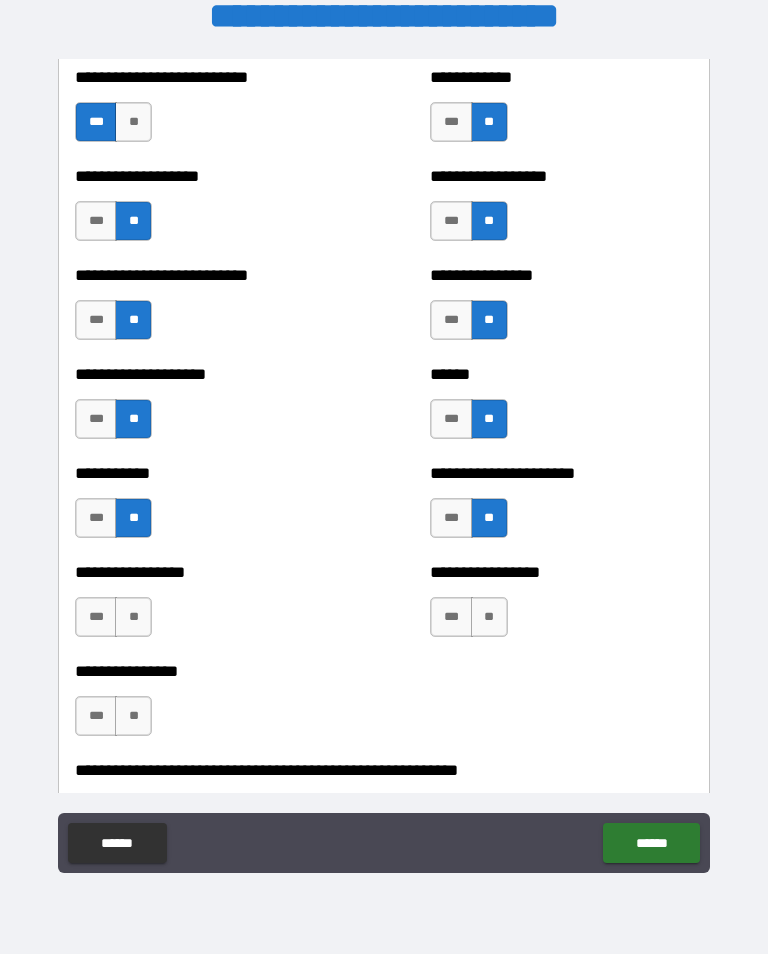 click on "**" at bounding box center [133, 617] 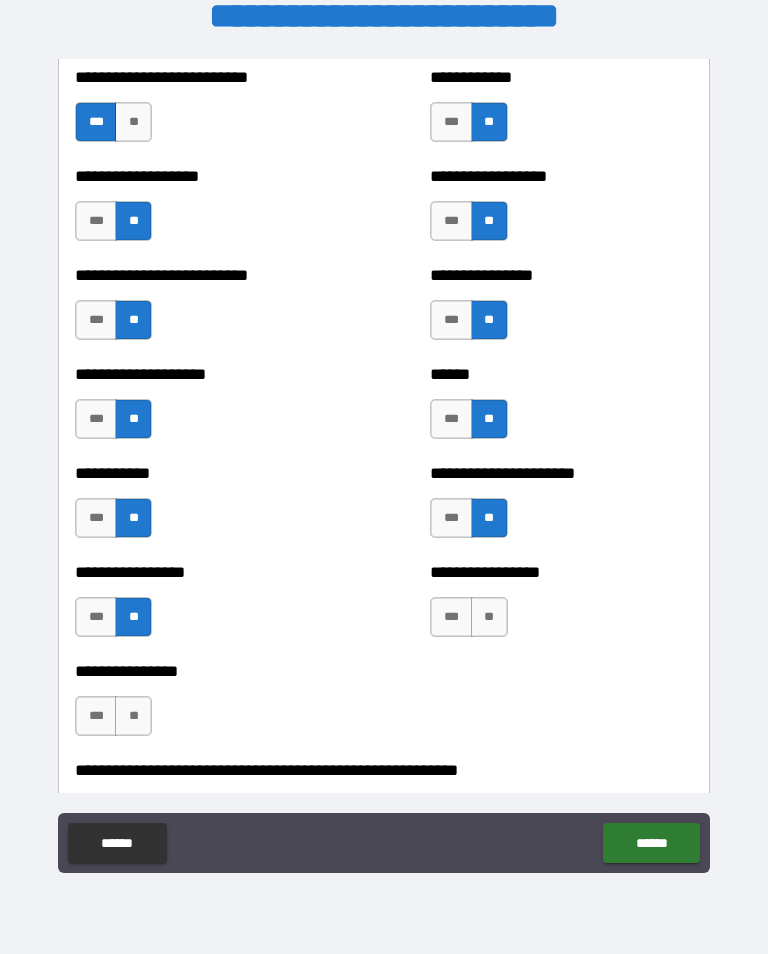 click on "**" at bounding box center (489, 617) 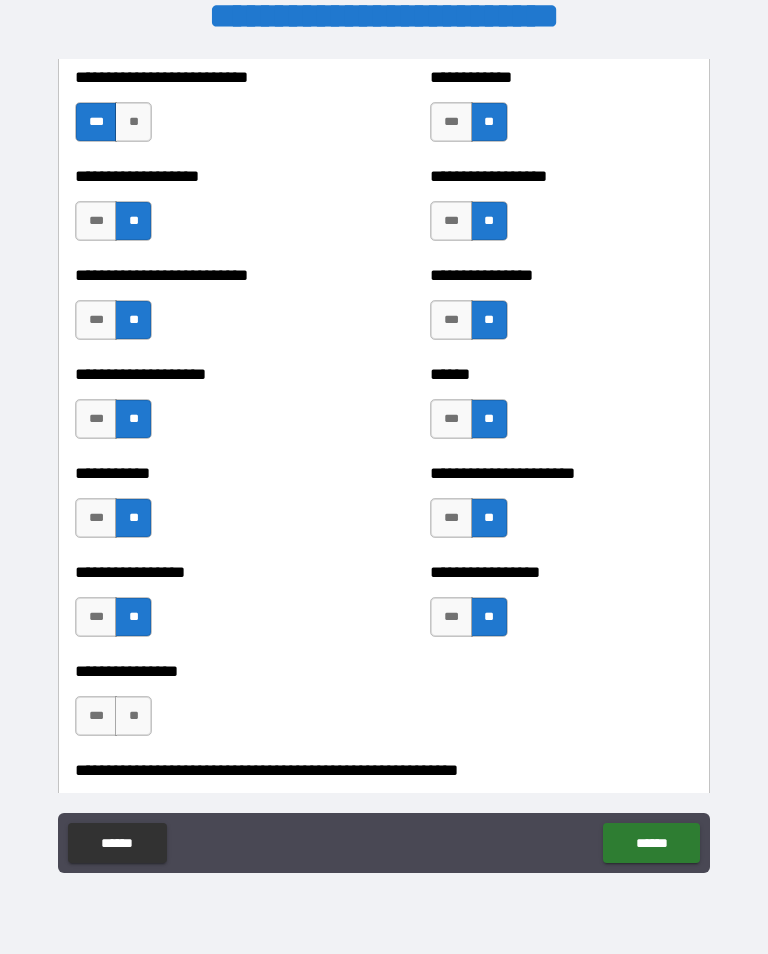 click on "**" at bounding box center (133, 716) 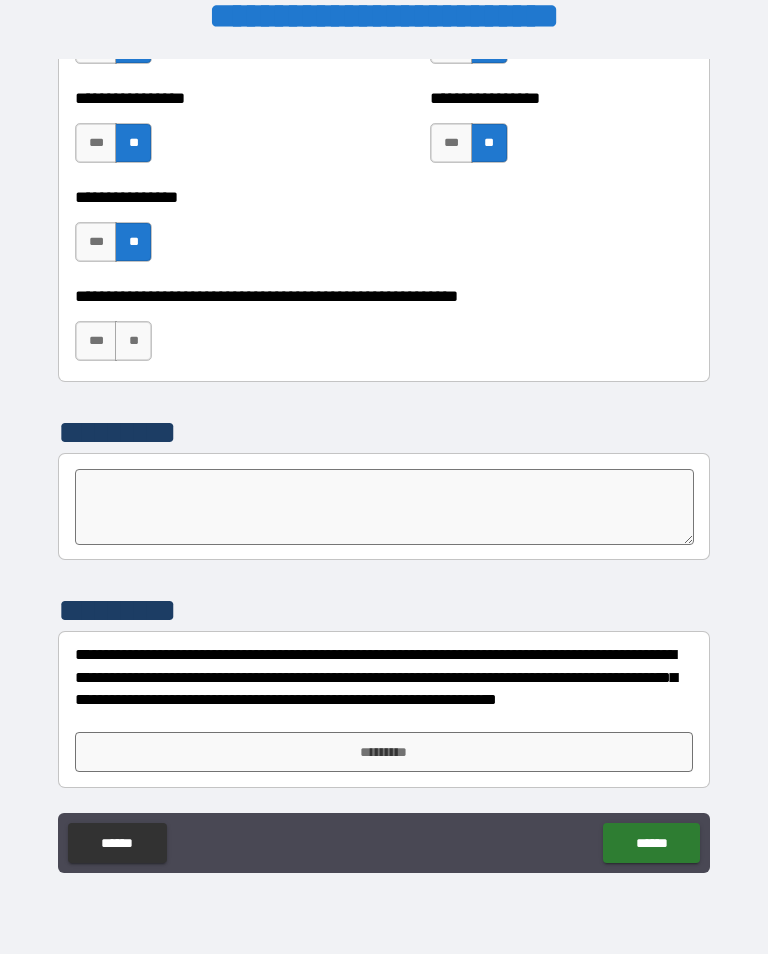 scroll, scrollTop: 6107, scrollLeft: 0, axis: vertical 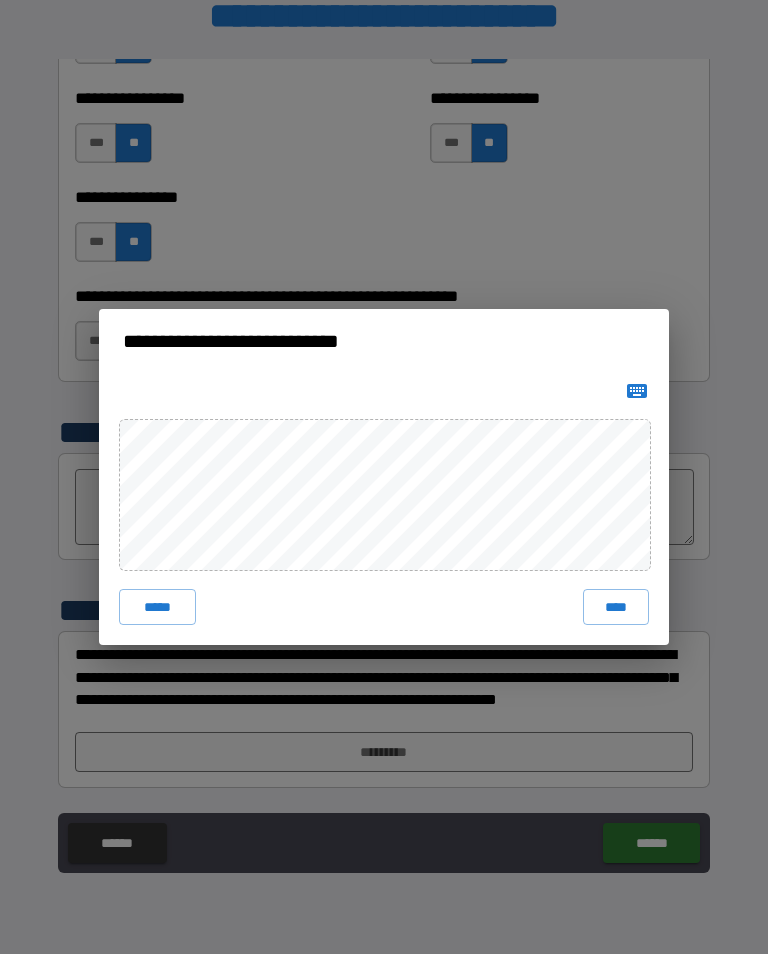 click on "****" at bounding box center [616, 607] 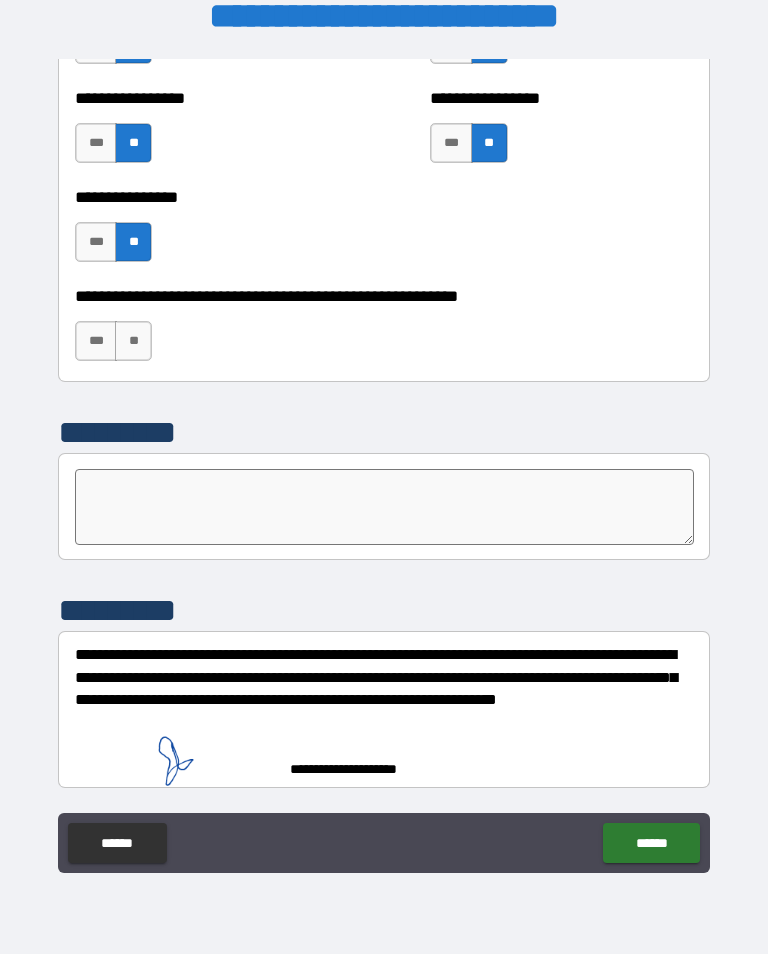 scroll, scrollTop: 6097, scrollLeft: 0, axis: vertical 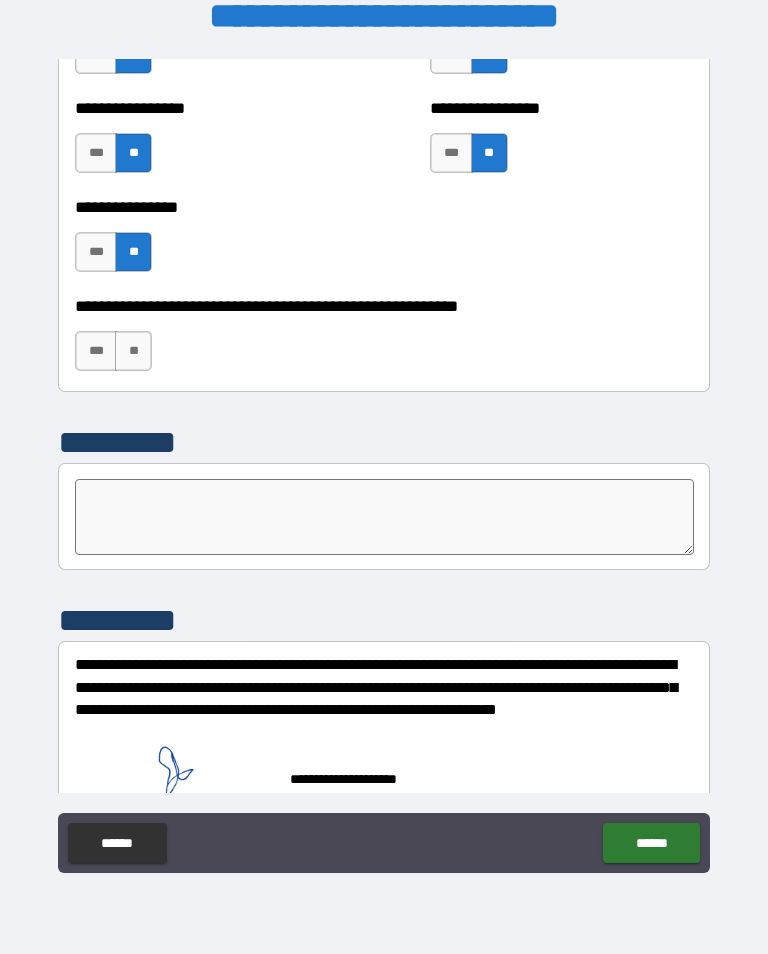 click on "******" at bounding box center (651, 843) 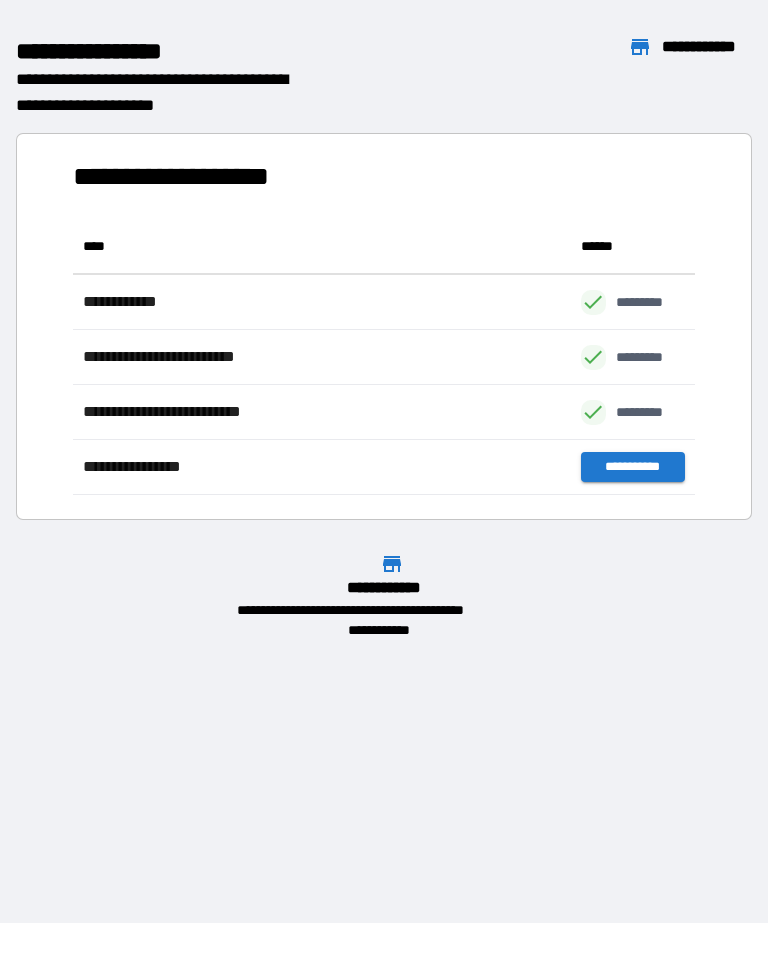 scroll, scrollTop: 276, scrollLeft: 622, axis: both 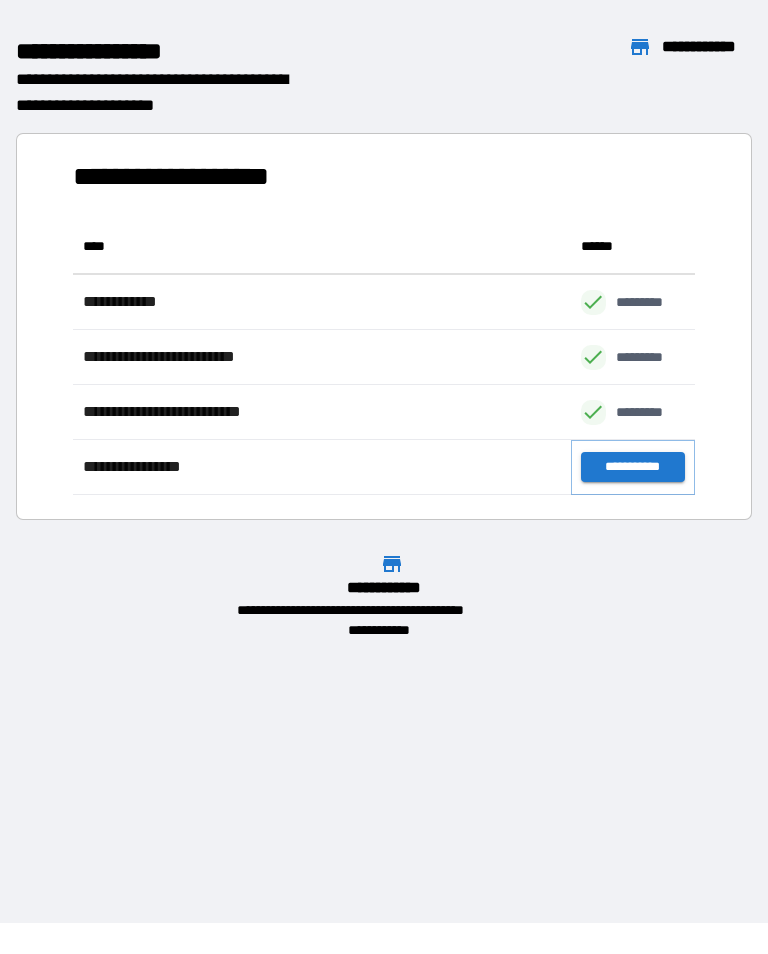 click on "**********" at bounding box center [633, 467] 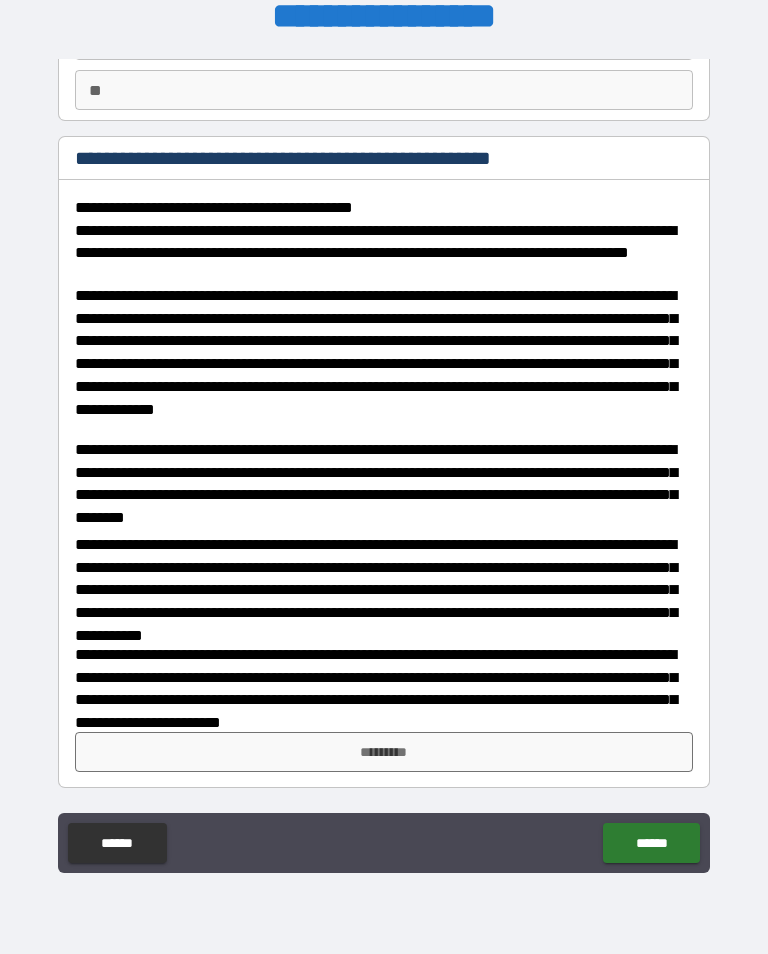 scroll, scrollTop: 182, scrollLeft: 0, axis: vertical 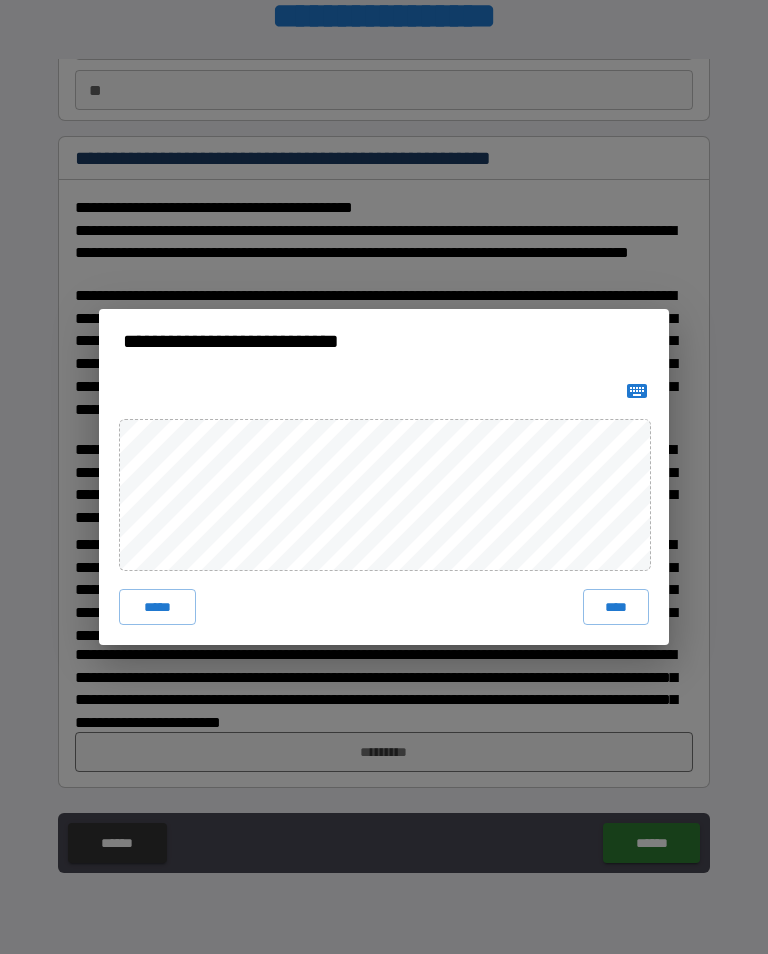 click on "****" at bounding box center (616, 607) 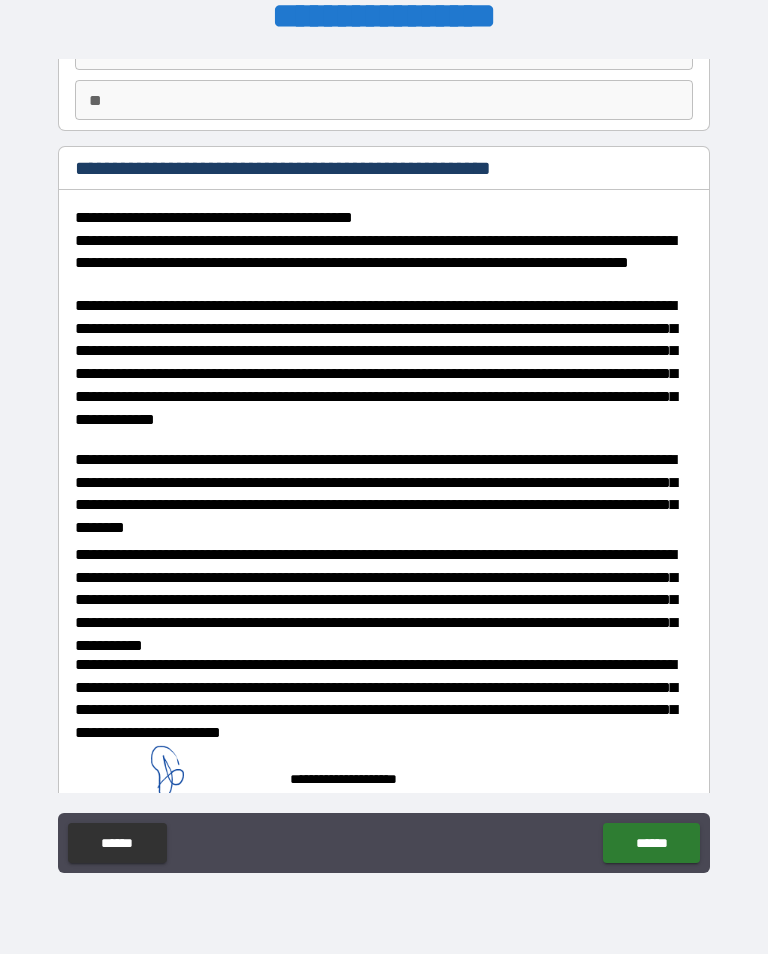click on "******" at bounding box center [651, 843] 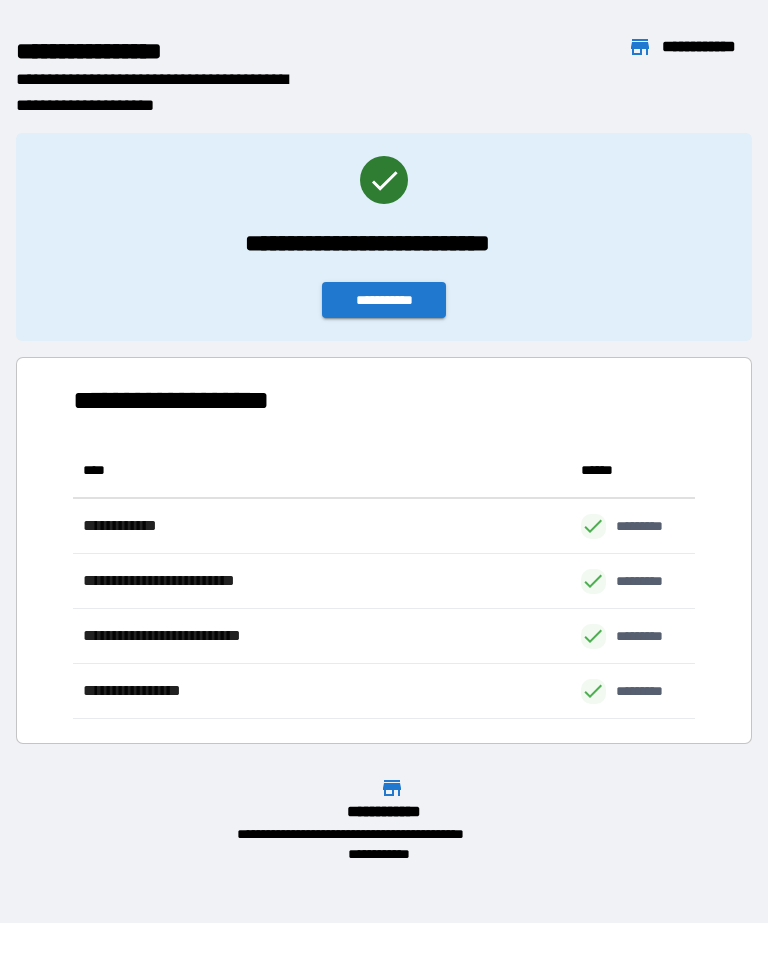 scroll, scrollTop: 1, scrollLeft: 1, axis: both 